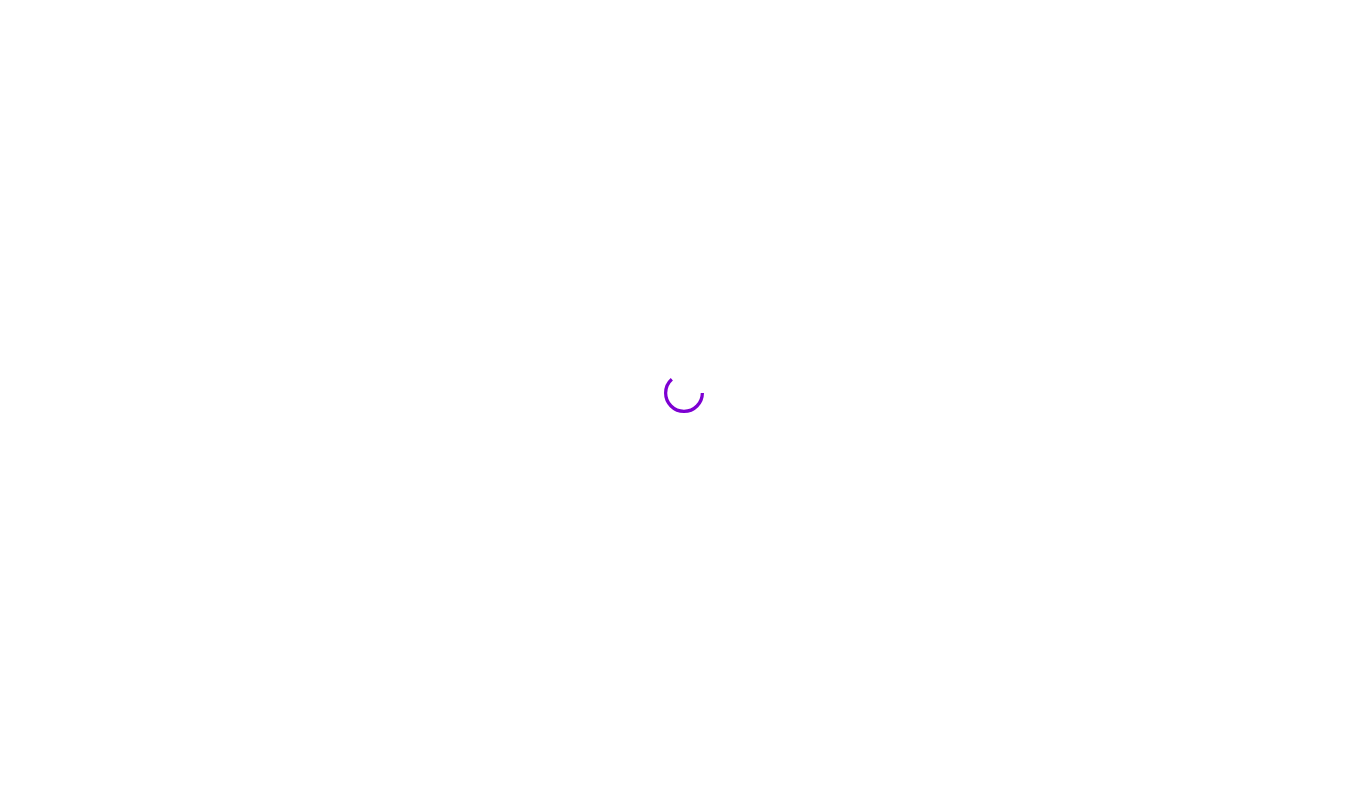 scroll, scrollTop: 0, scrollLeft: 0, axis: both 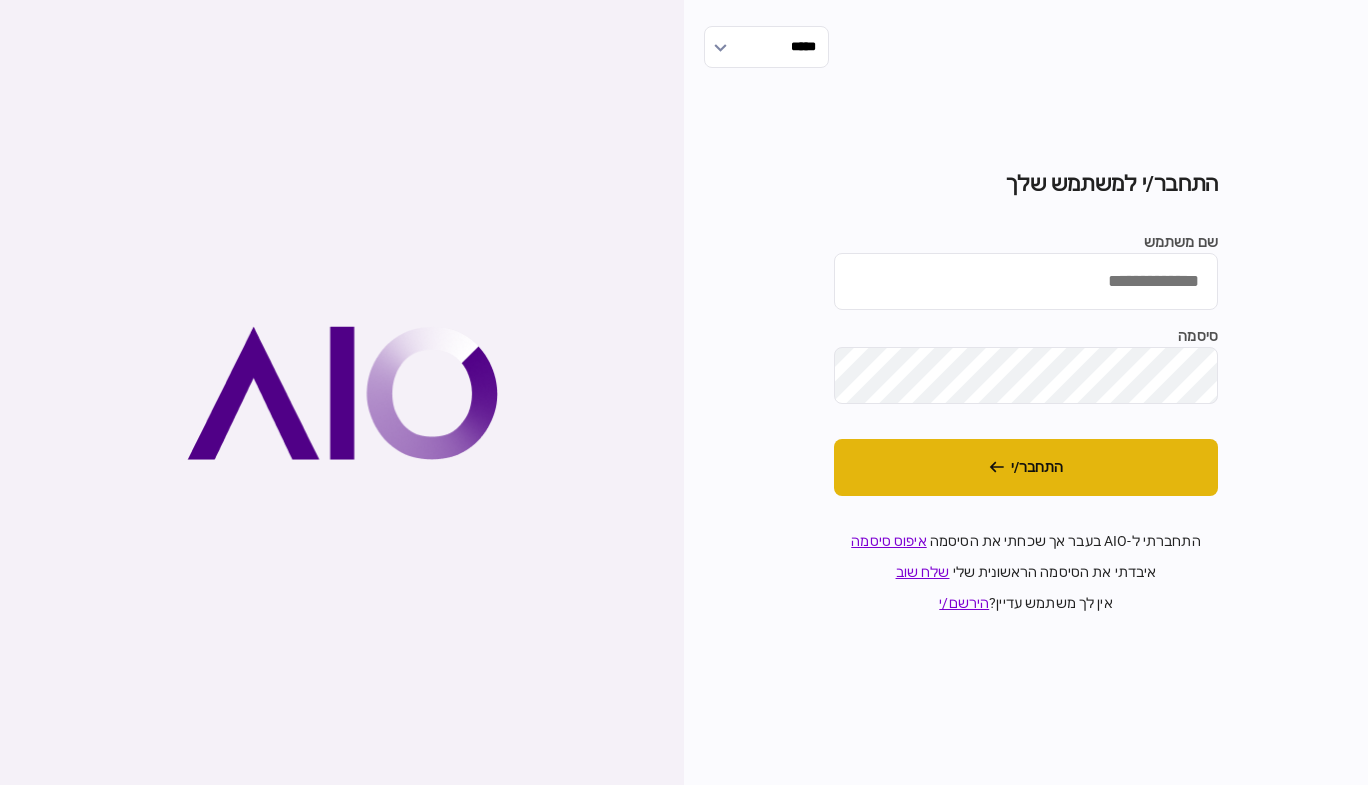 type on "*******" 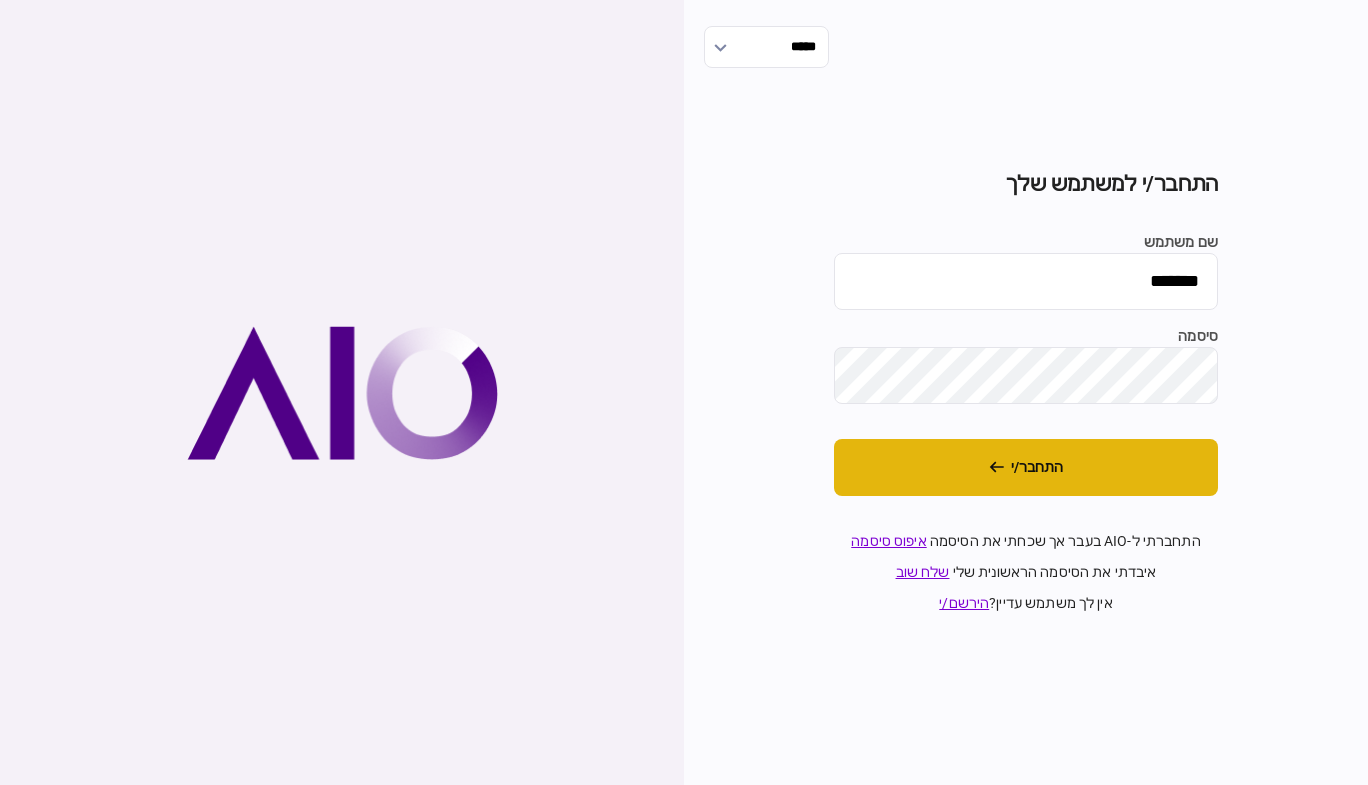 click on "התחבר/י" at bounding box center [1026, 467] 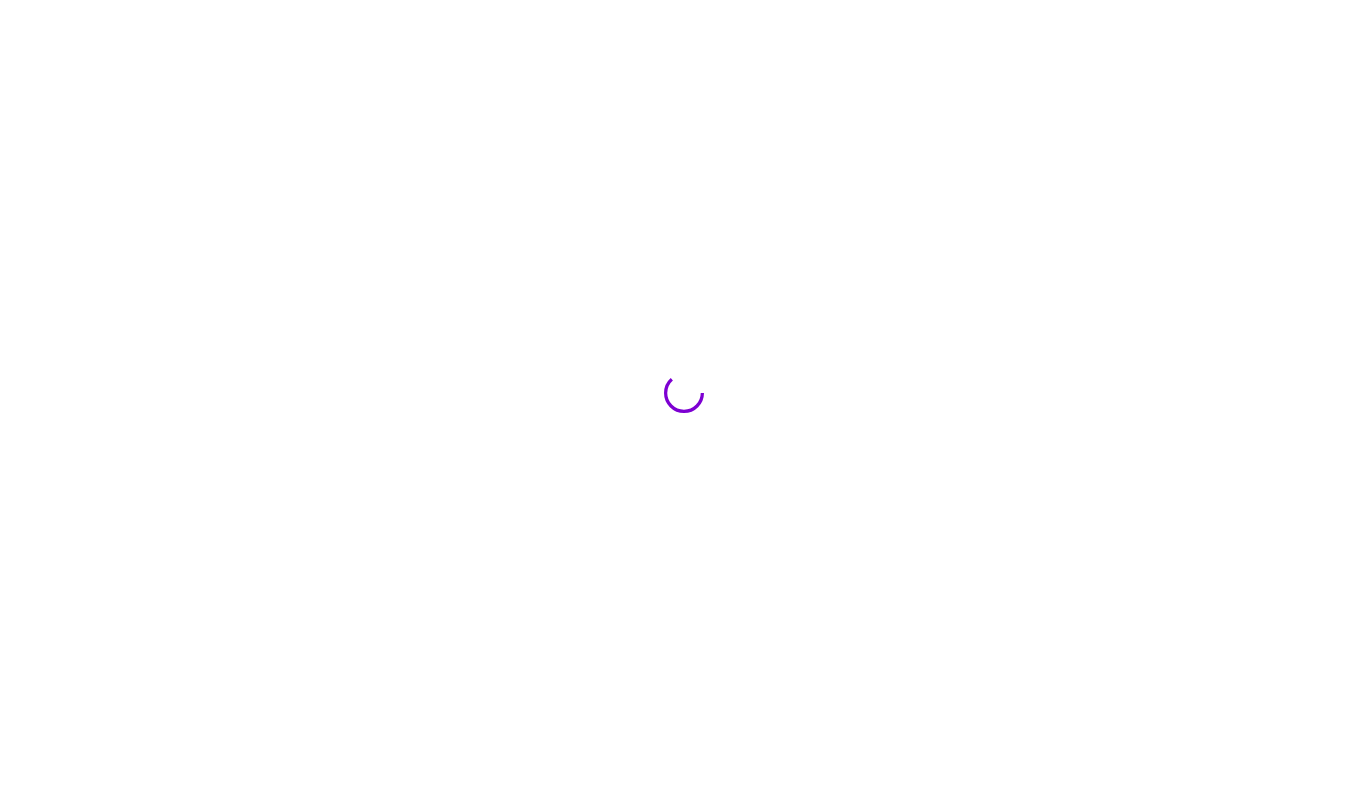 scroll, scrollTop: 0, scrollLeft: 0, axis: both 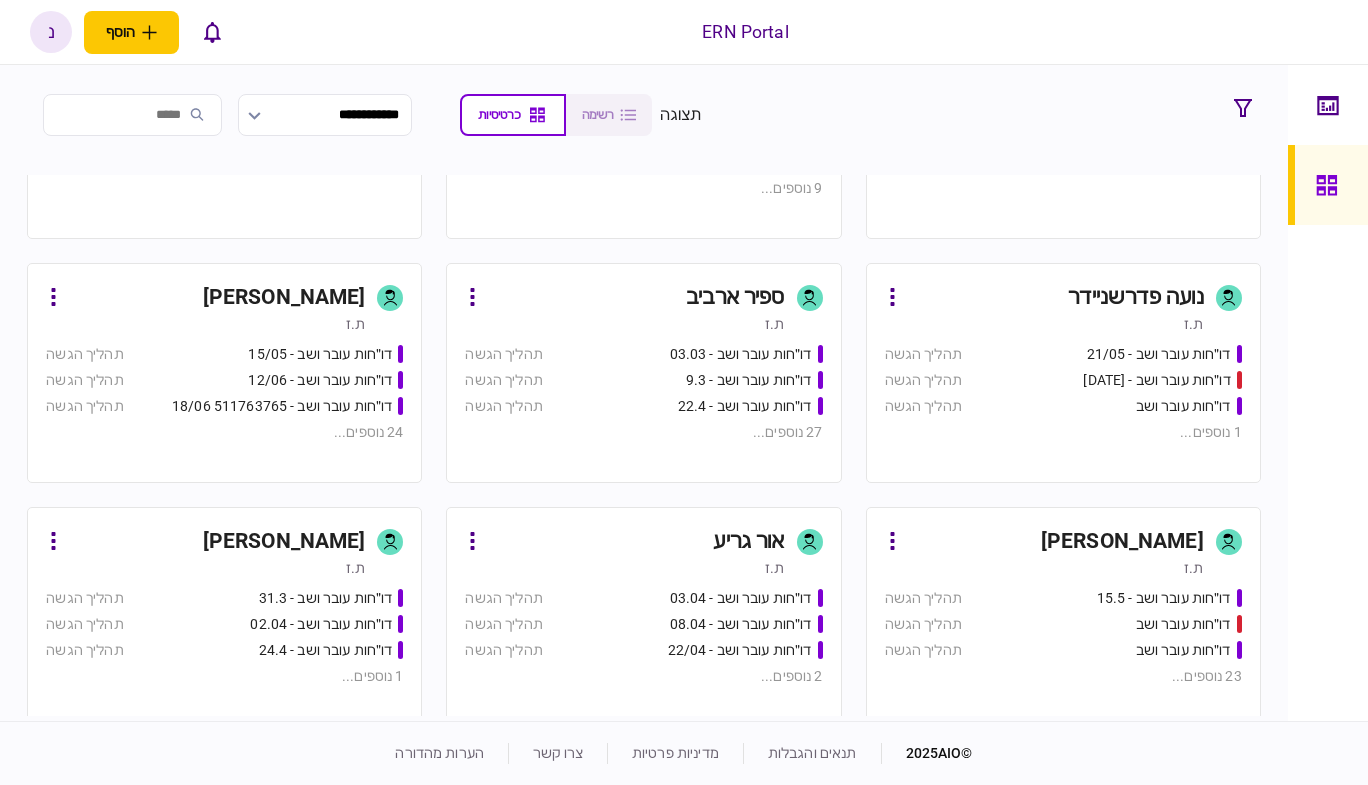click on "דו״חות עובר ושב - 21/05 תהליך הגשה דו״חות עובר ושב - 03/06/25 תהליך הגשה דו״חות עובר ושב תהליך הגשה 1 נוספים ..." at bounding box center [1063, 404] 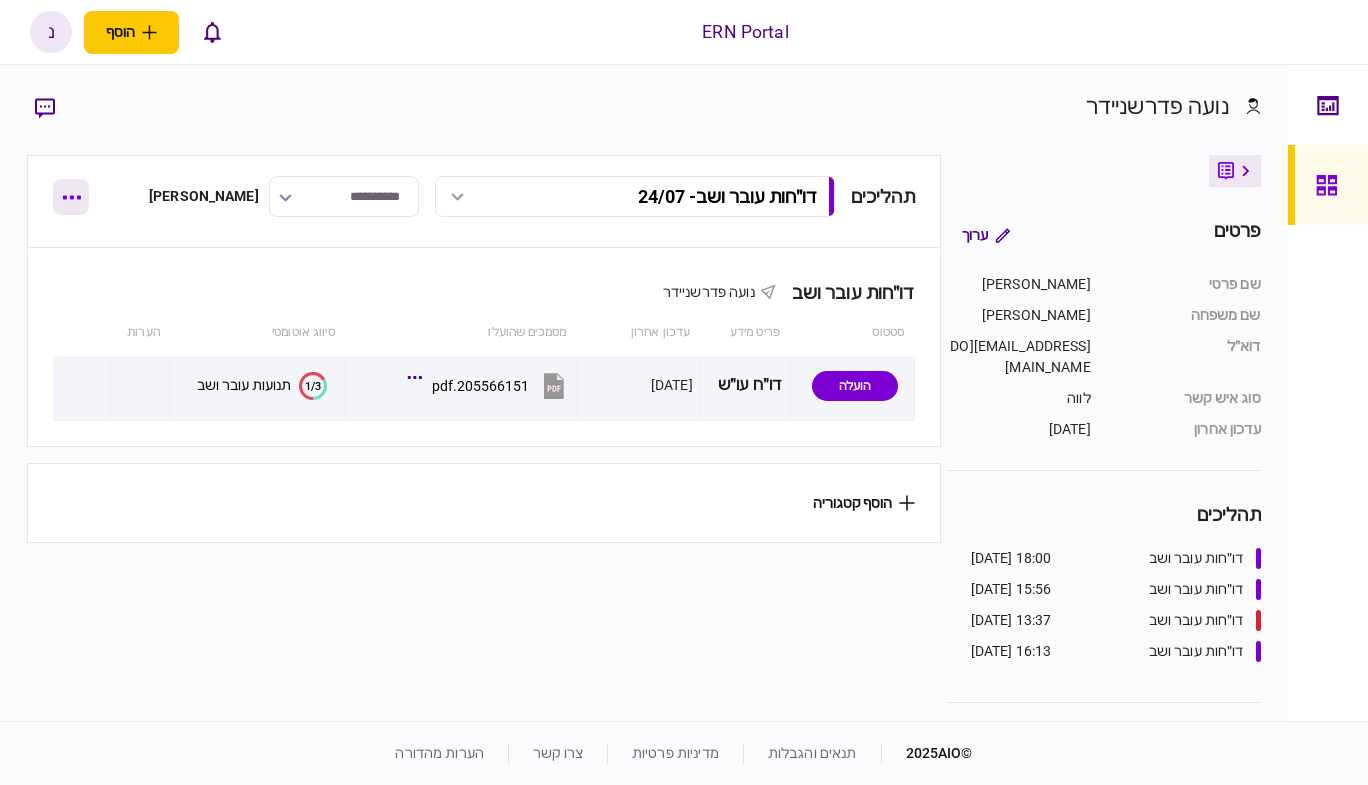 click at bounding box center [71, 197] 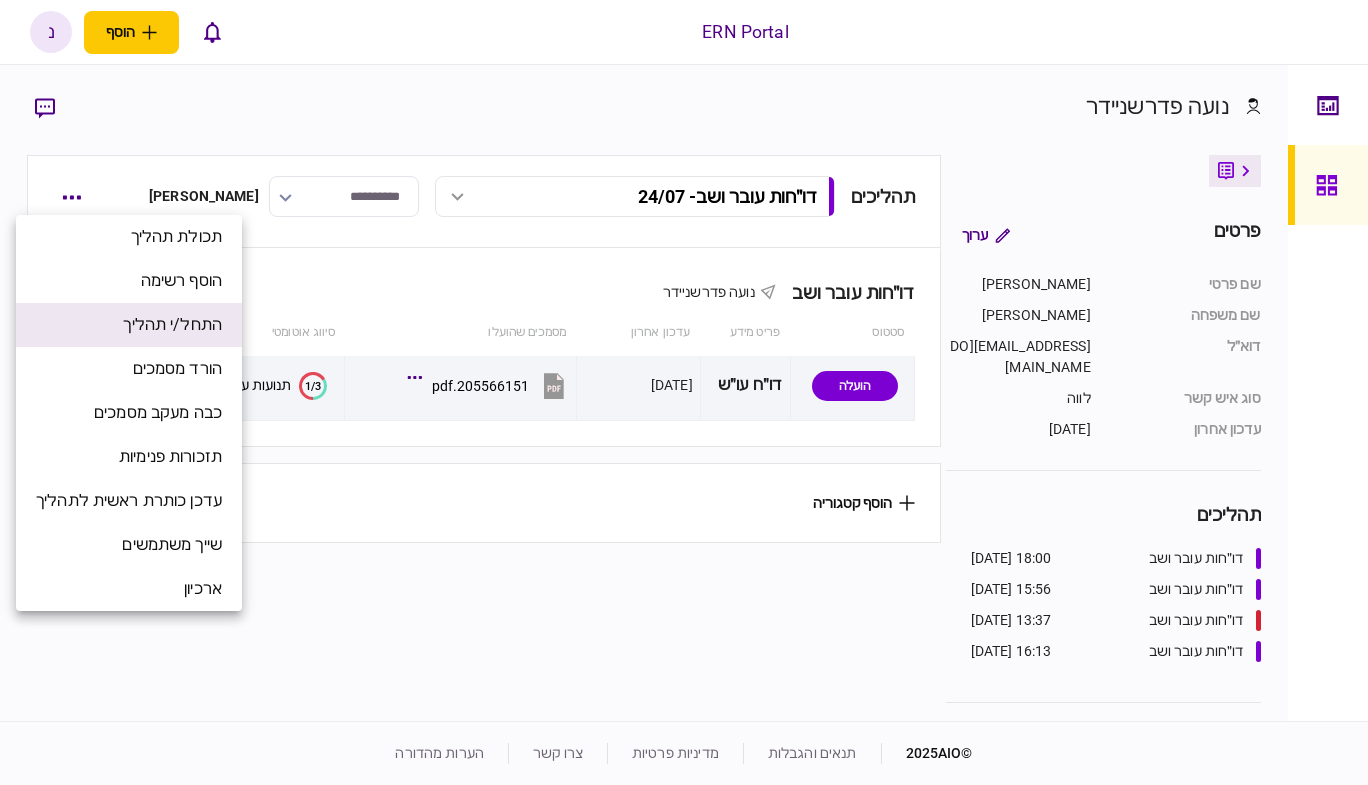 click on "התחל/י תהליך" at bounding box center (172, 325) 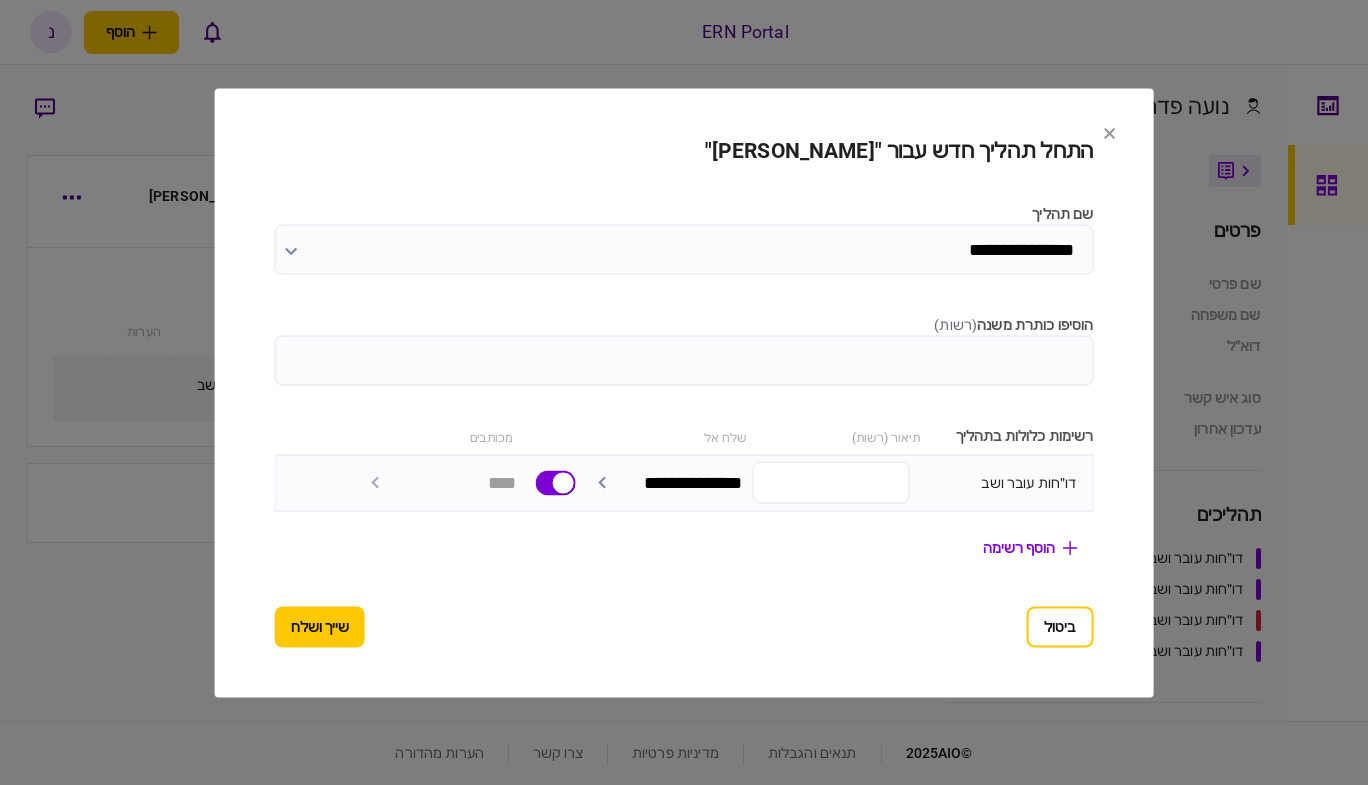 click on "הוסיפו כותרת משנה  ( רשות )" at bounding box center [684, 360] 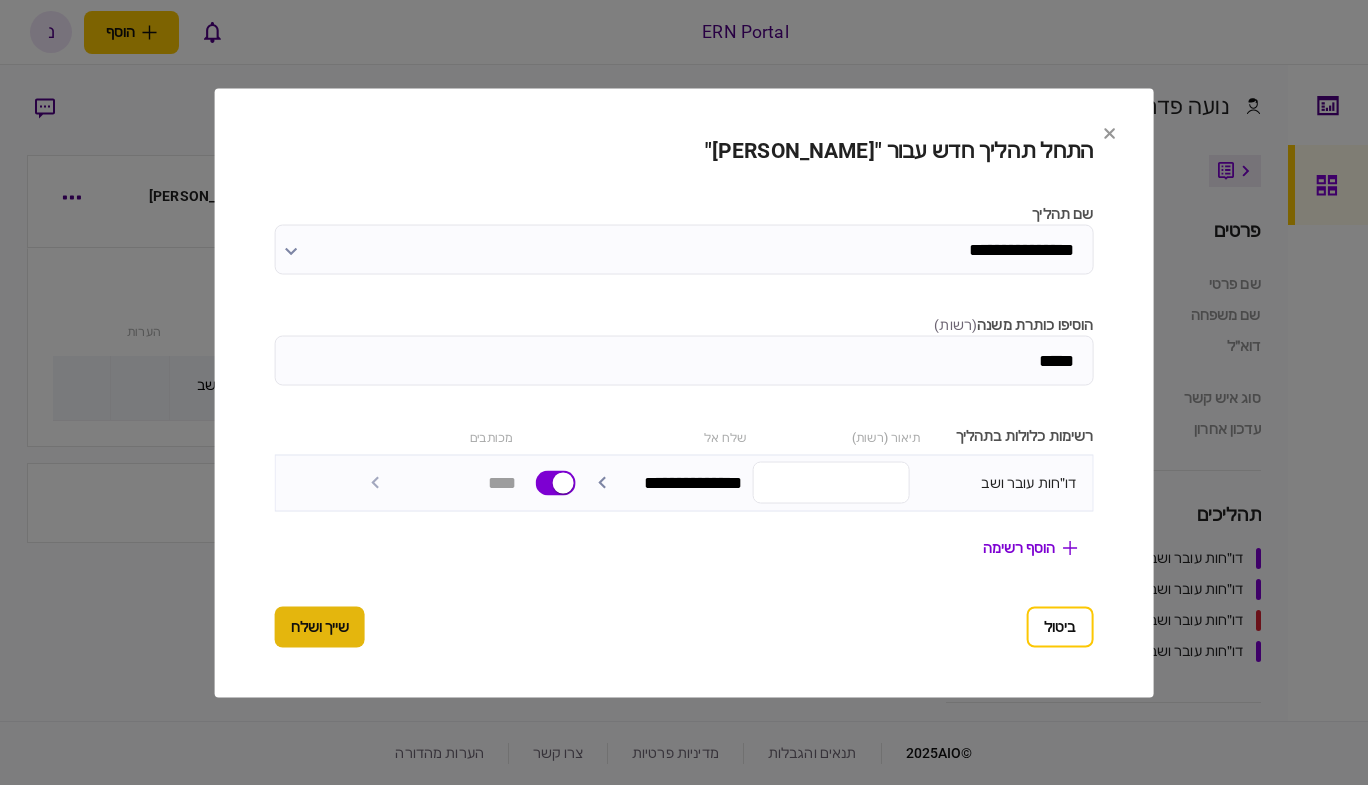 type on "*****" 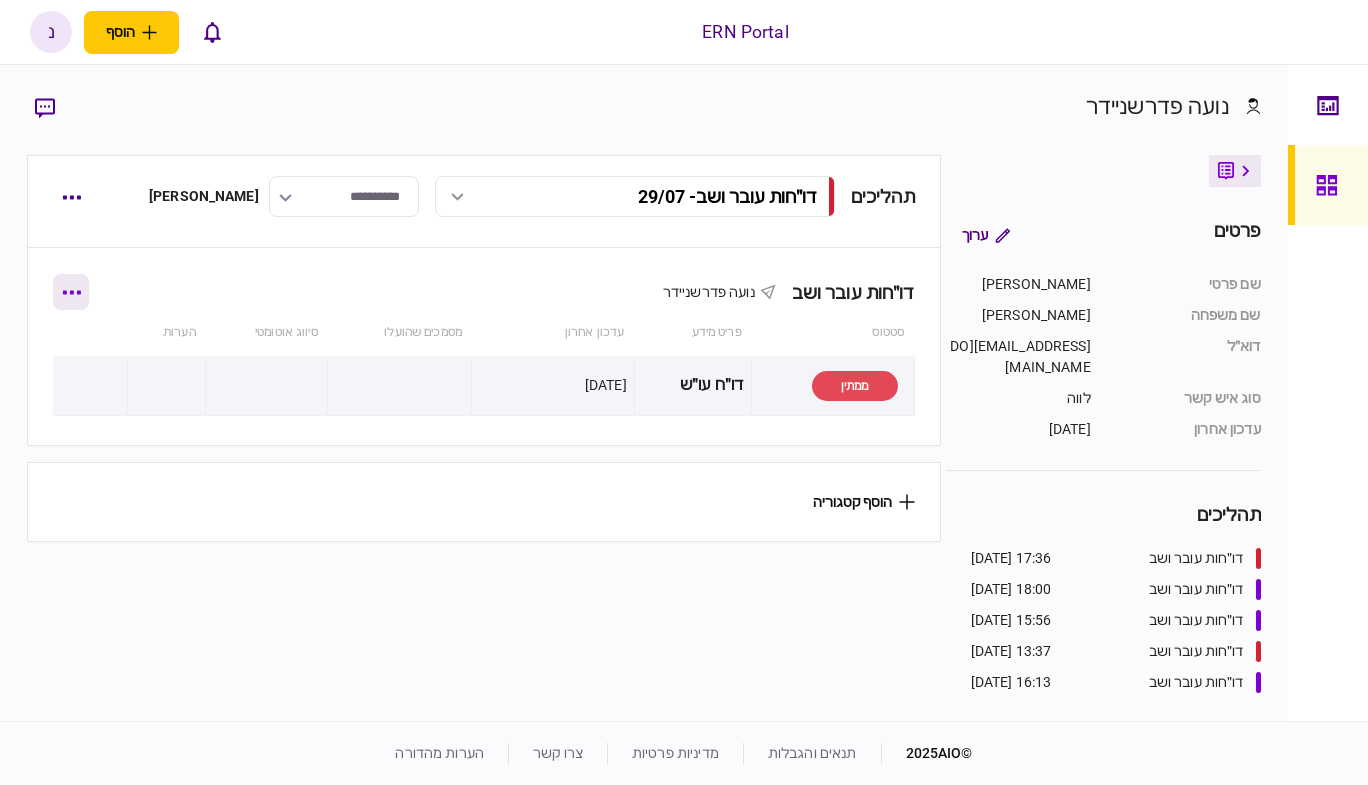 click at bounding box center (71, 292) 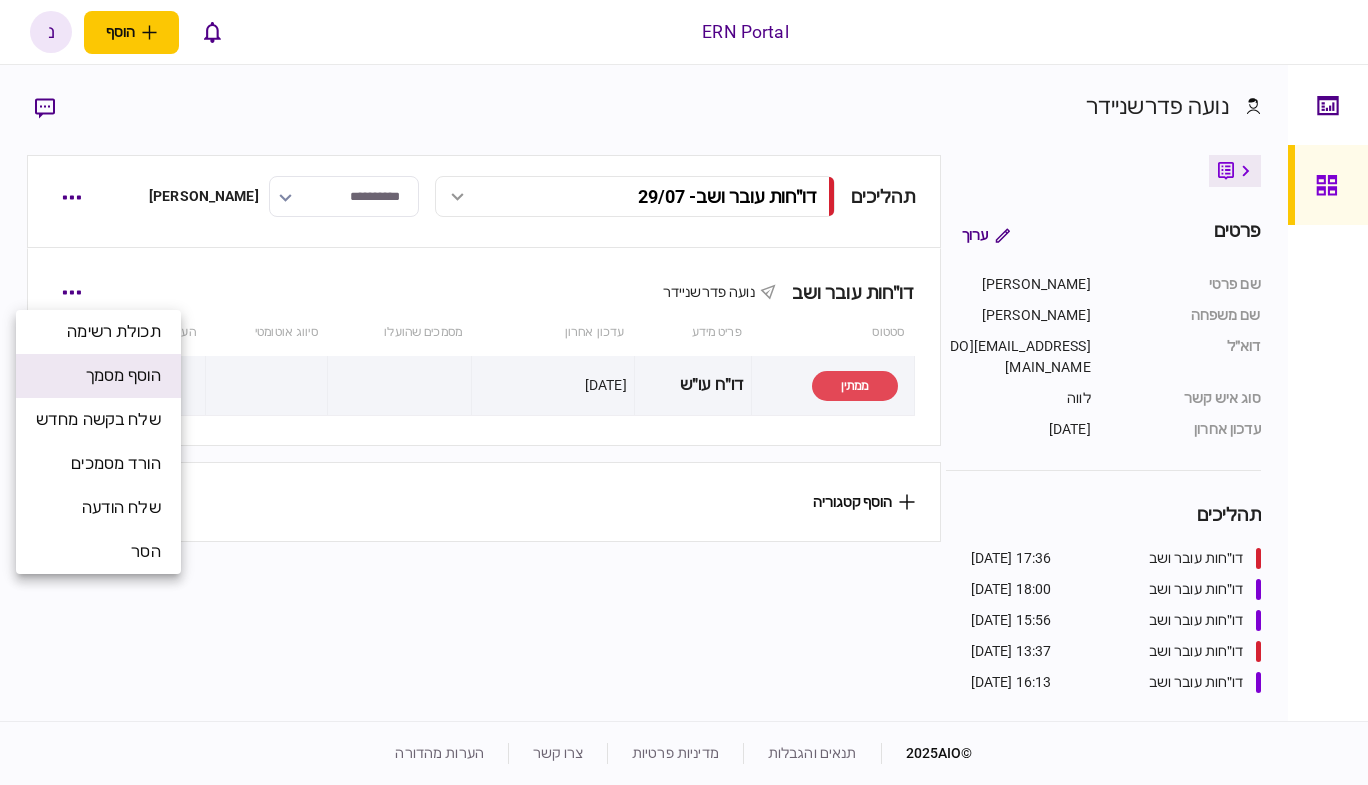 click on "הוסף מסמך" at bounding box center (123, 376) 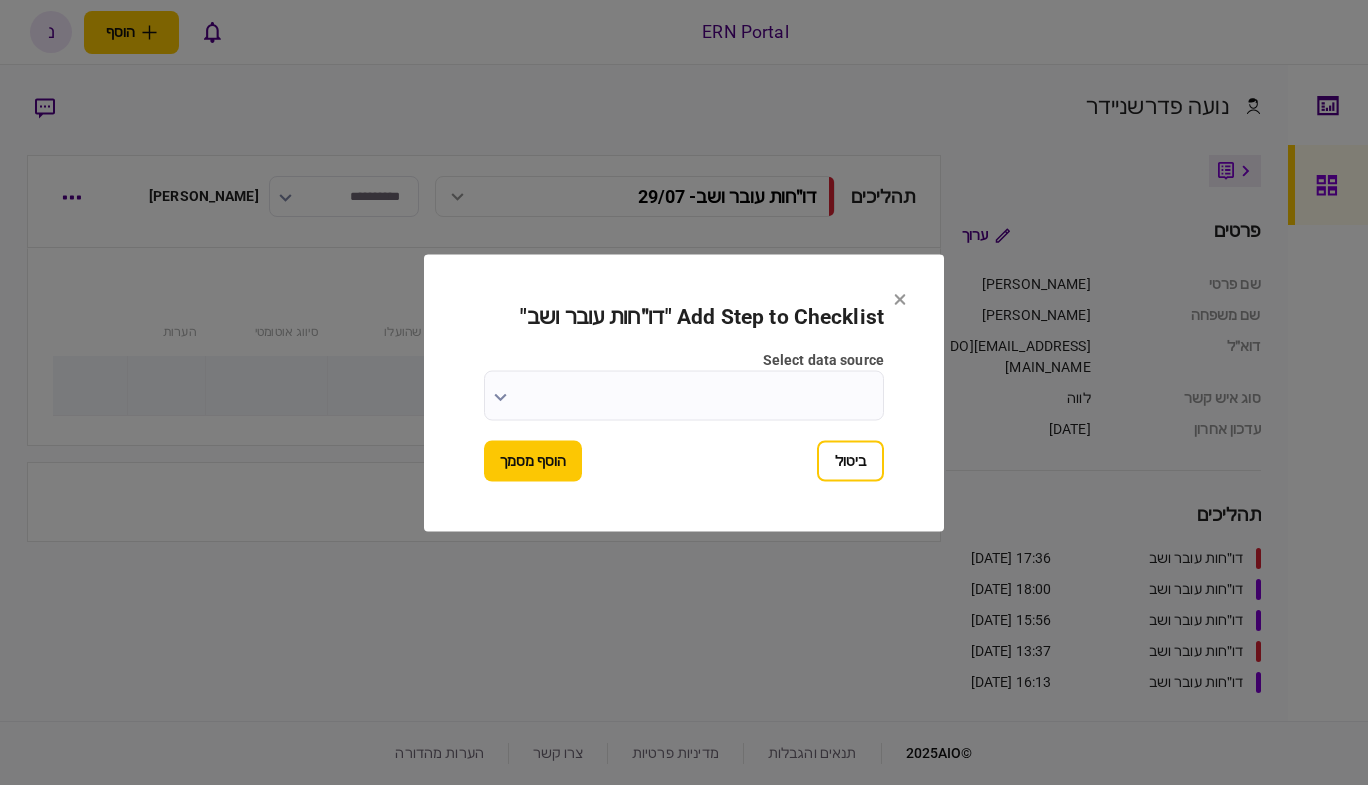 click on "select data source" at bounding box center (684, 395) 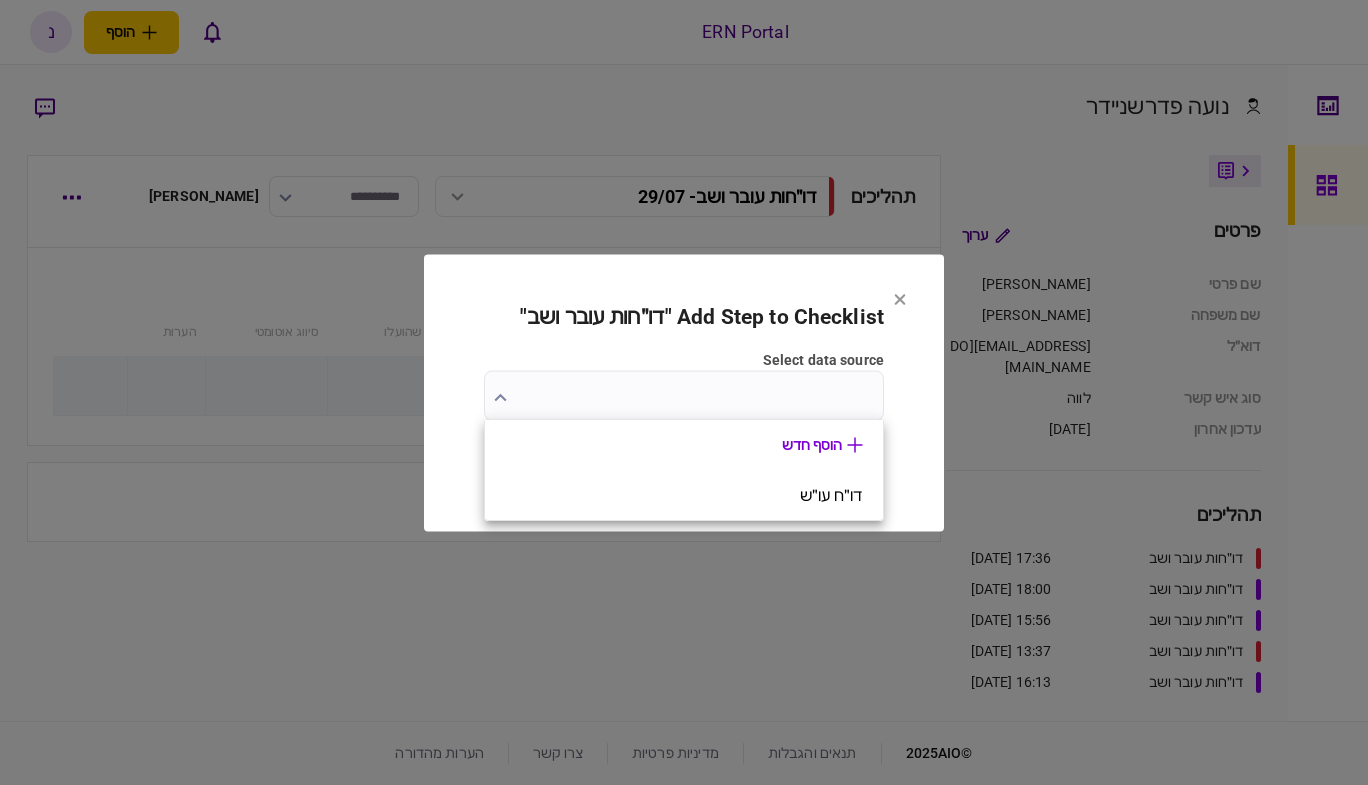 click at bounding box center (684, 392) 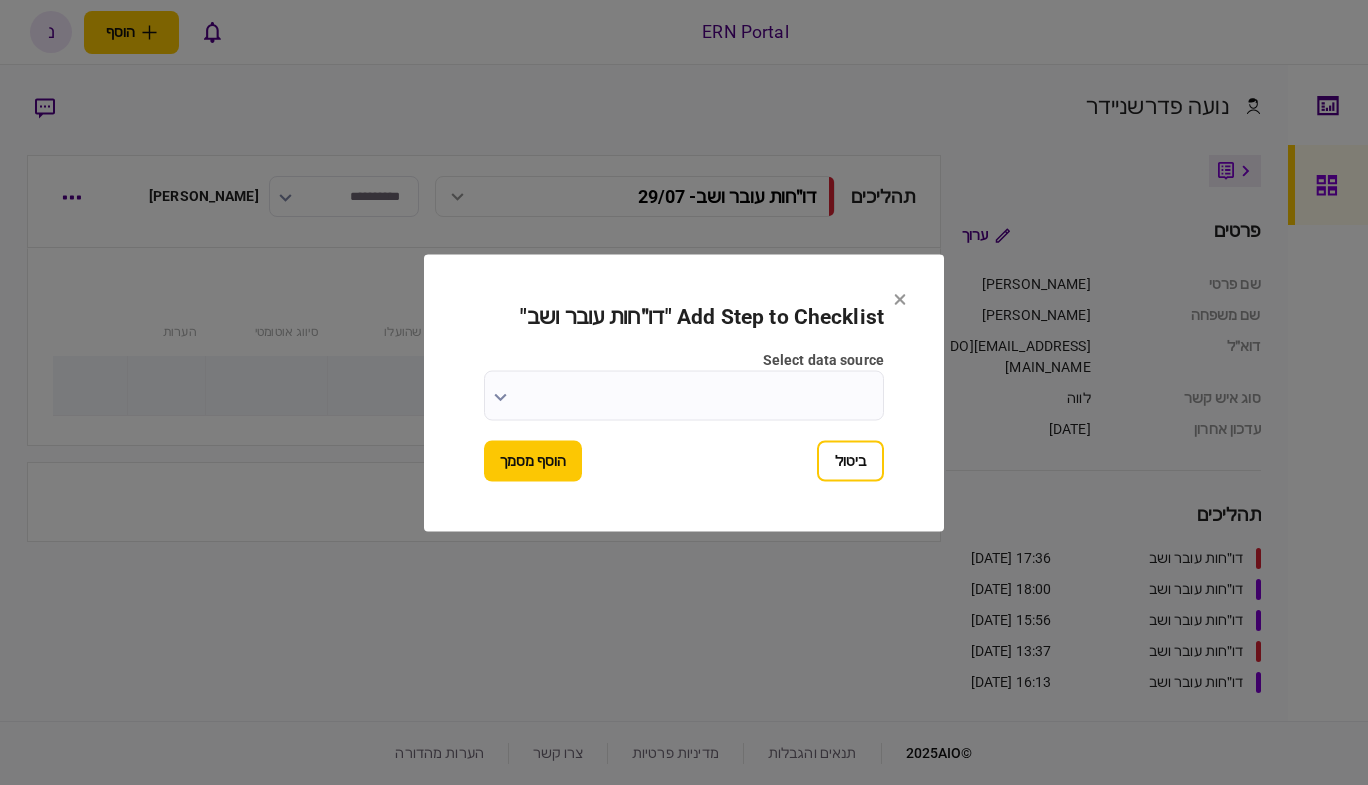 drag, startPoint x: 528, startPoint y: 463, endPoint x: 781, endPoint y: 282, distance: 311.07877 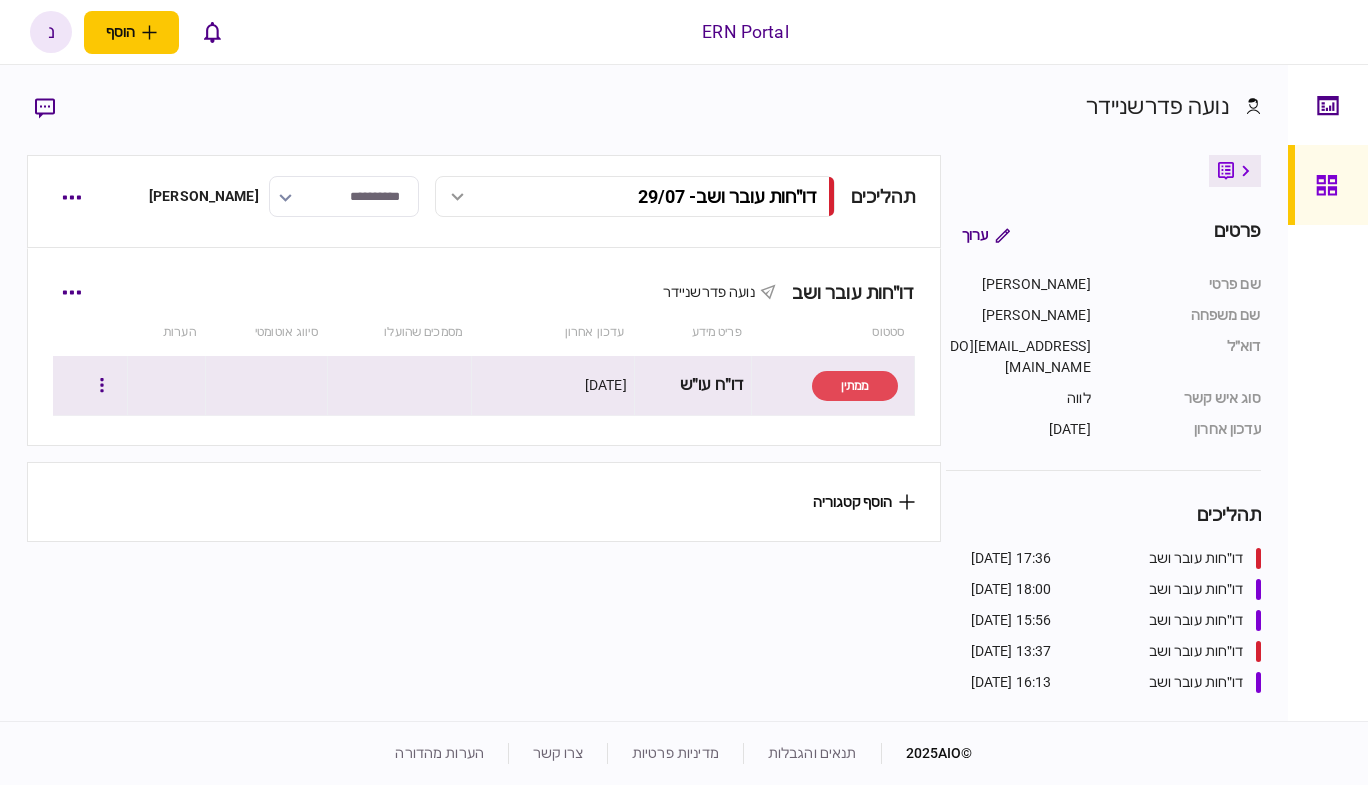 click at bounding box center [267, 386] 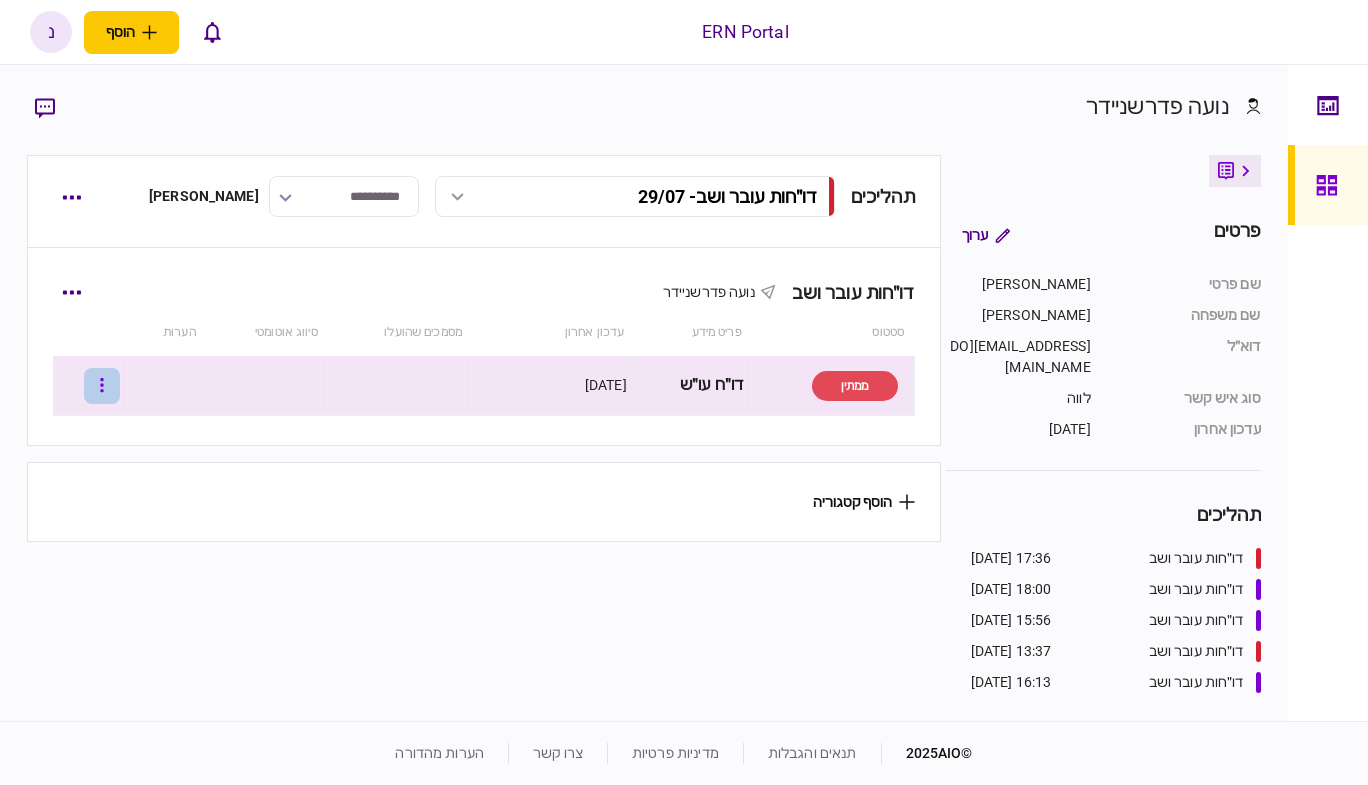 click 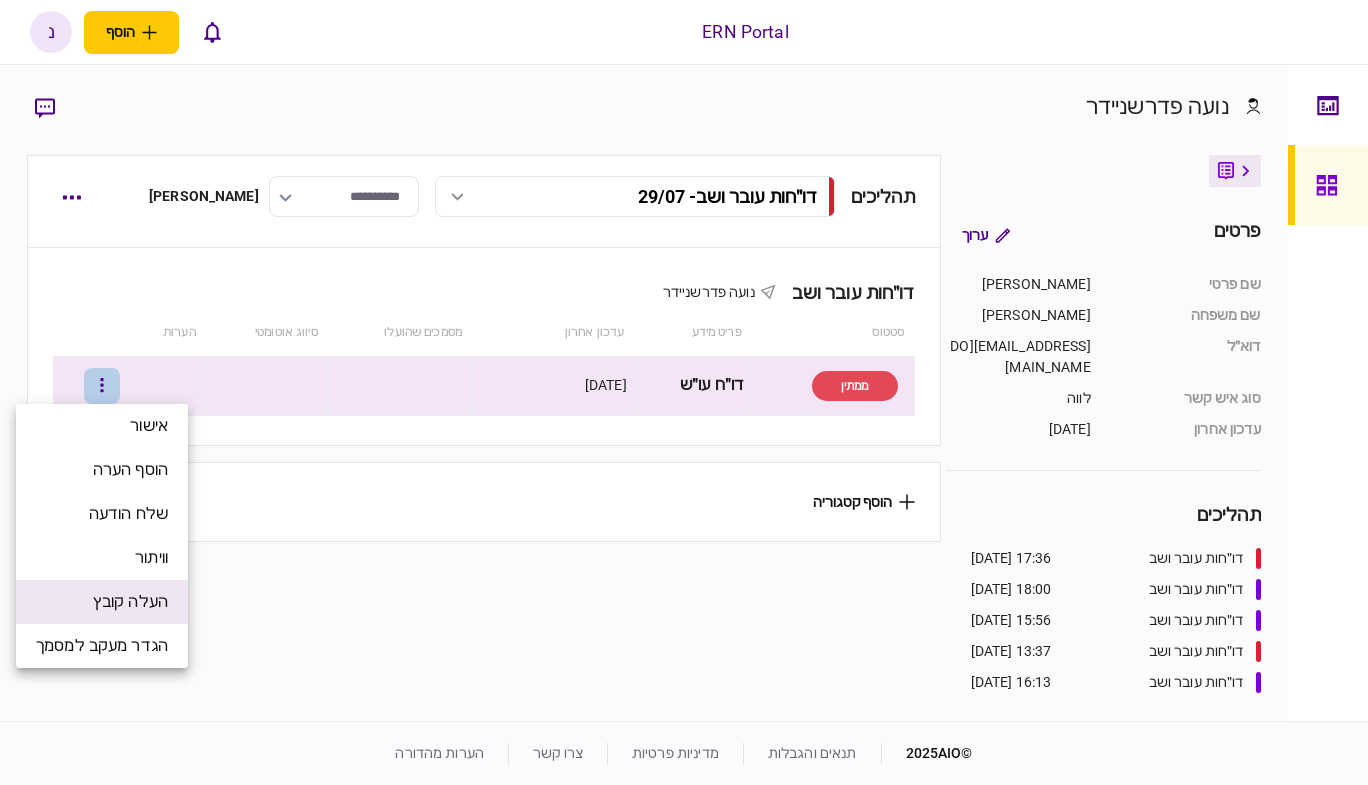 click on "העלה קובץ" at bounding box center (102, 602) 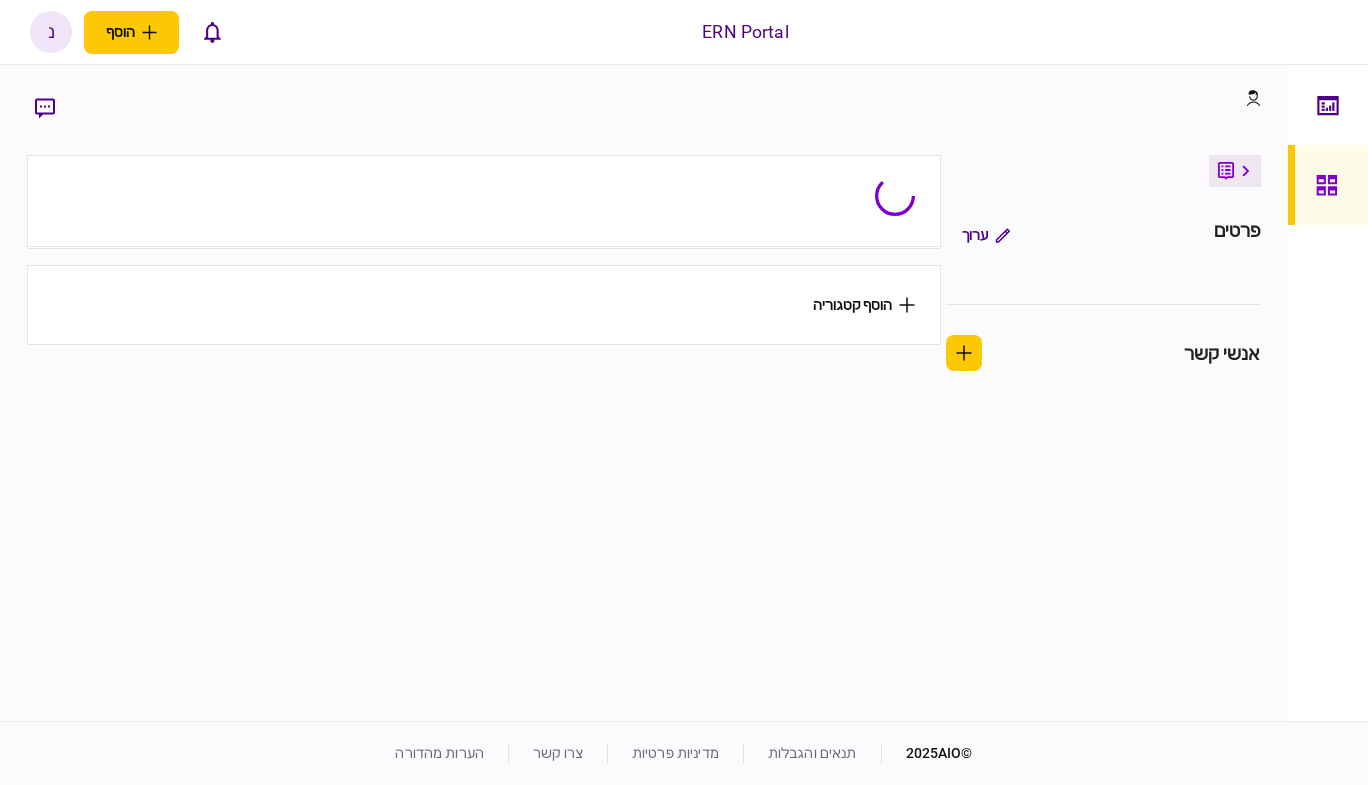 scroll, scrollTop: 0, scrollLeft: 0, axis: both 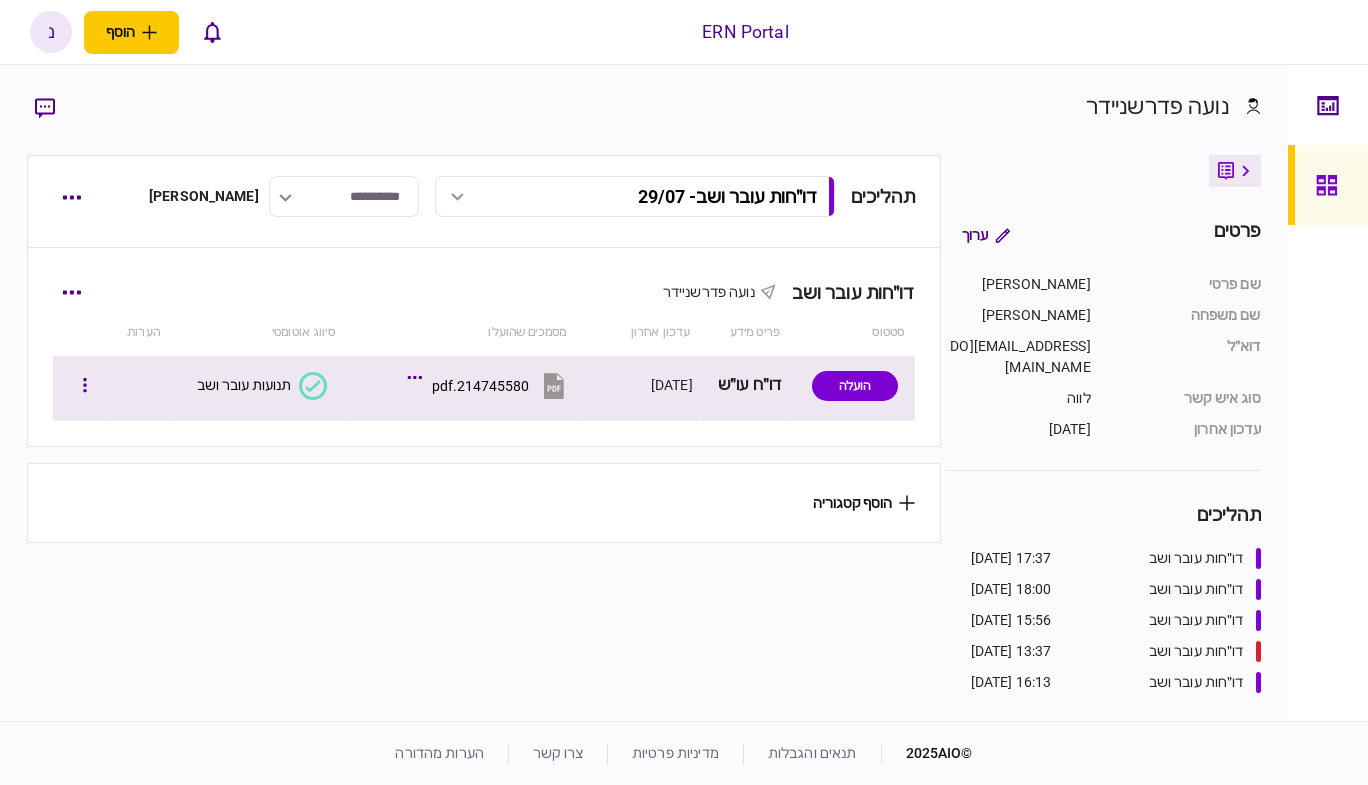 click on "תנועות עובר ושב" at bounding box center (244, 385) 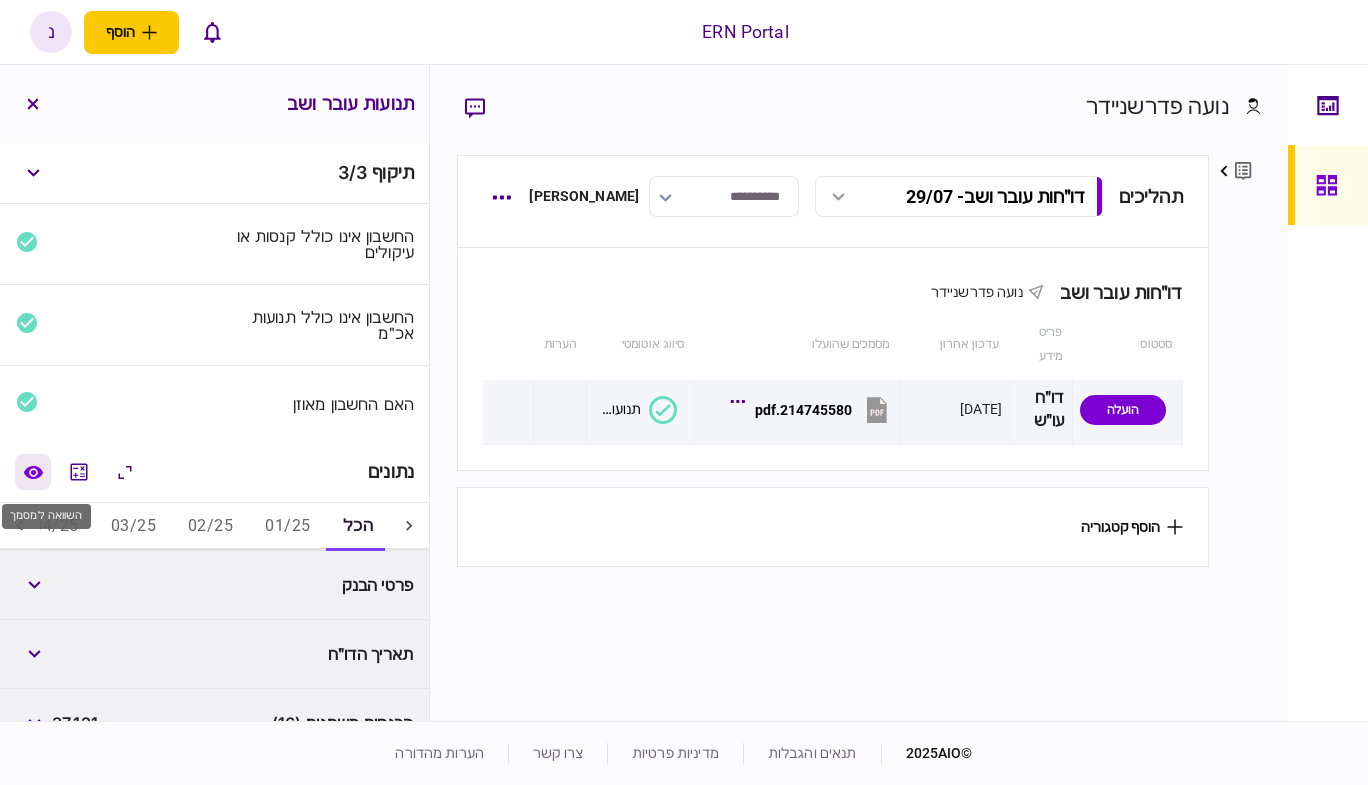 click 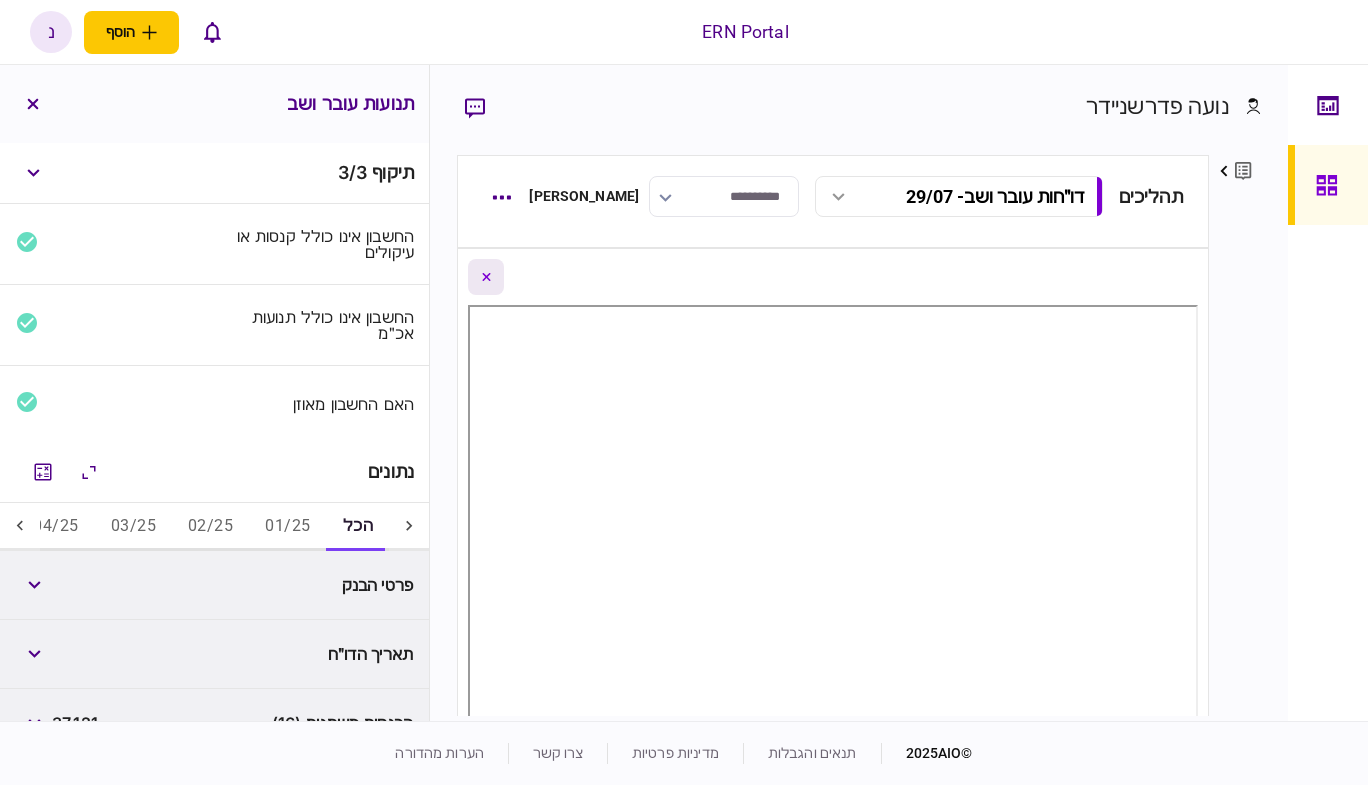 click 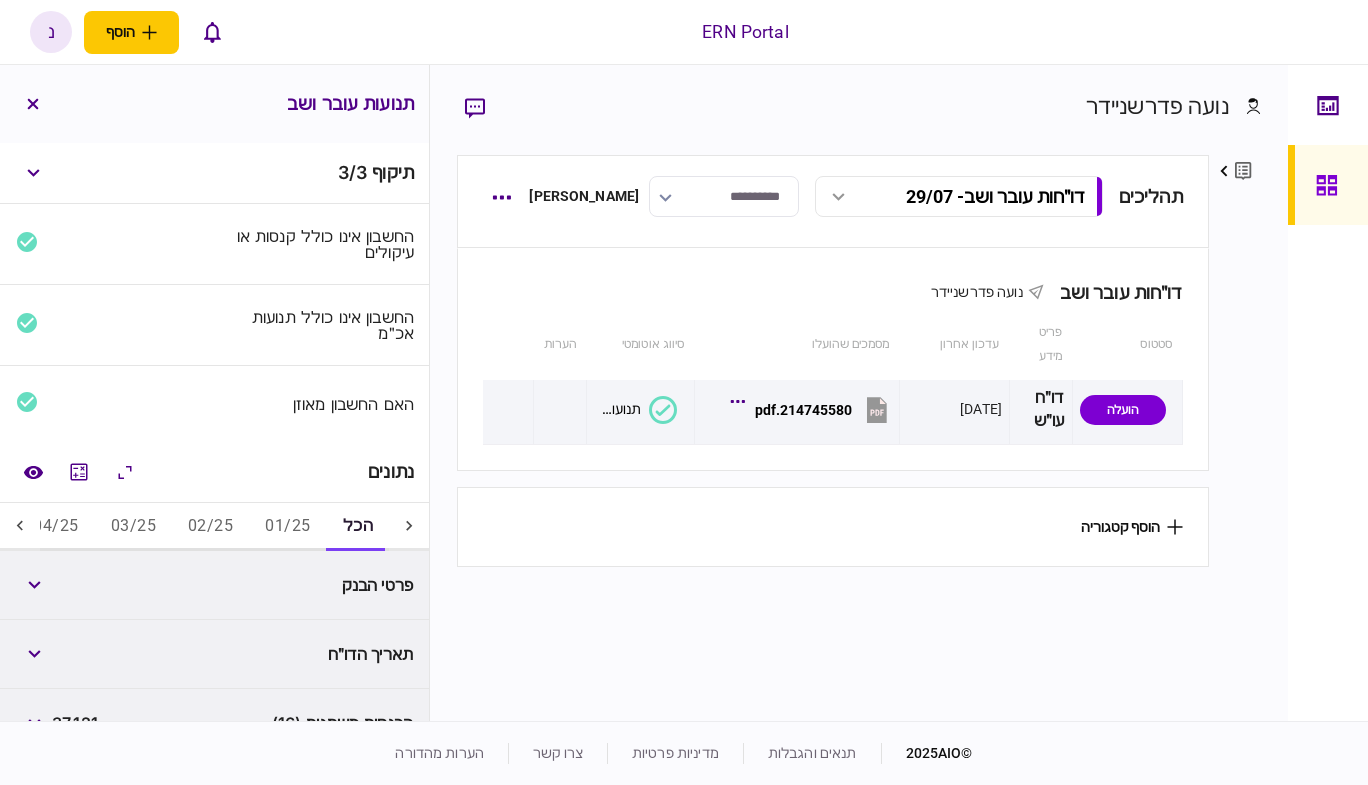scroll, scrollTop: 0, scrollLeft: 0, axis: both 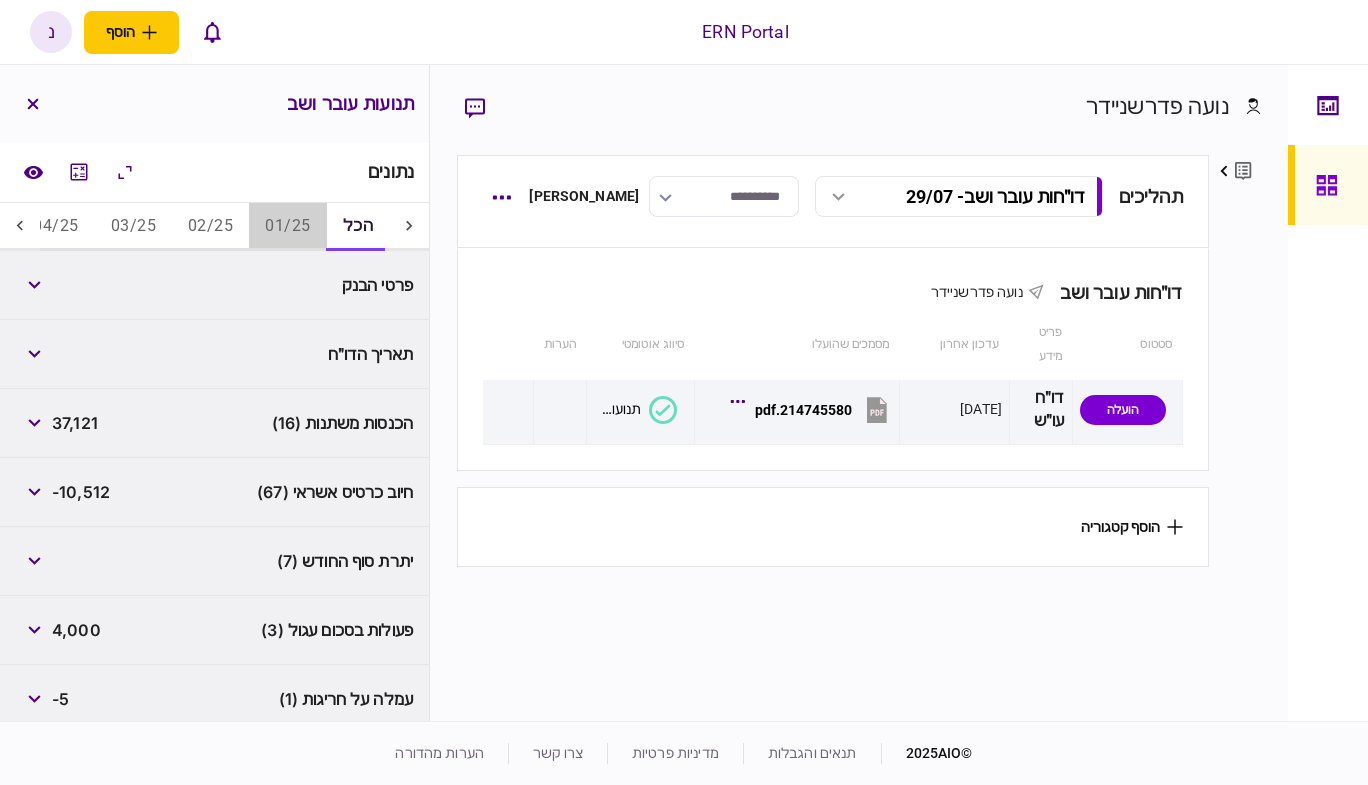 click on "01/25" at bounding box center [287, 227] 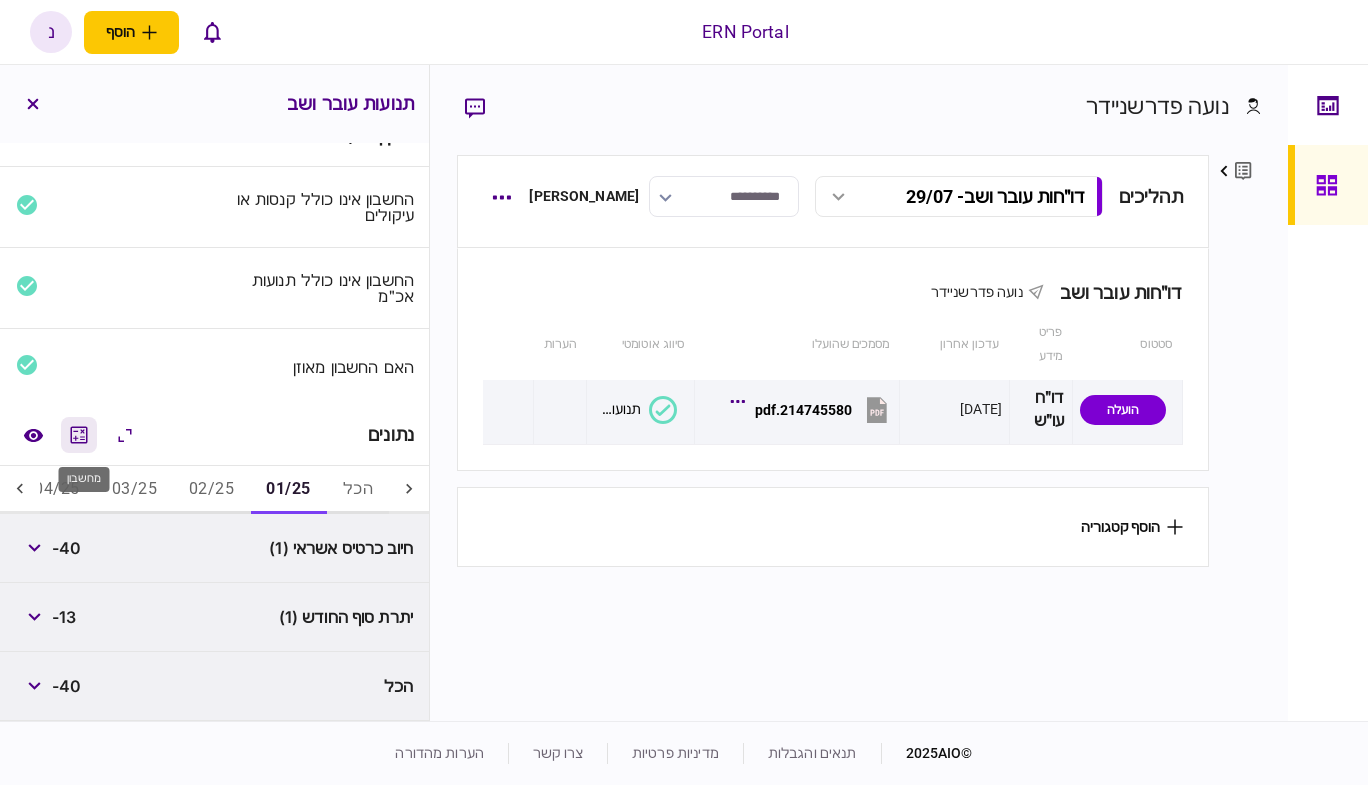 click 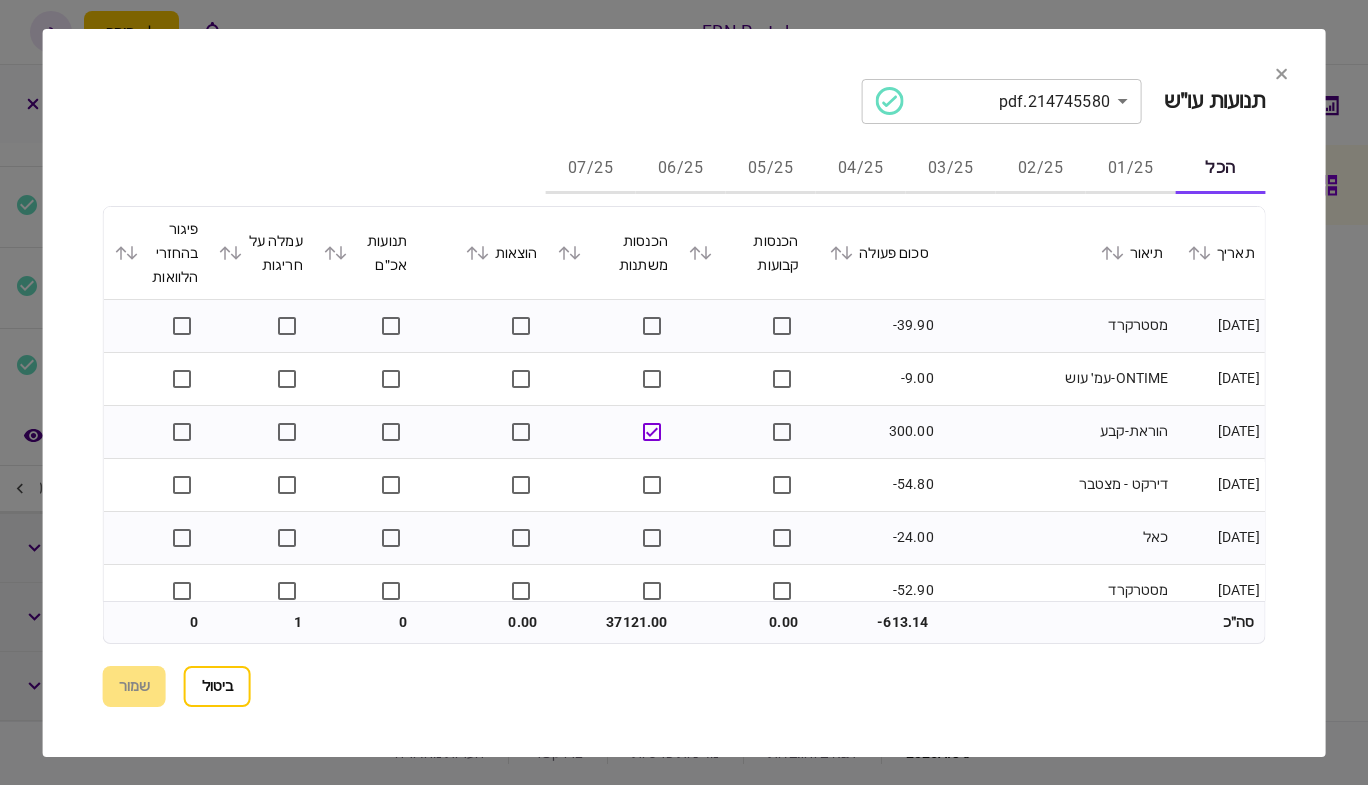 click on "01/25" at bounding box center [1130, 170] 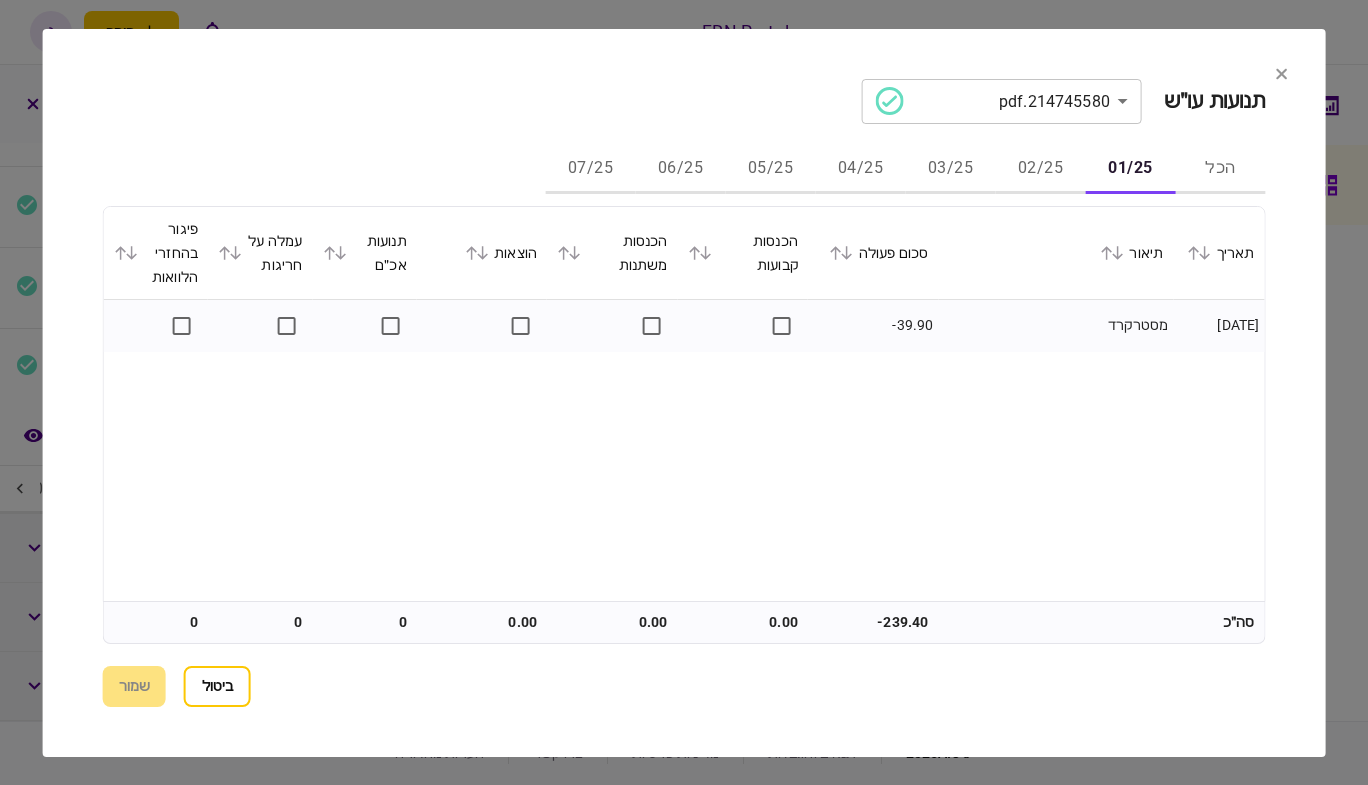 click on "04/25" at bounding box center (860, 170) 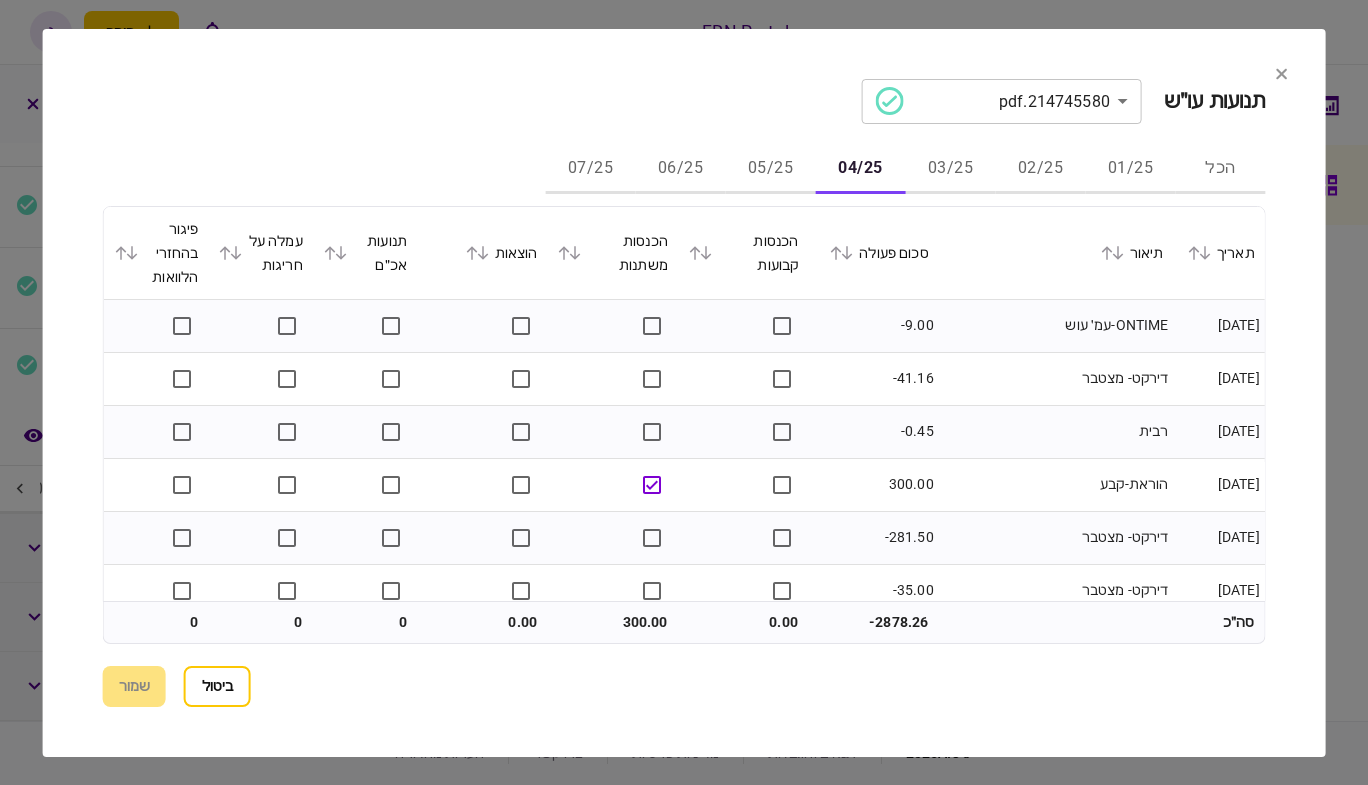 click on "הכנסות קבועות" at bounding box center [743, 253] 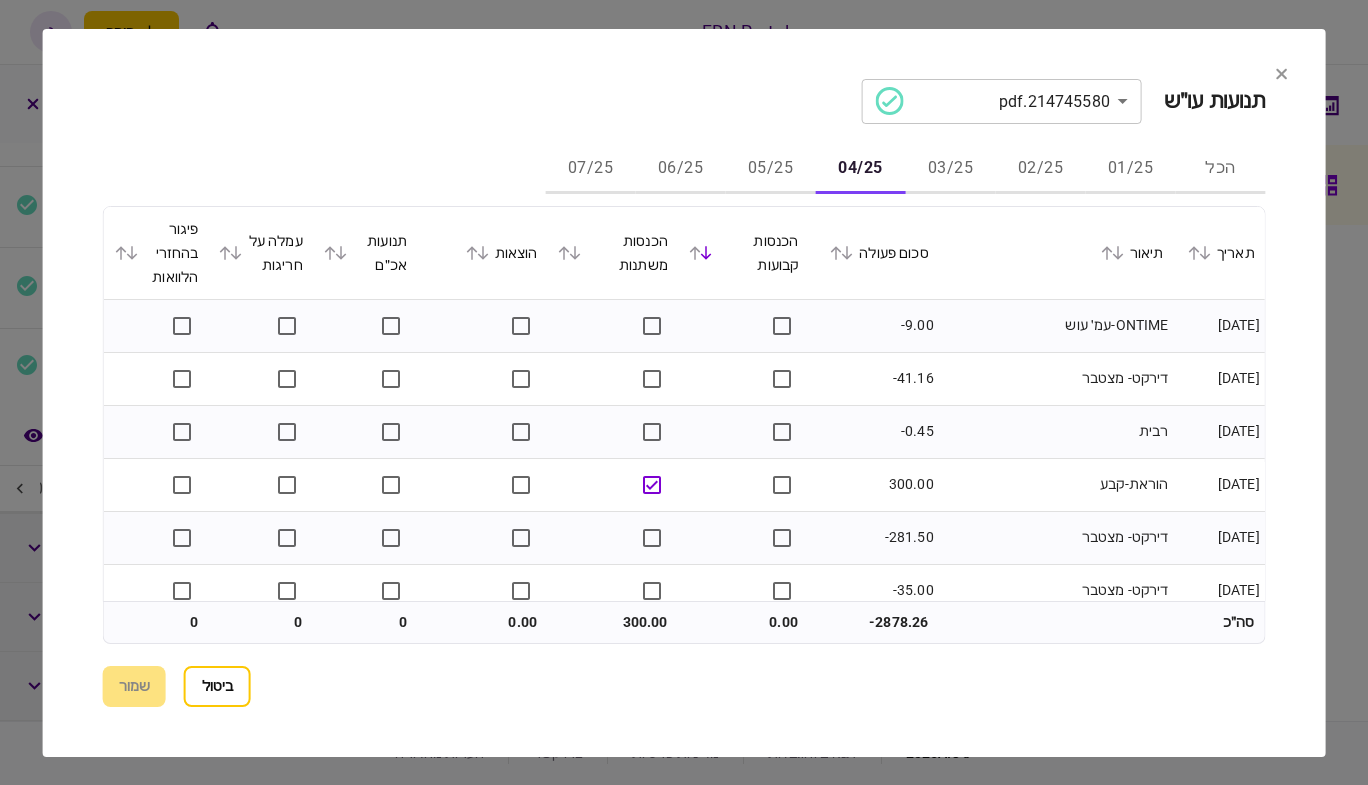 click 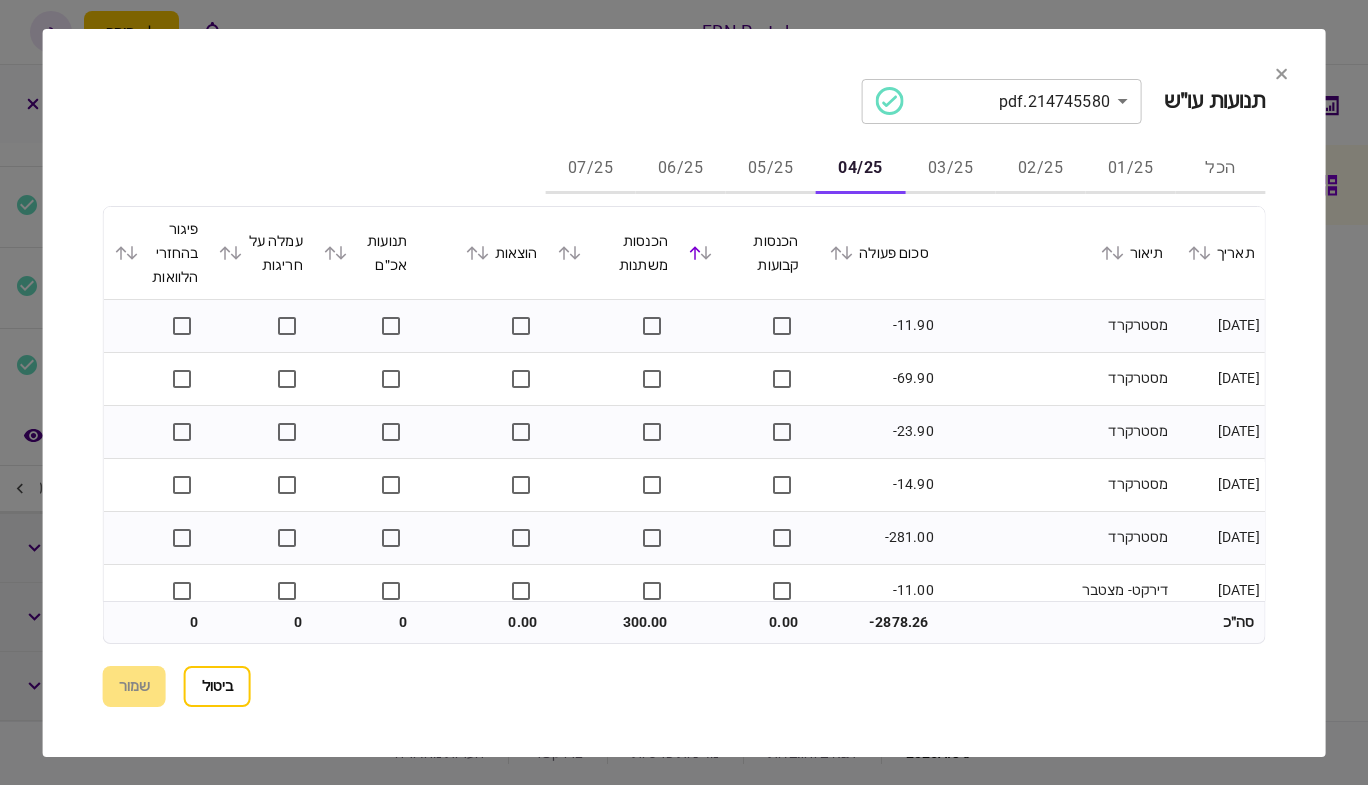 click 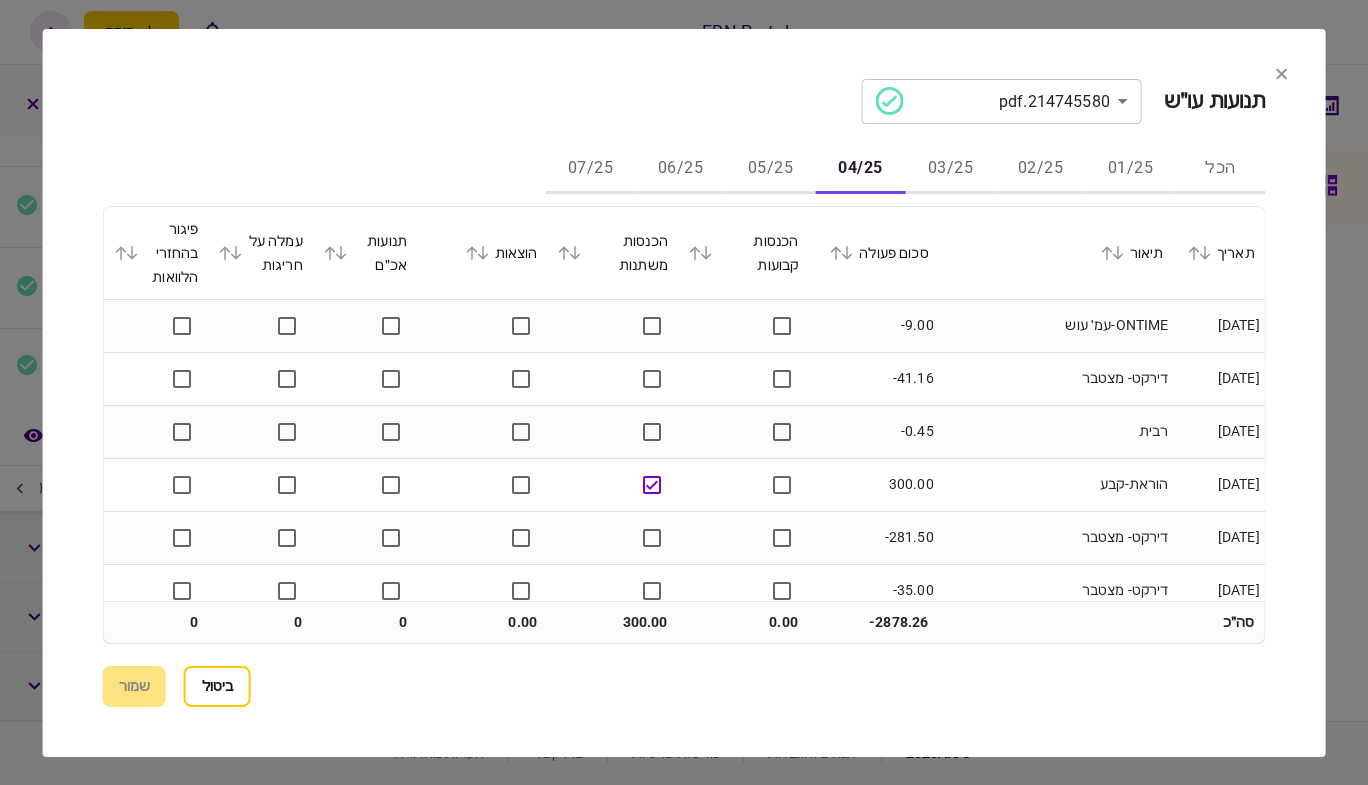 click on "תנועות אכ״ם" at bounding box center (364, 253) 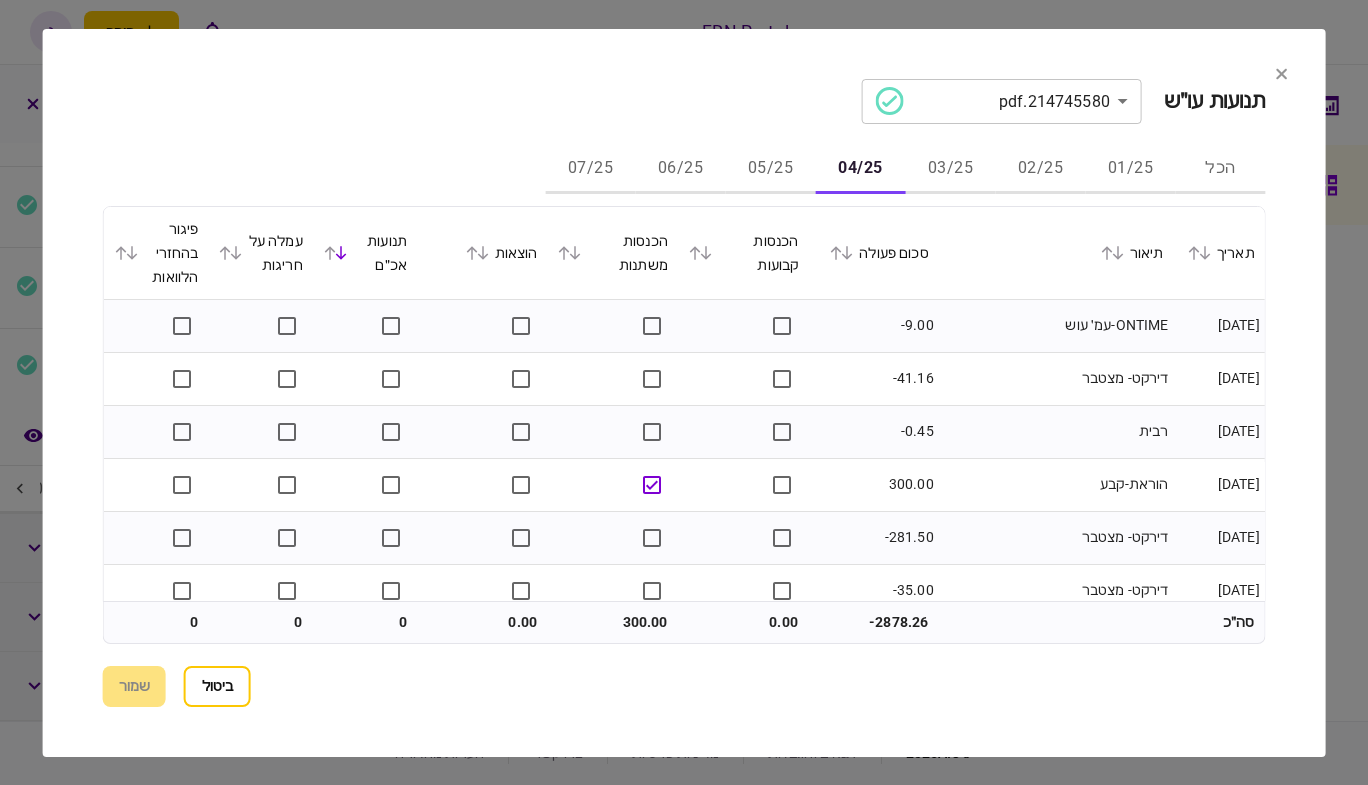 click 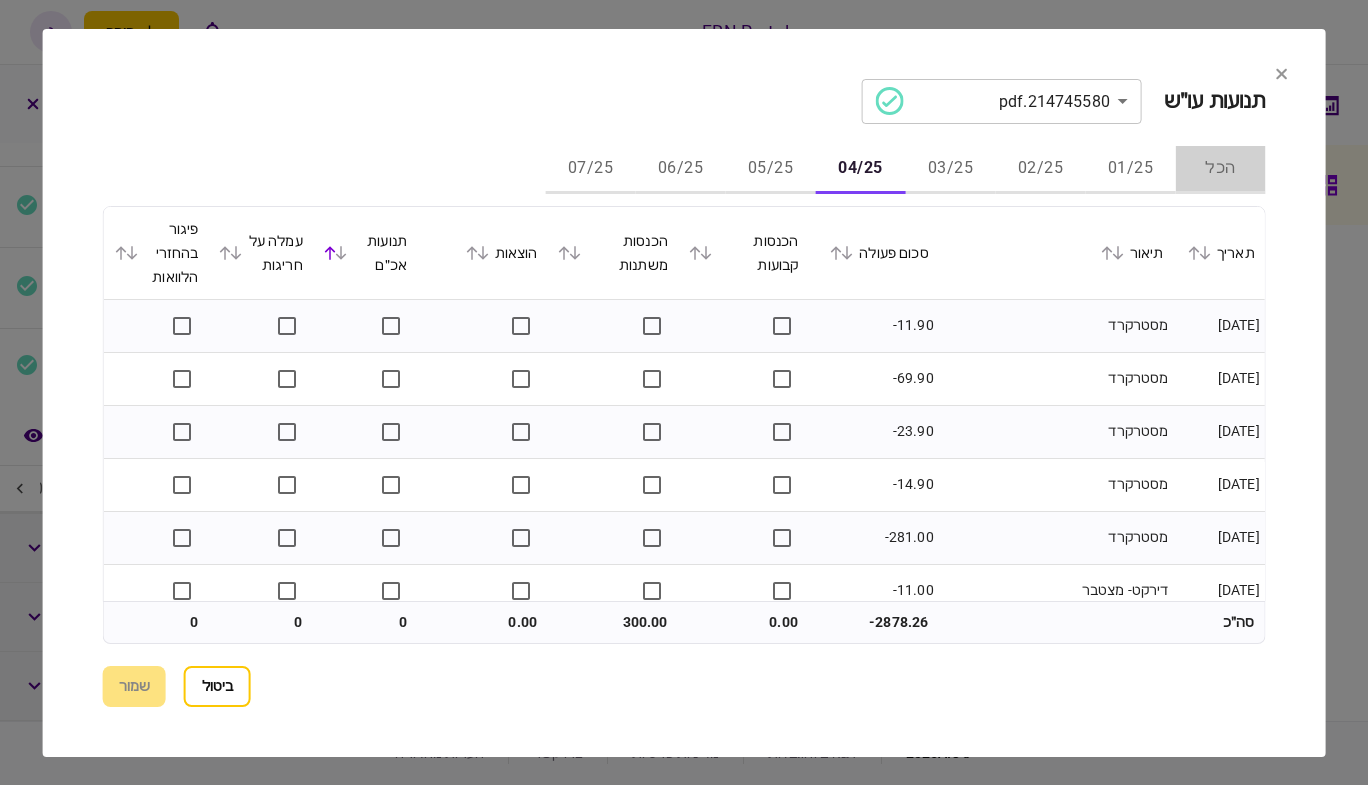 click on "הכל" at bounding box center [1220, 170] 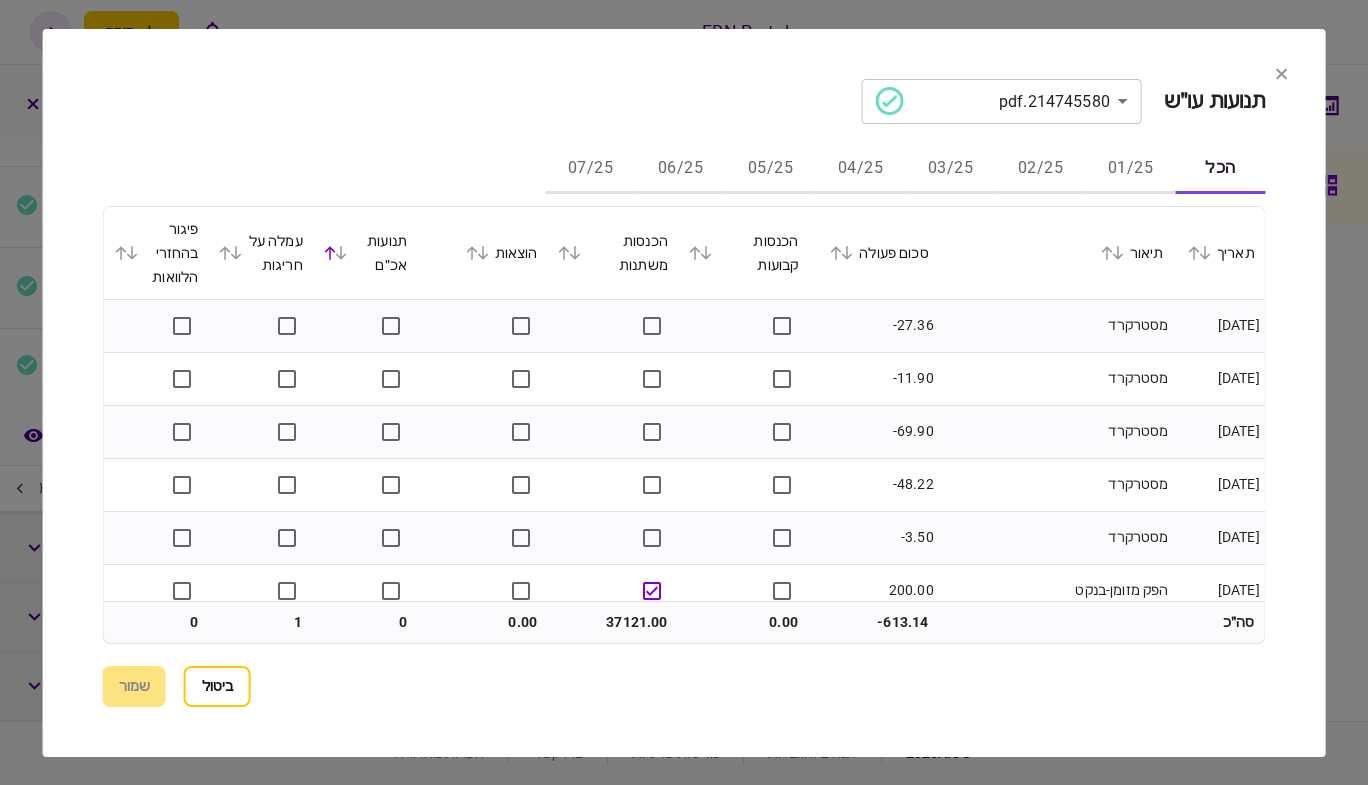click 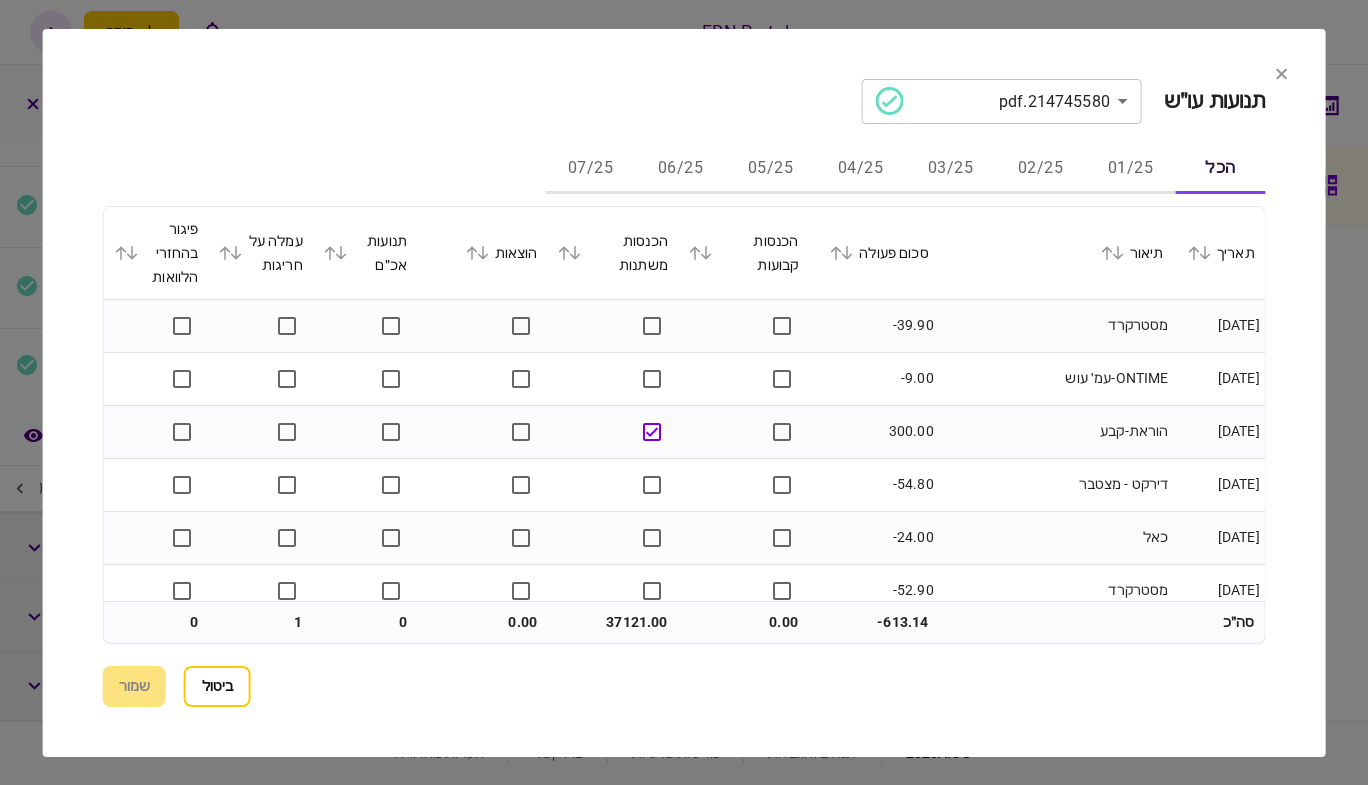 click 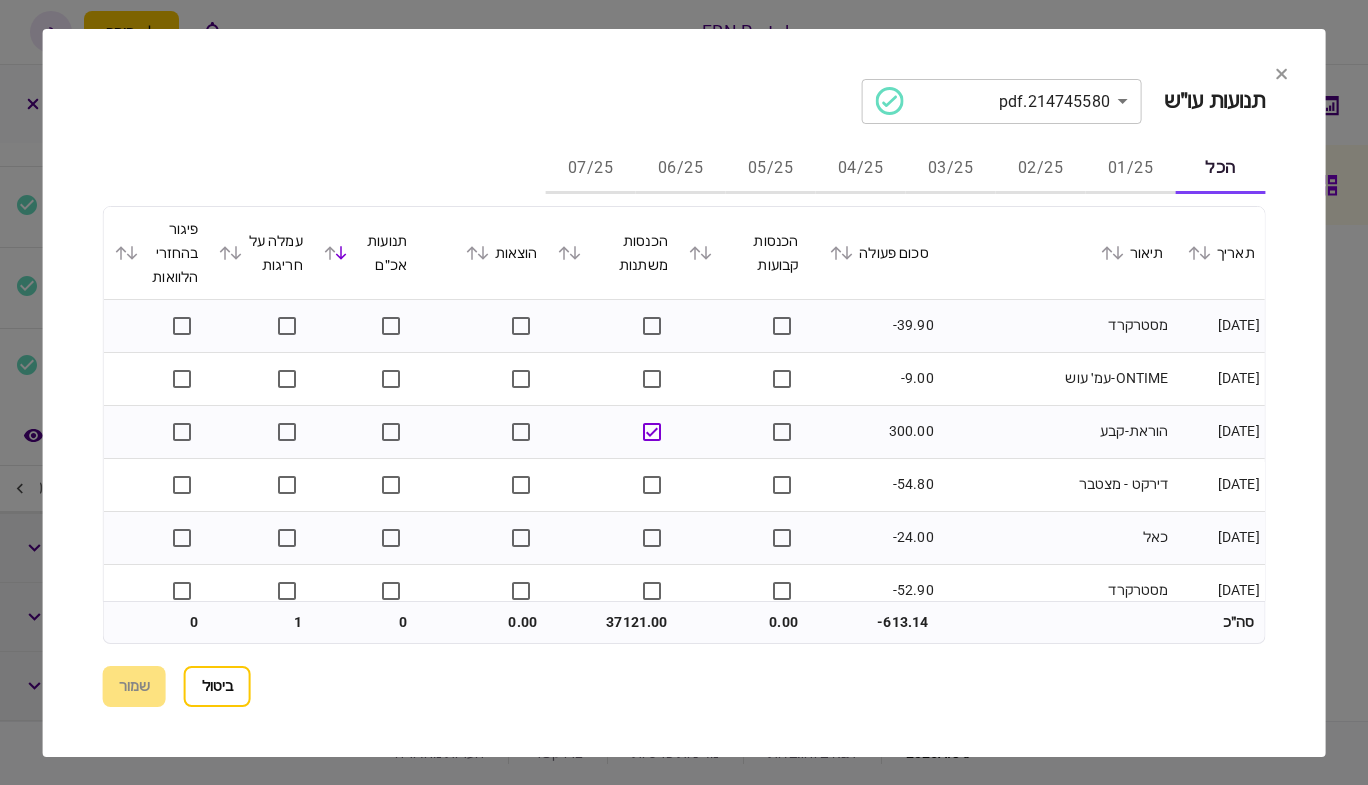 click 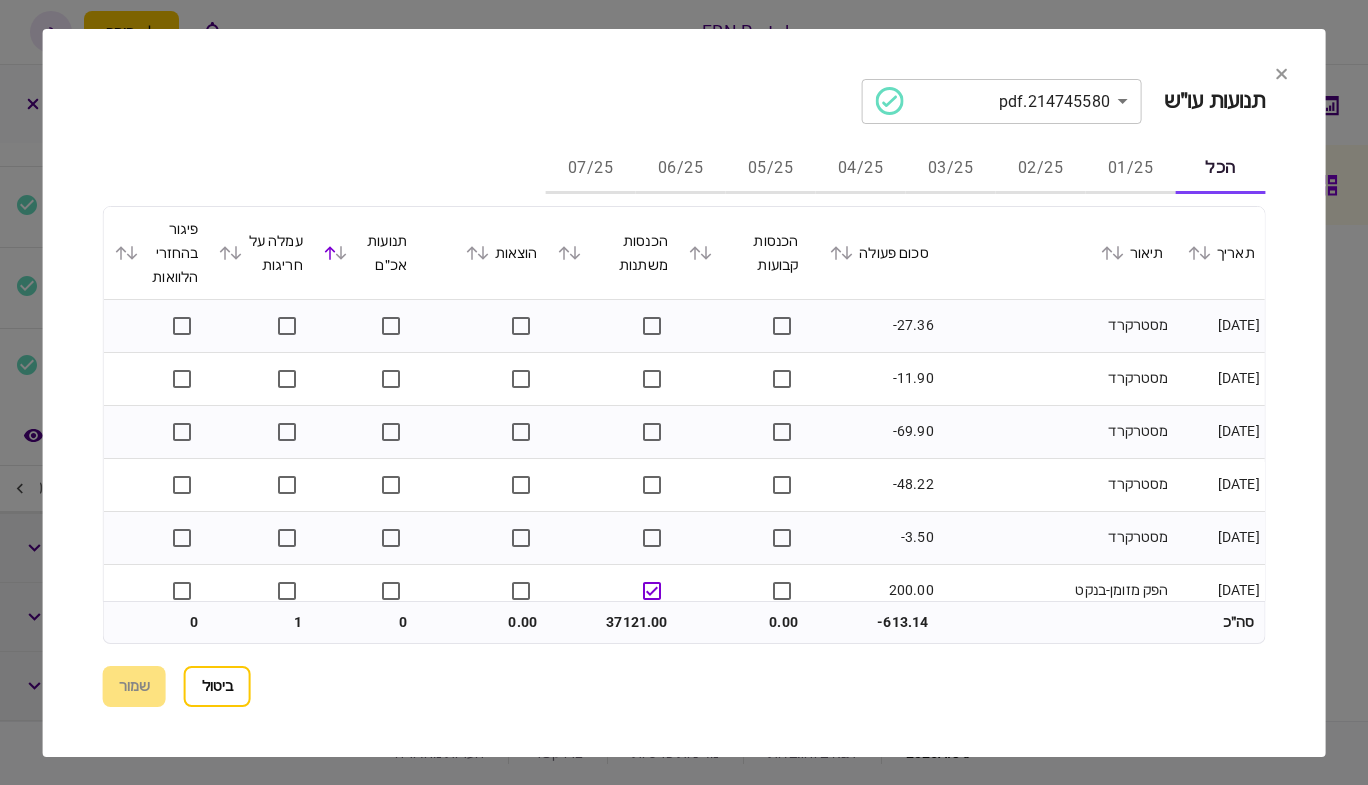 click at bounding box center (232, 253) 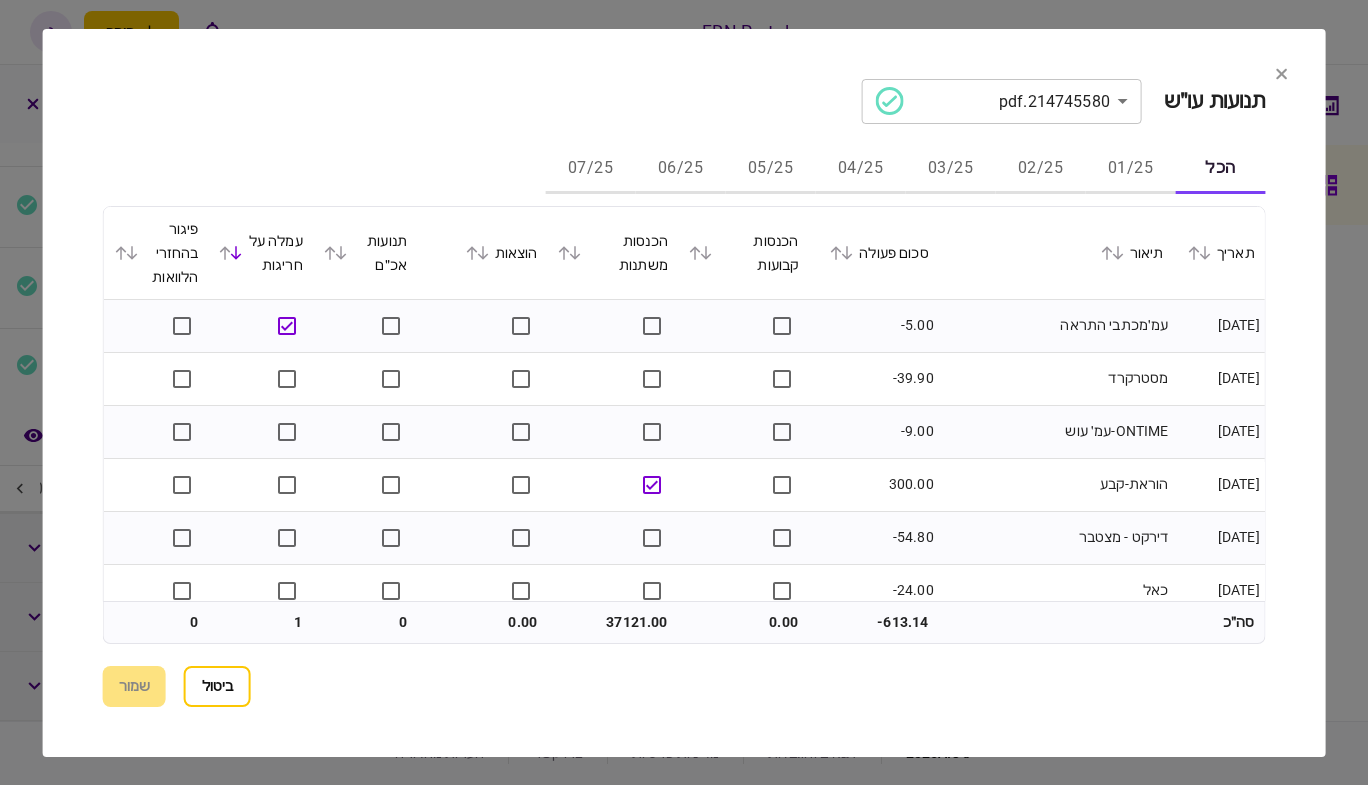 click at bounding box center [232, 253] 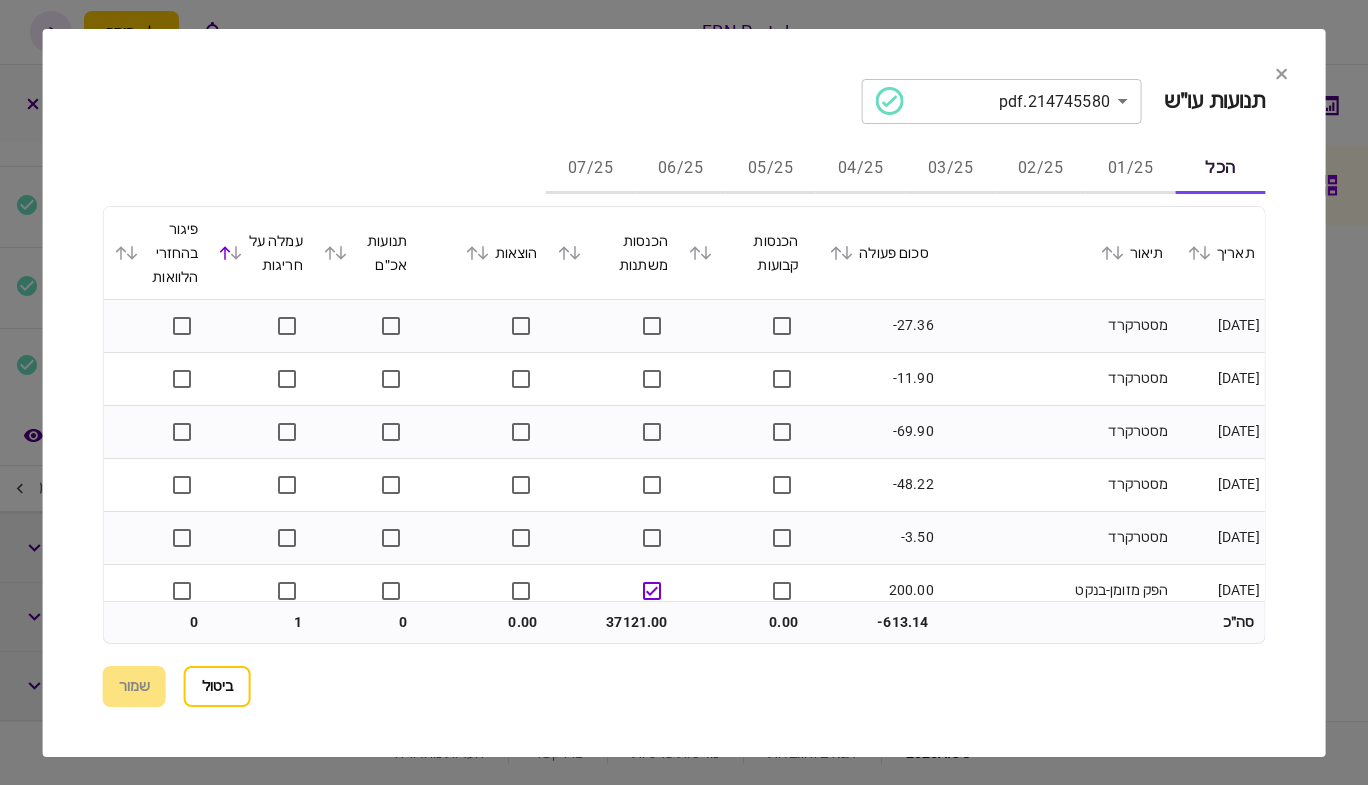 click at bounding box center [232, 253] 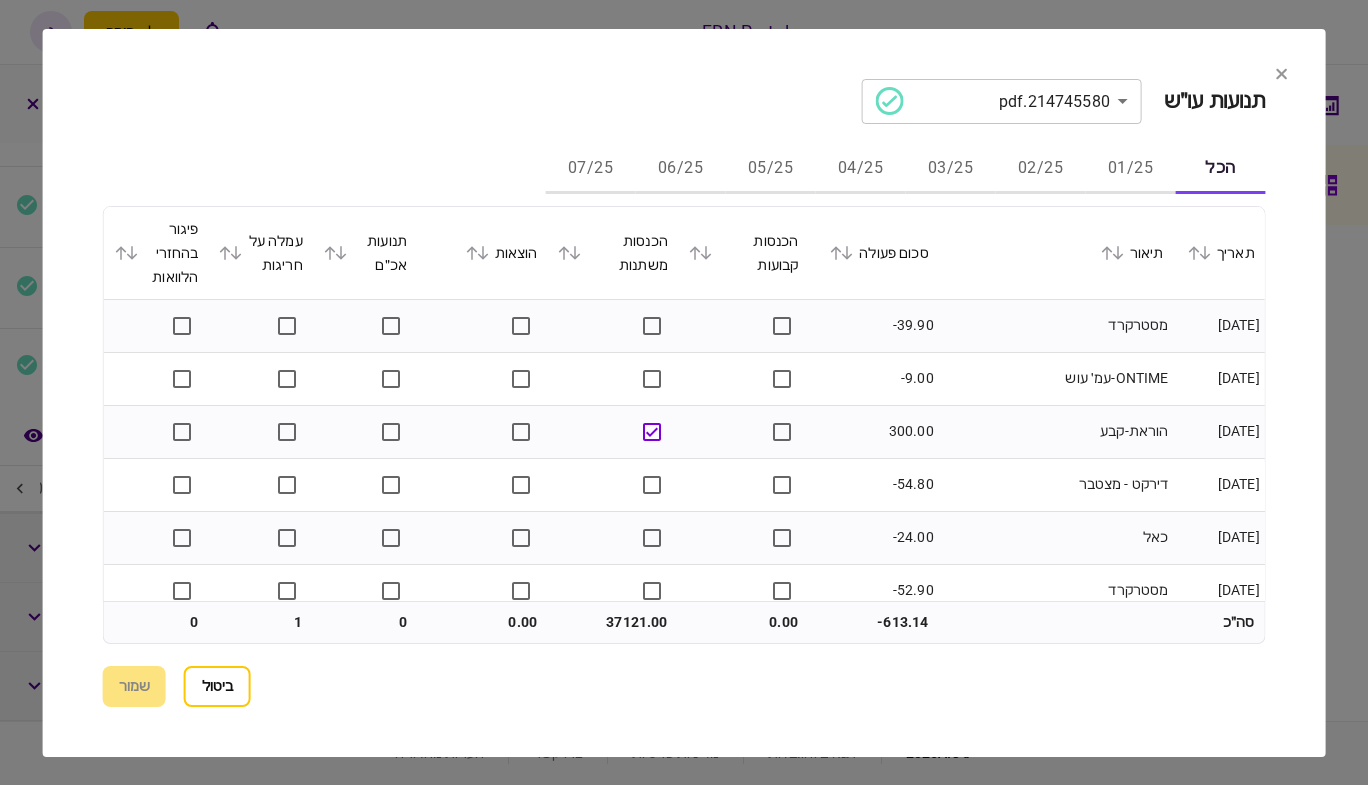 click at bounding box center [232, 253] 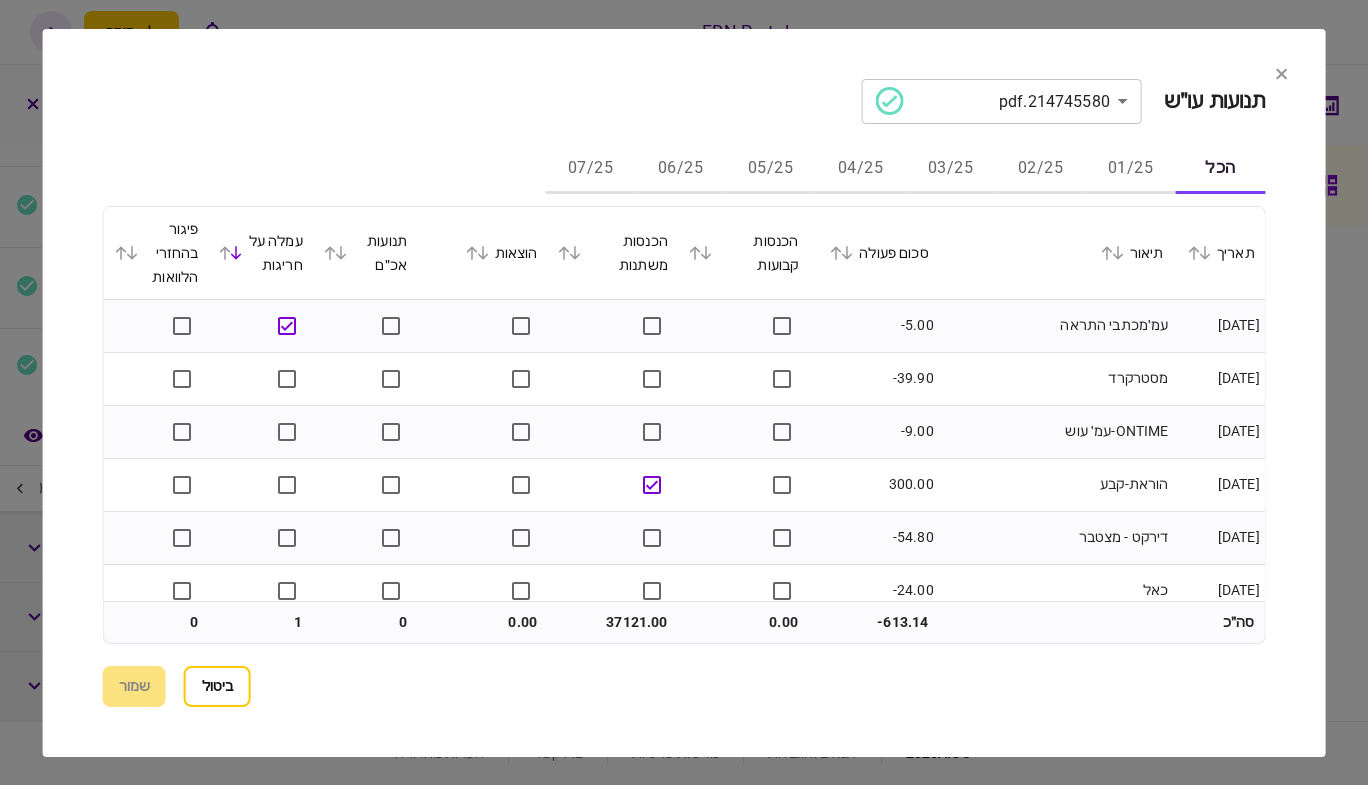 click on "ביטול" at bounding box center [217, 686] 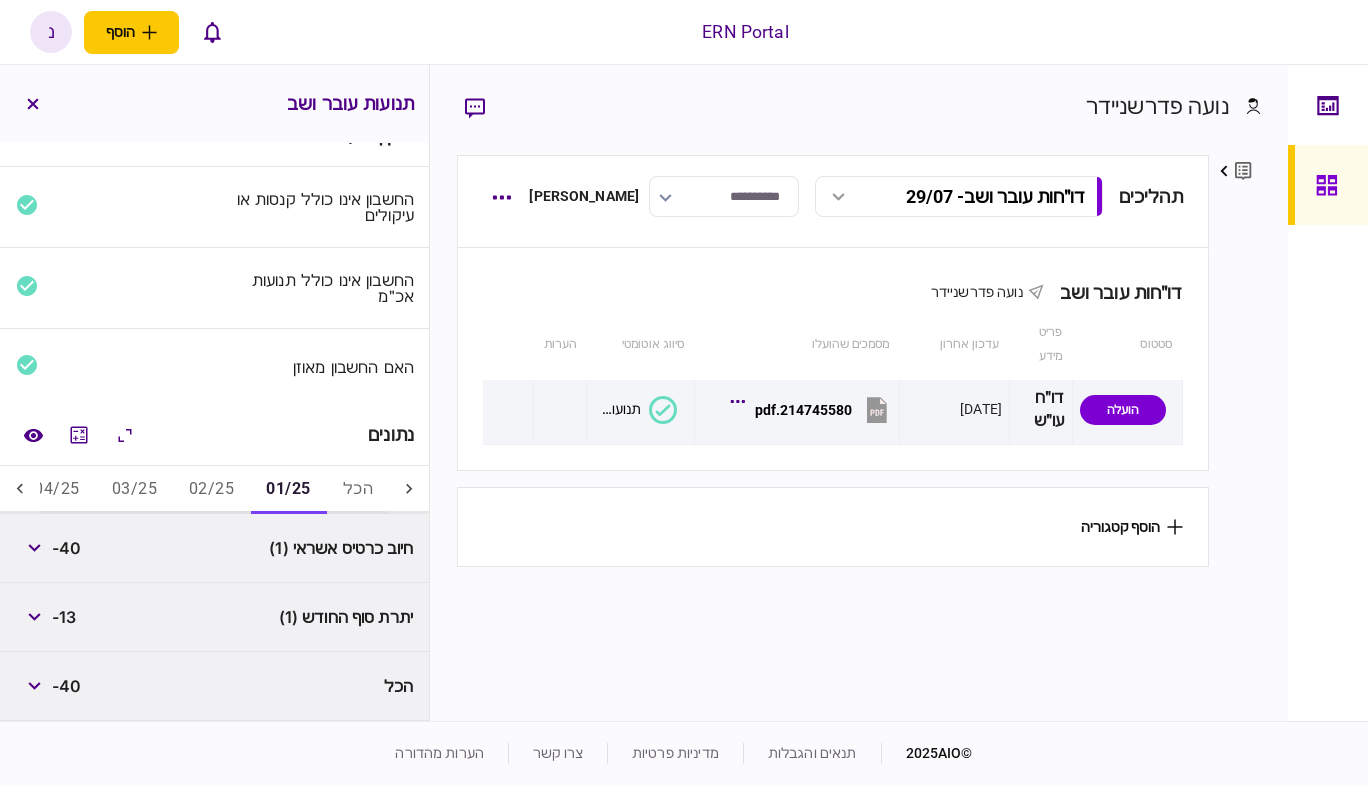 click on "04/25" at bounding box center (56, 490) 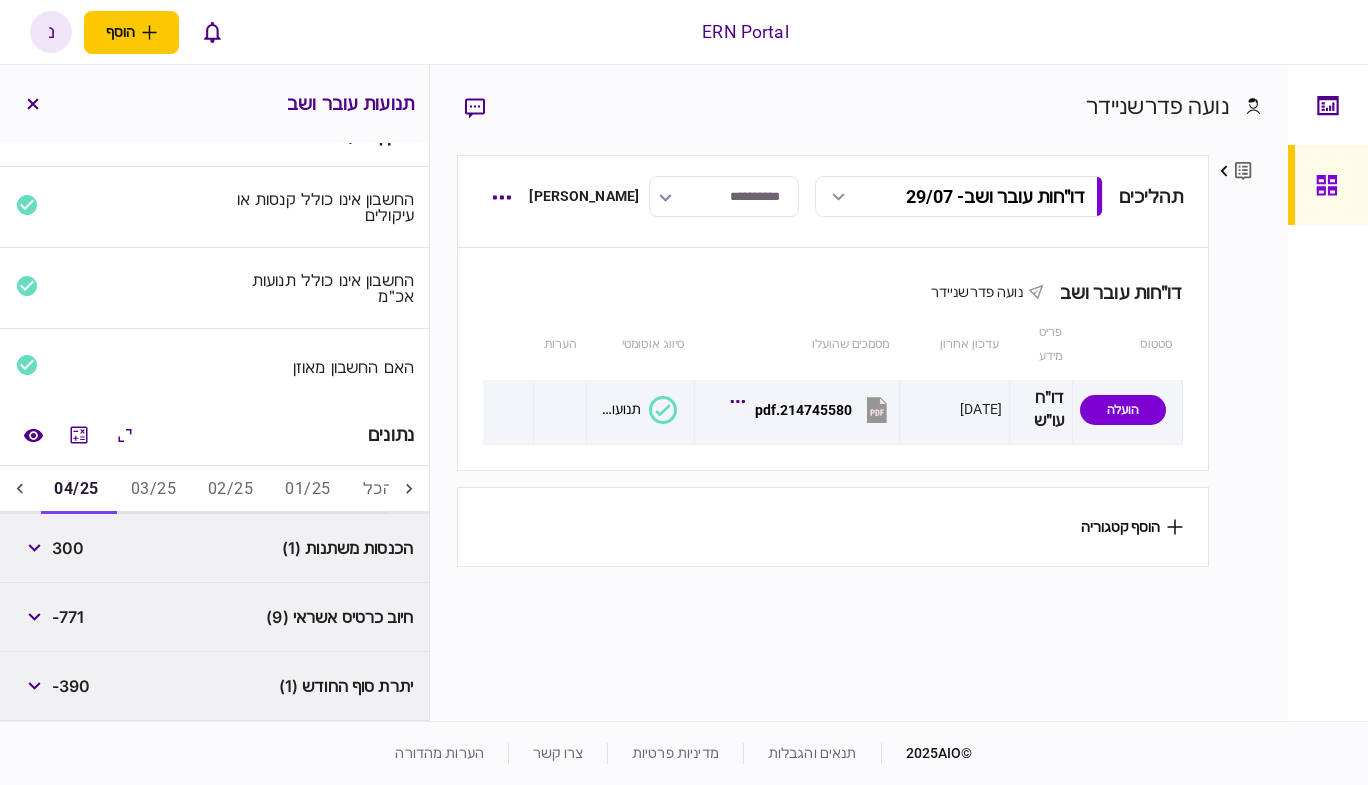 scroll, scrollTop: 0, scrollLeft: -19, axis: horizontal 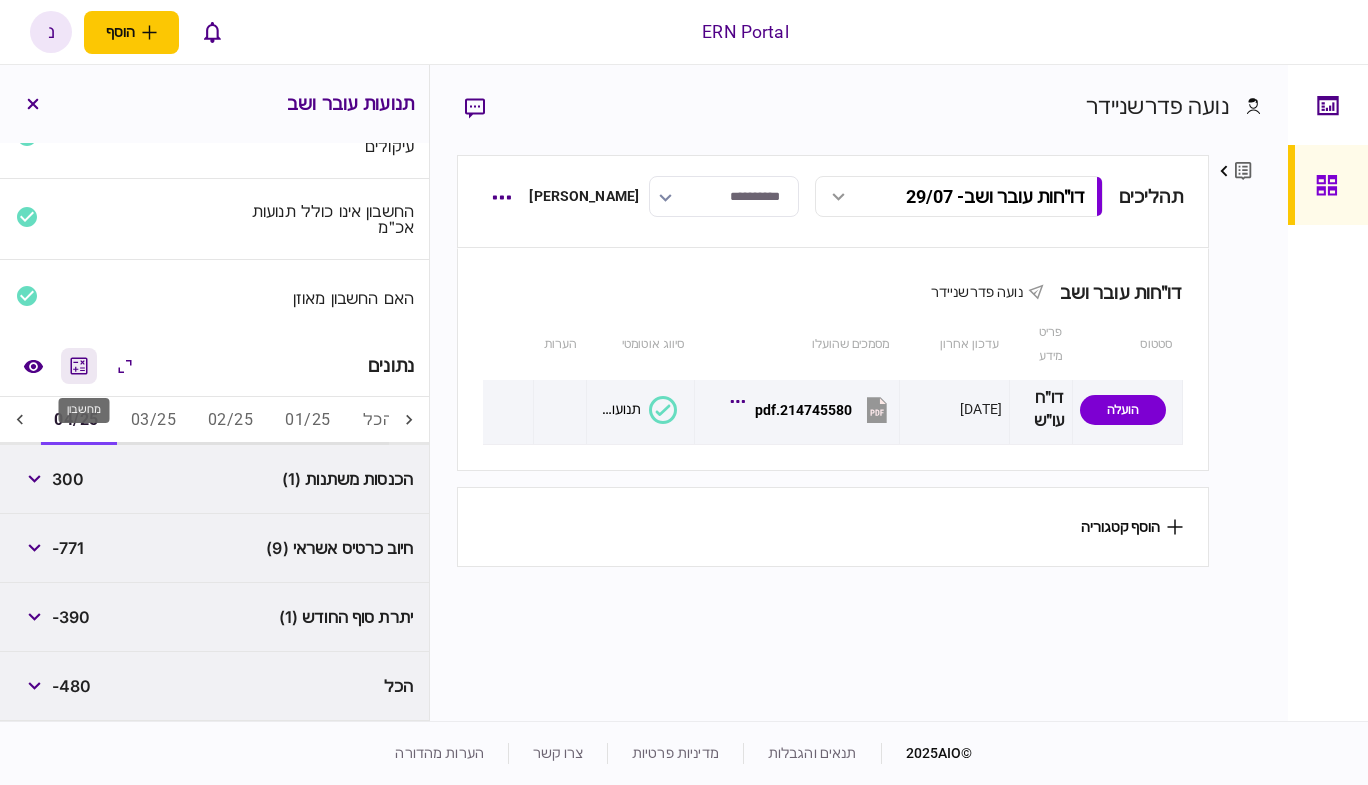 click 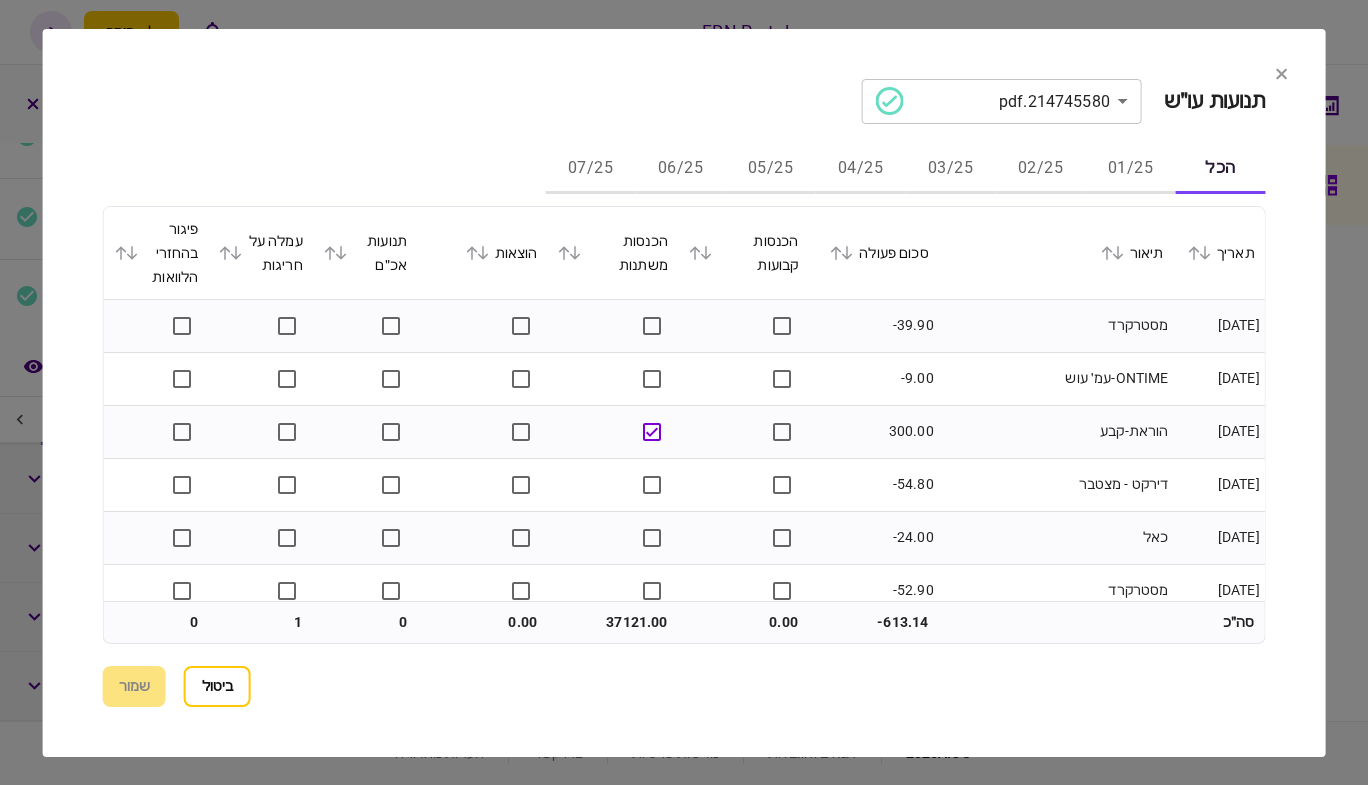 click 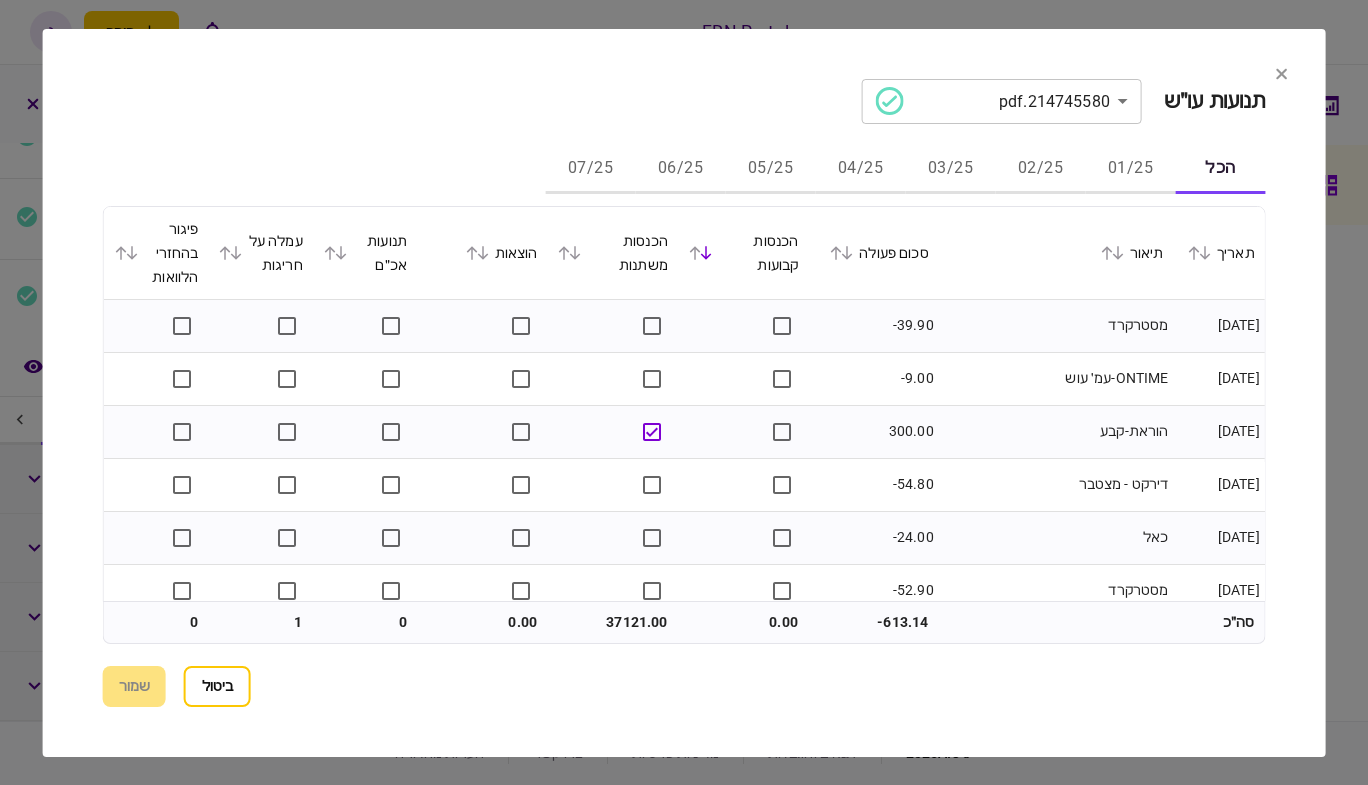 click 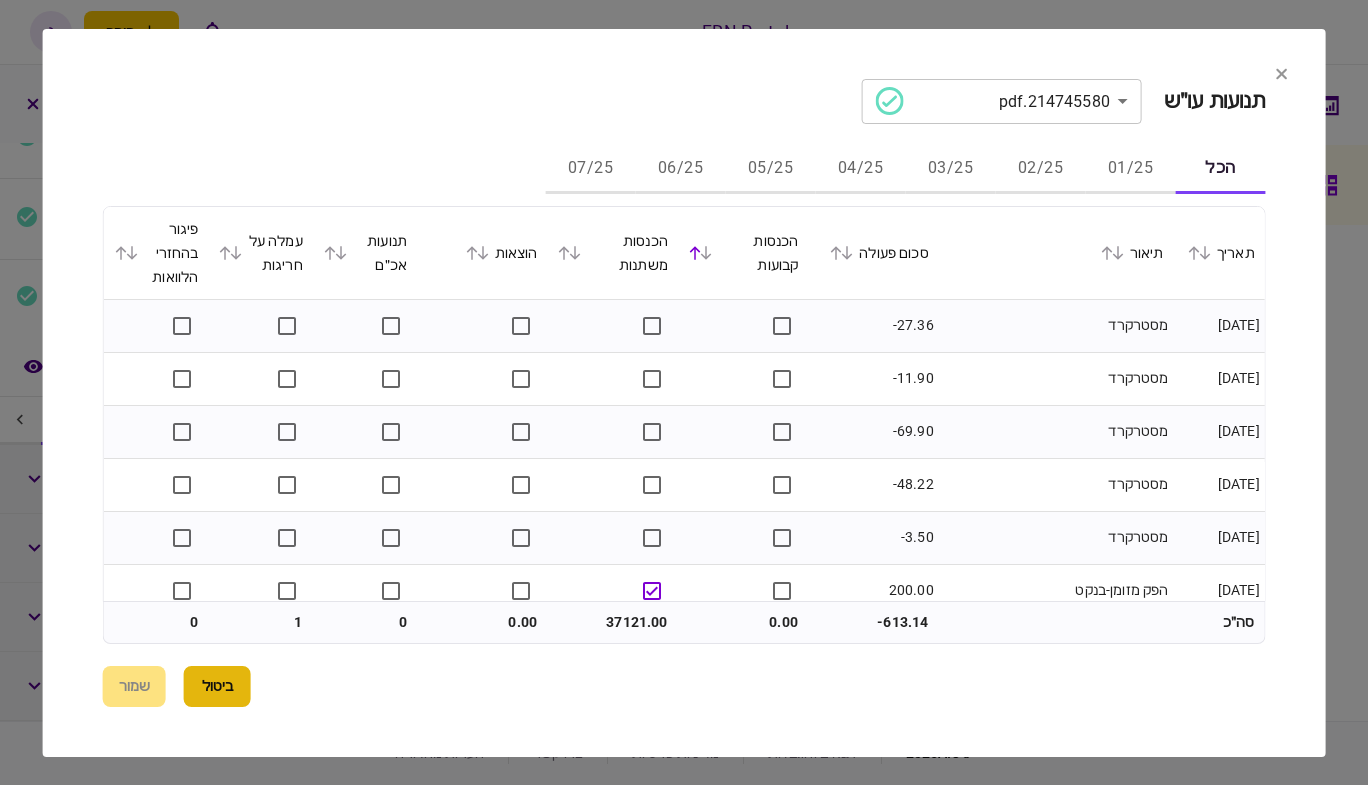 click on "ביטול" at bounding box center (217, 686) 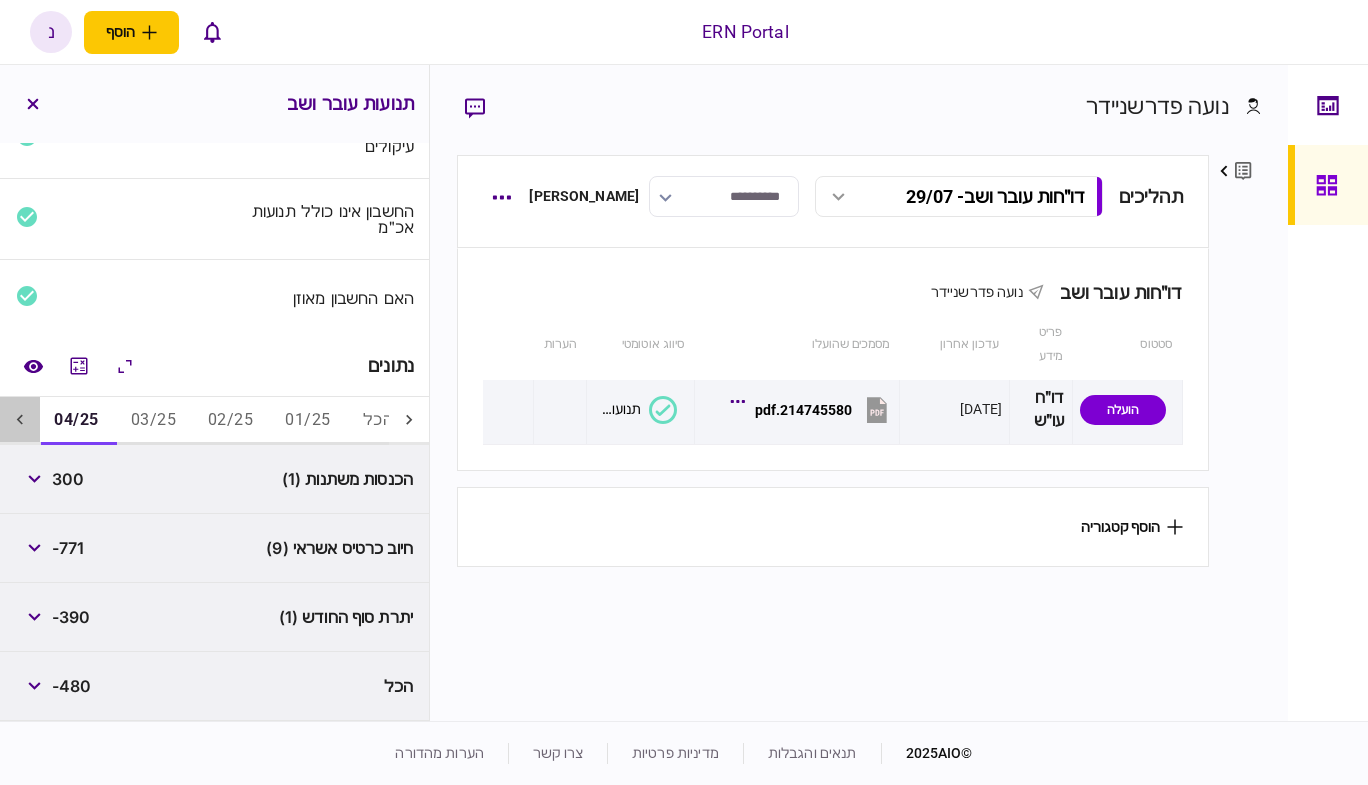 click 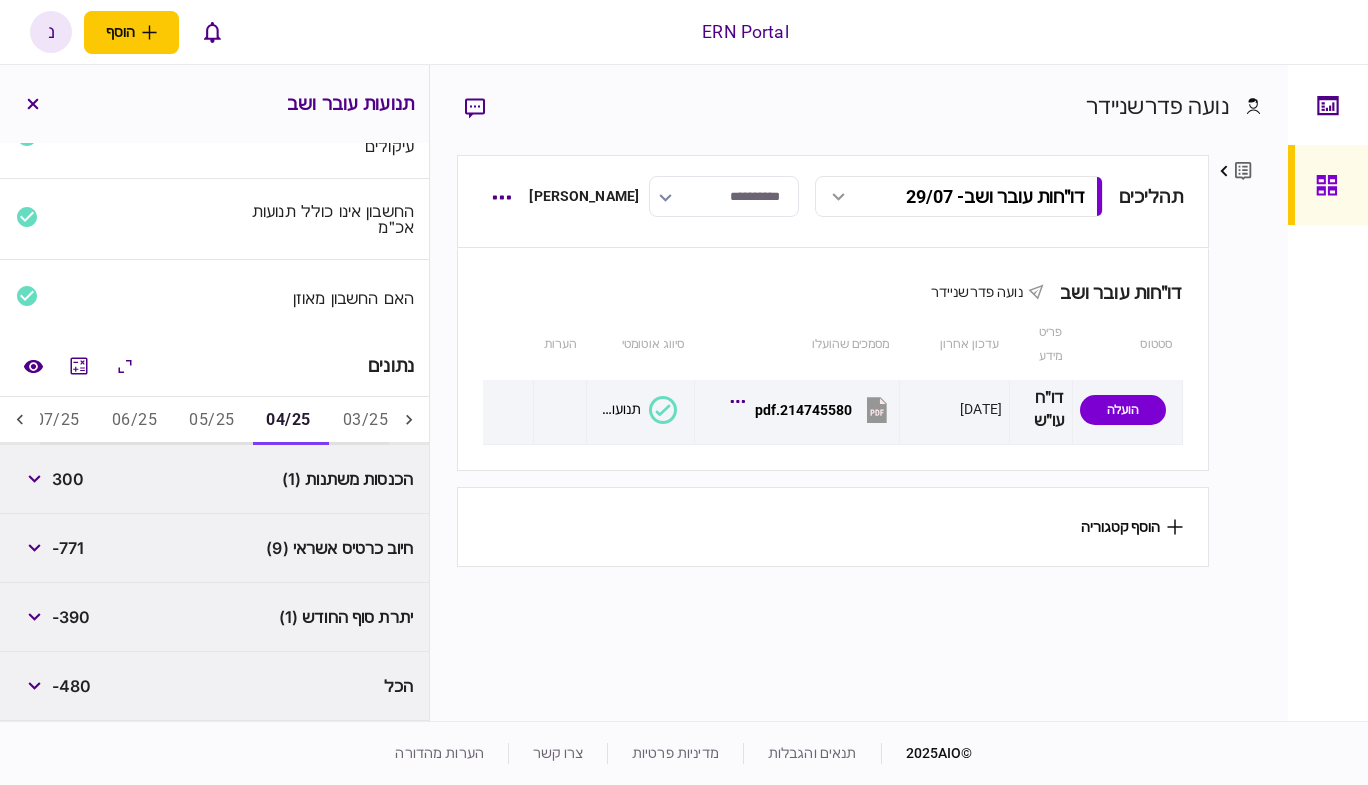click 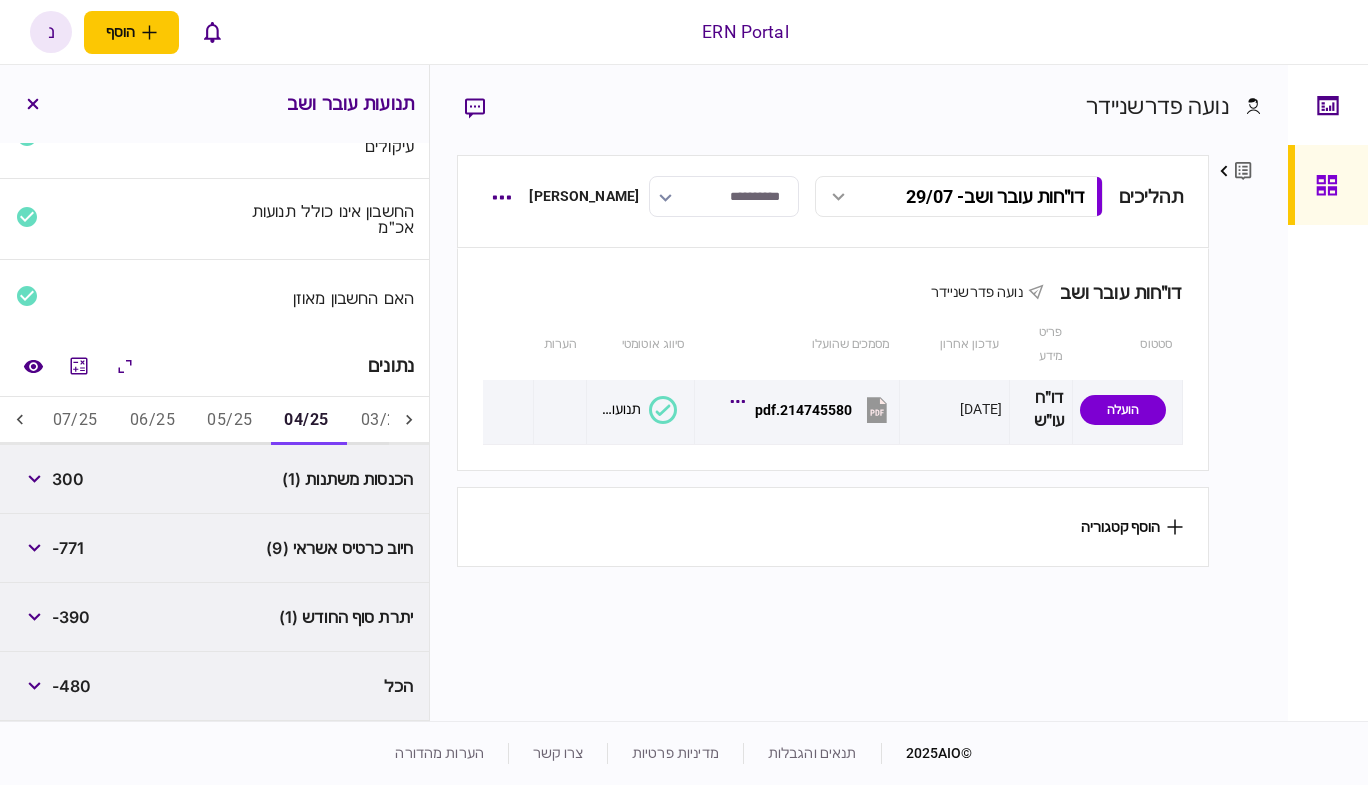 click 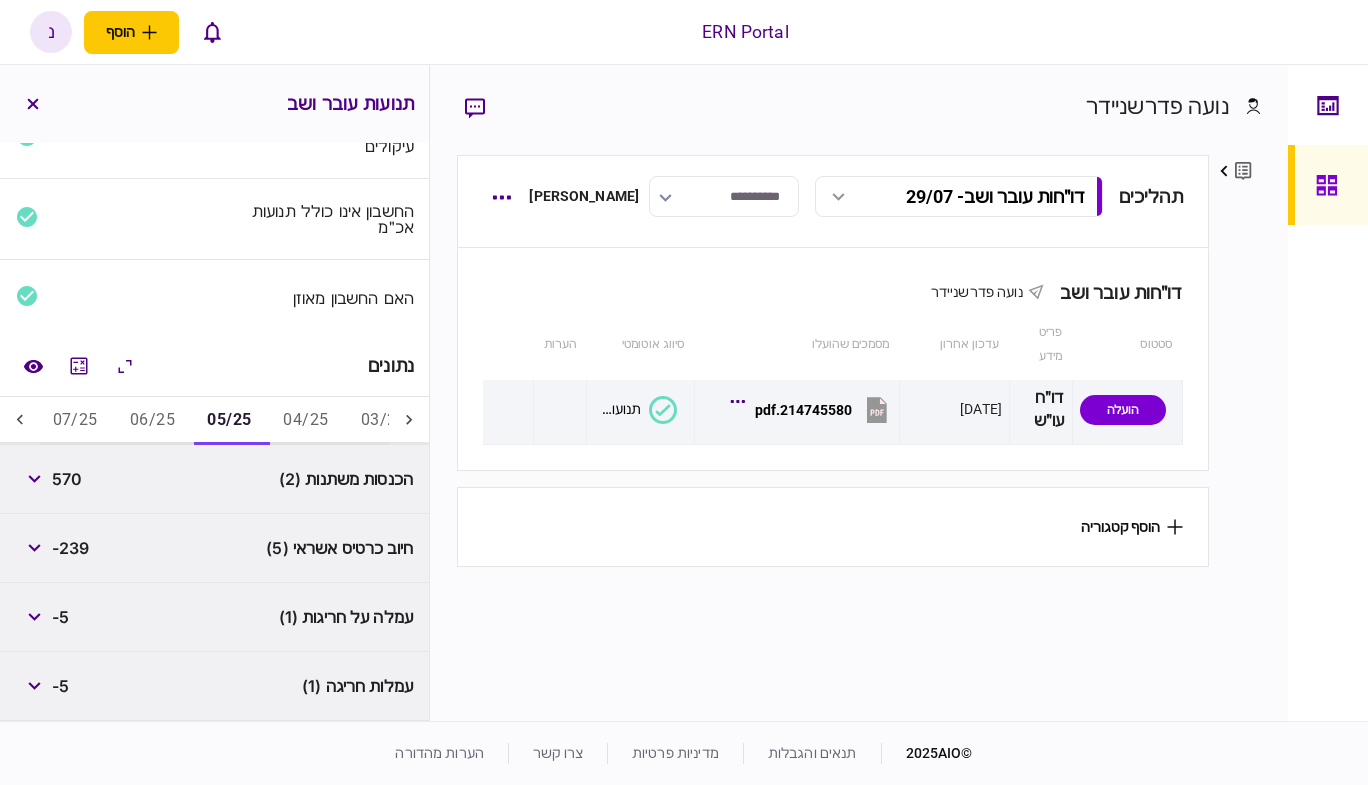 click on "06/25" at bounding box center (152, 421) 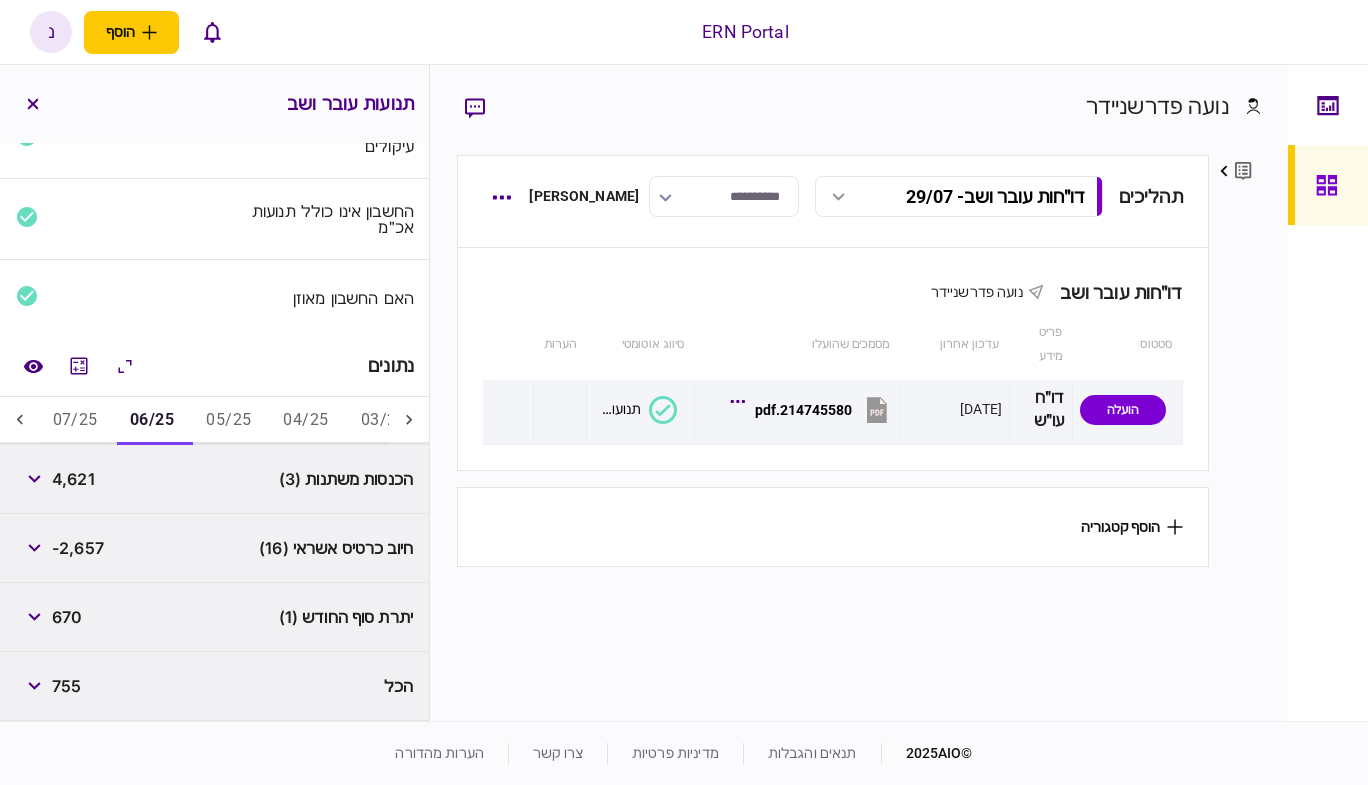 click on "07/25" at bounding box center [75, 421] 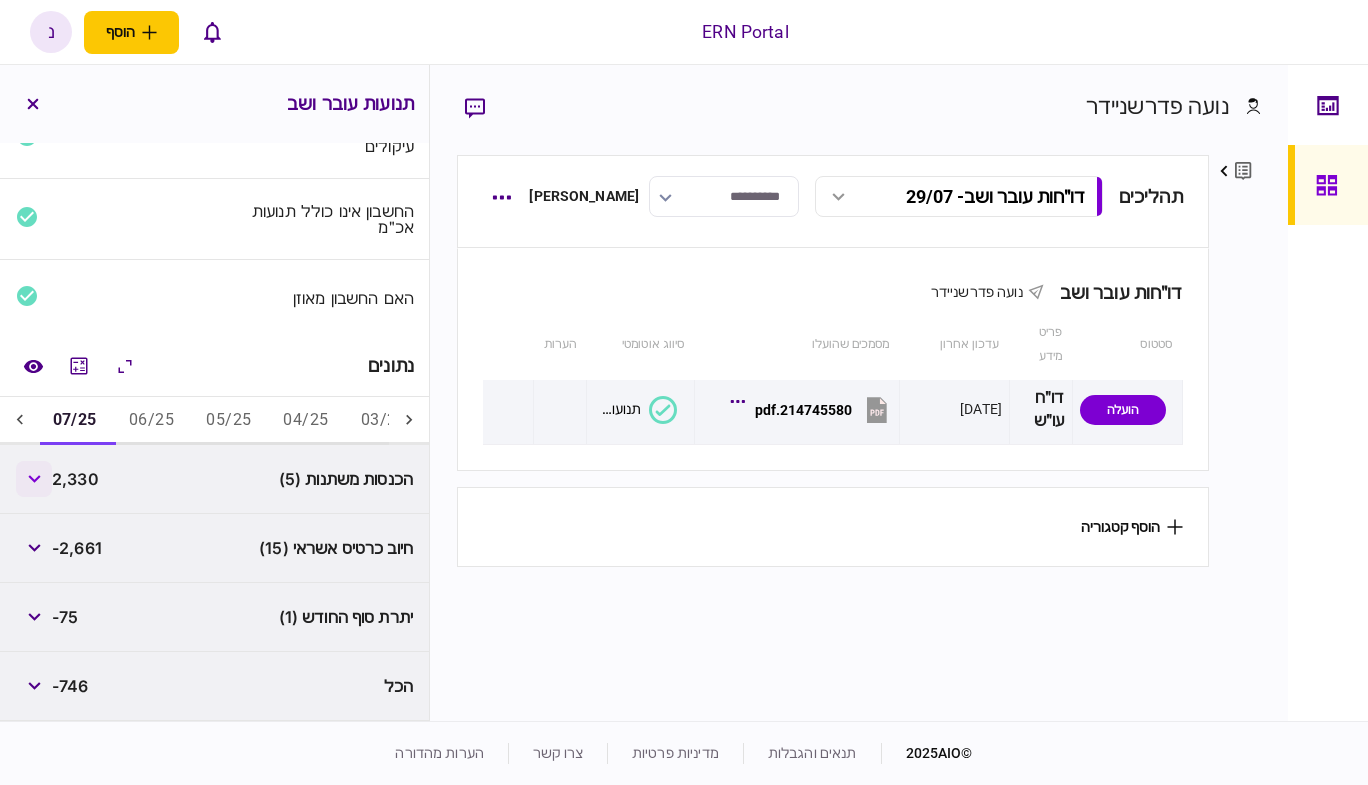 click at bounding box center [34, 479] 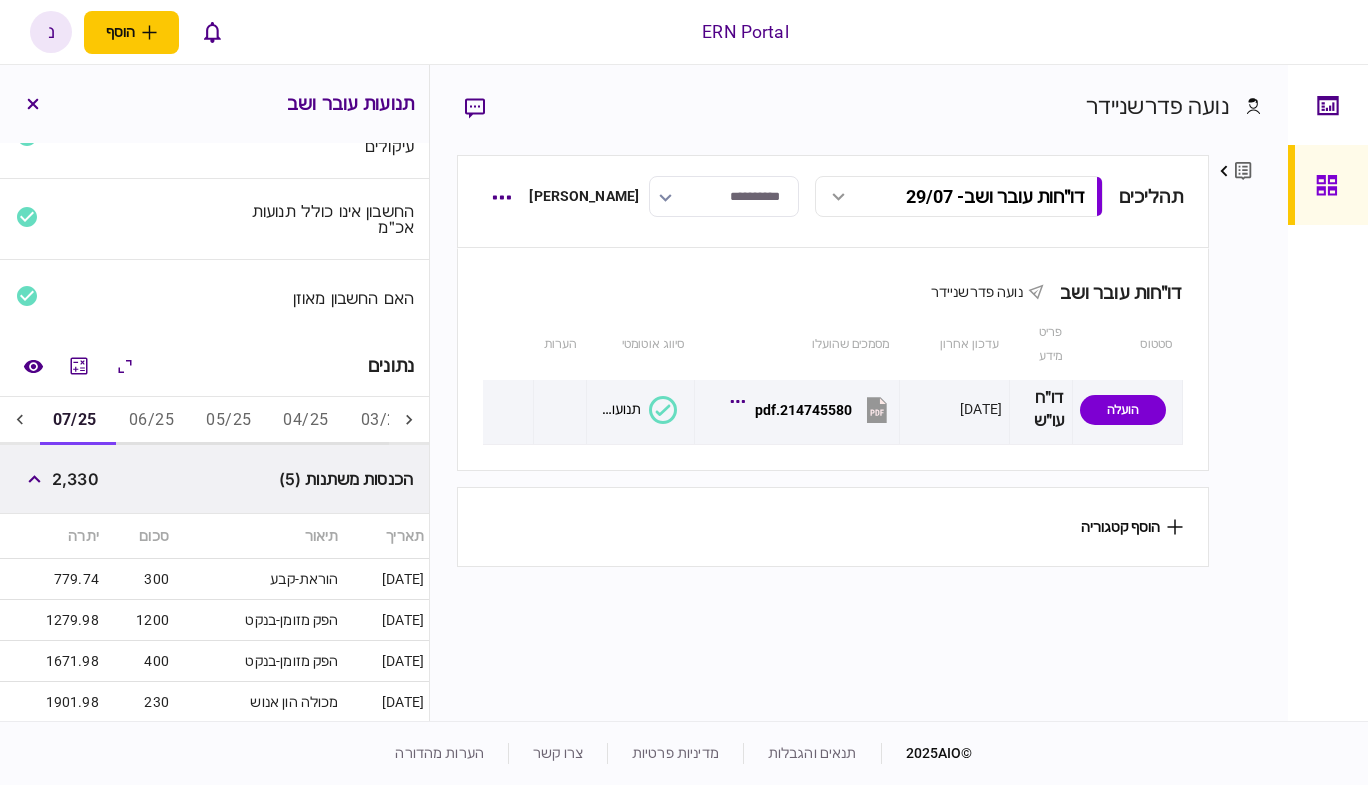scroll, scrollTop: 206, scrollLeft: 0, axis: vertical 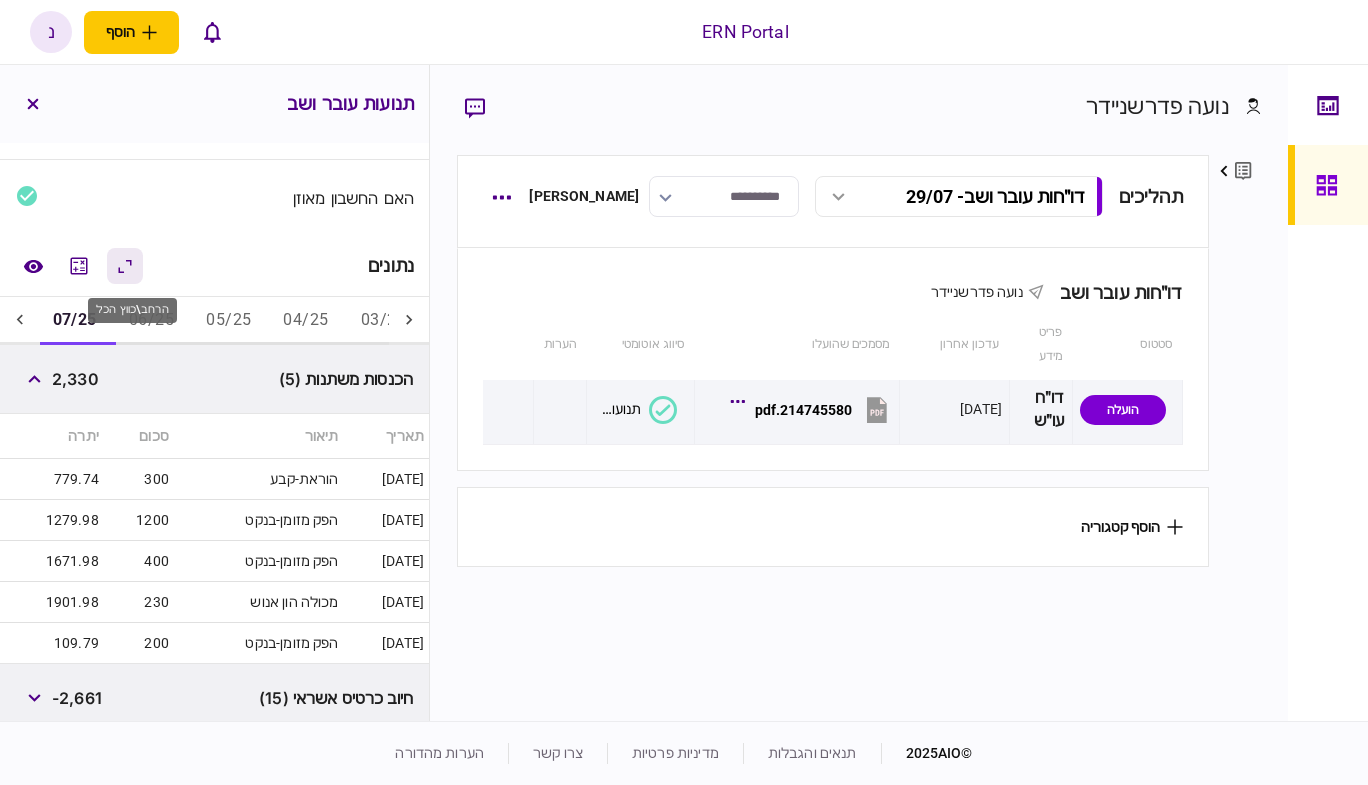 click 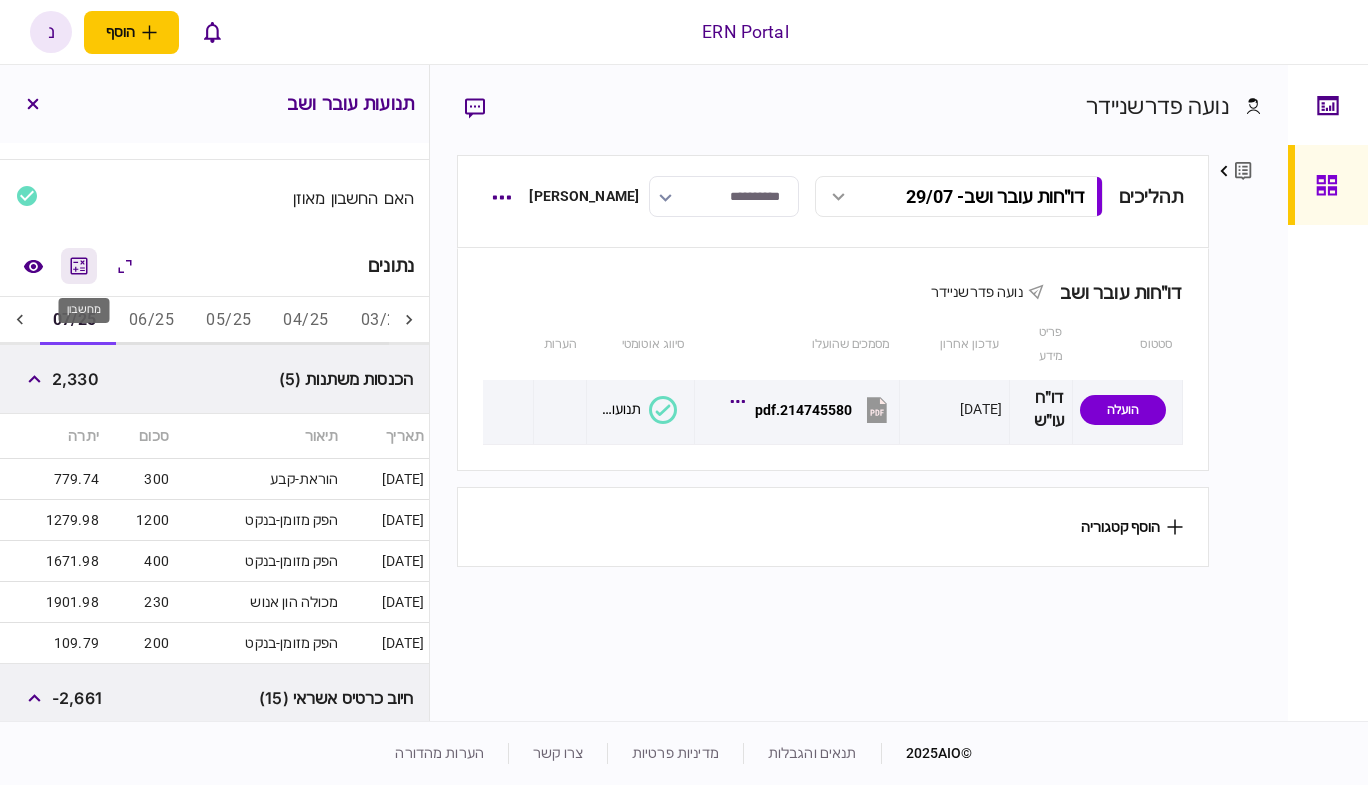 click at bounding box center (79, 266) 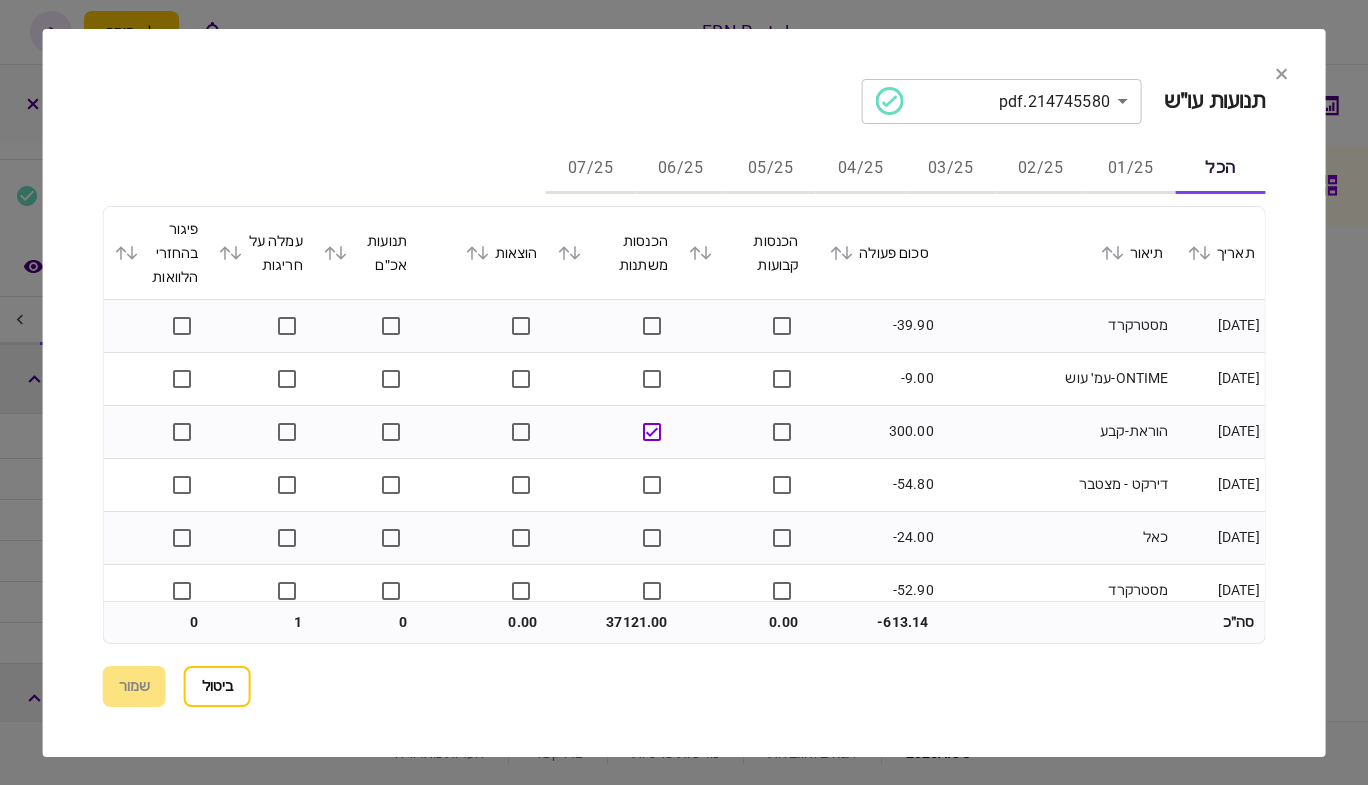 click on "07/25" at bounding box center [590, 170] 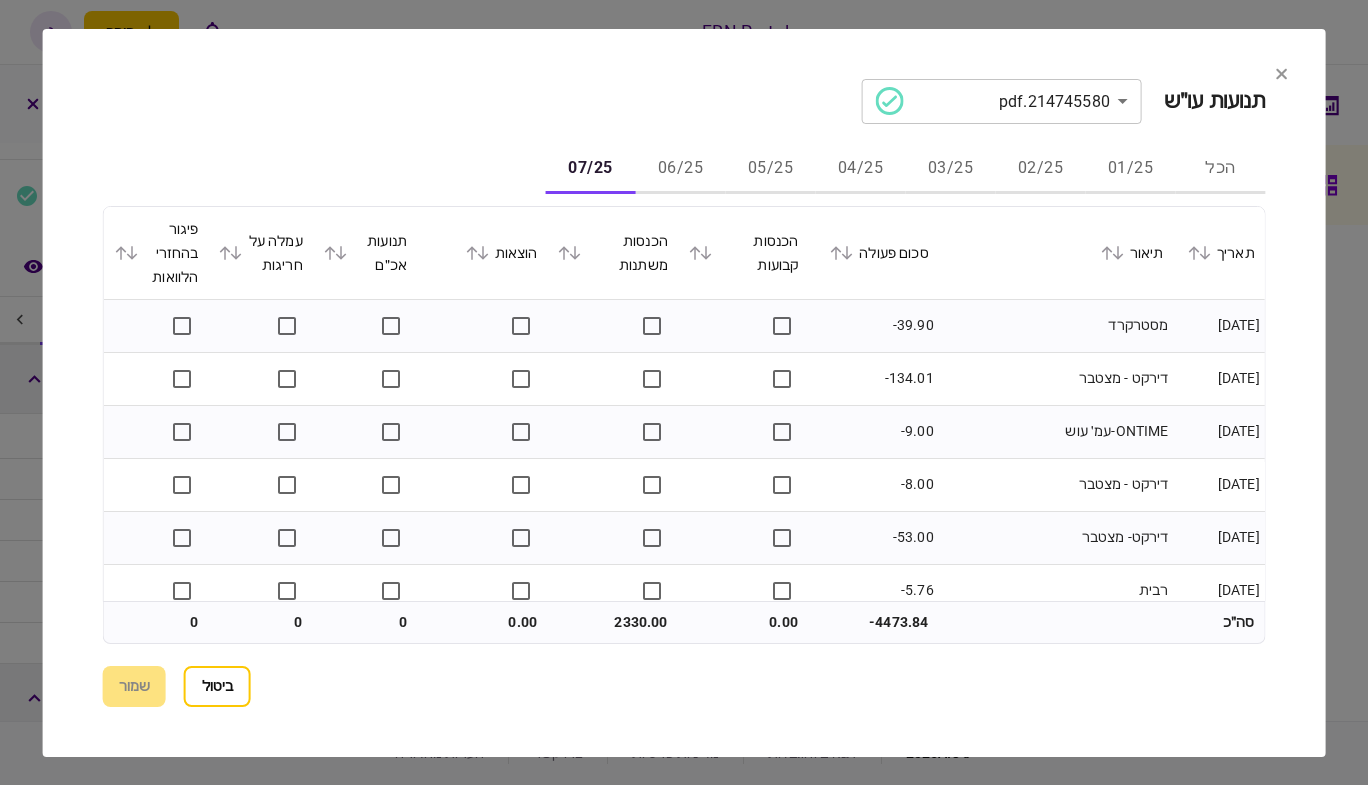 click 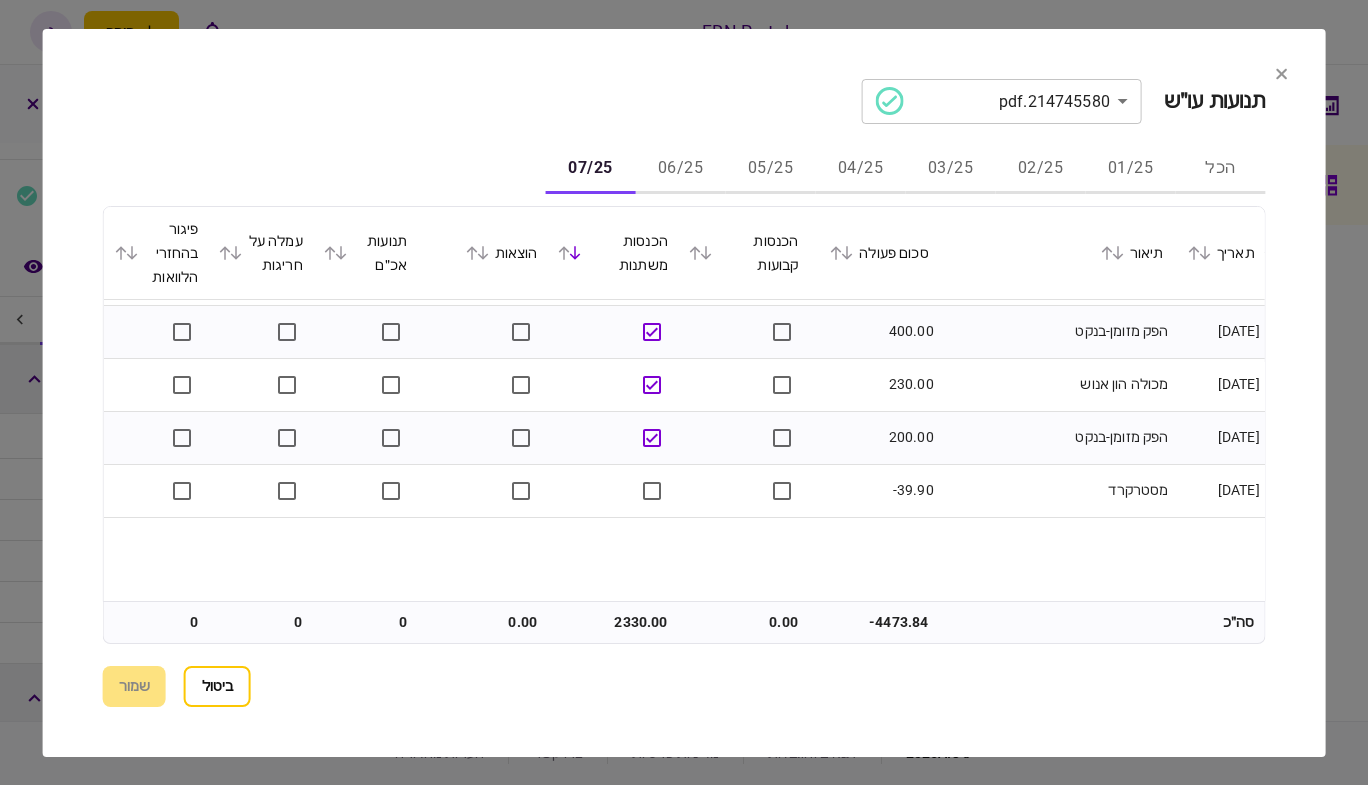 scroll, scrollTop: 0, scrollLeft: 0, axis: both 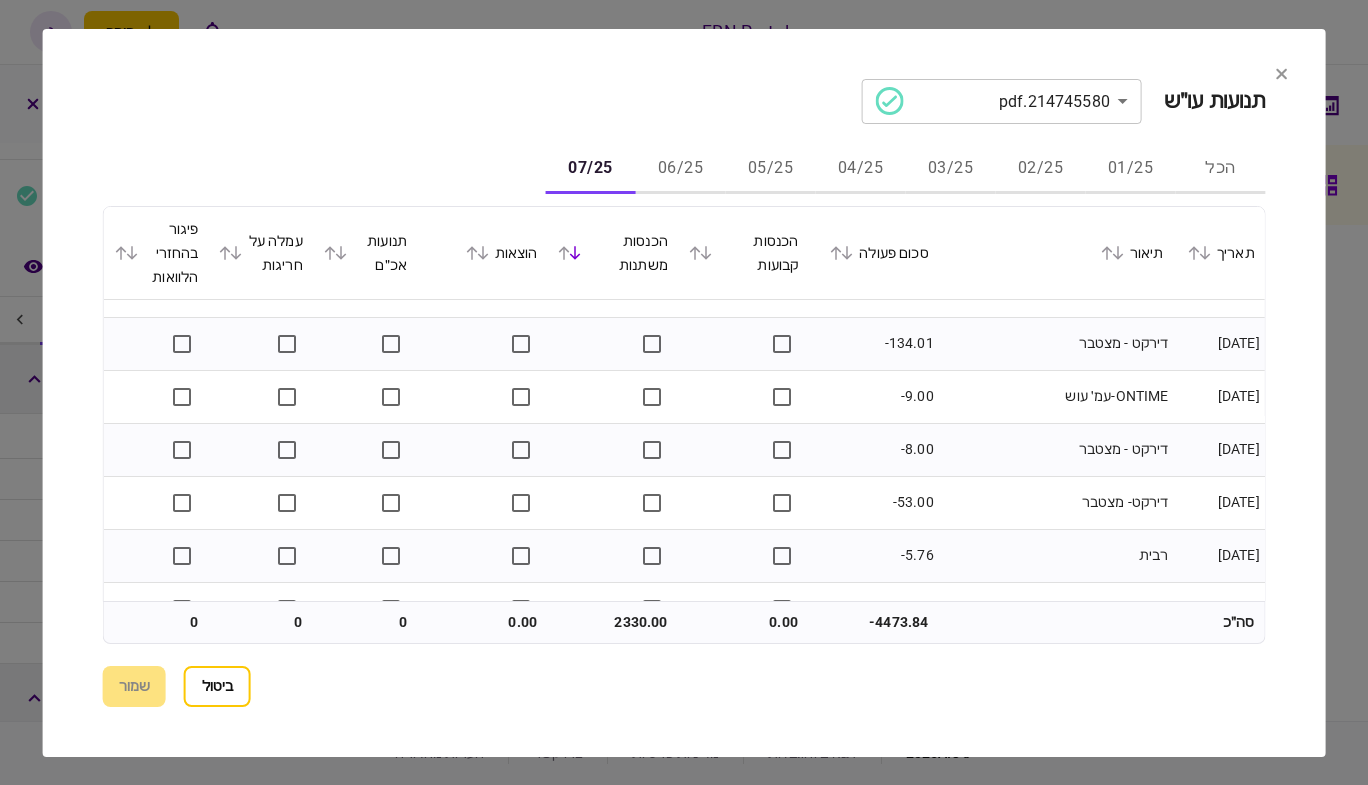 click 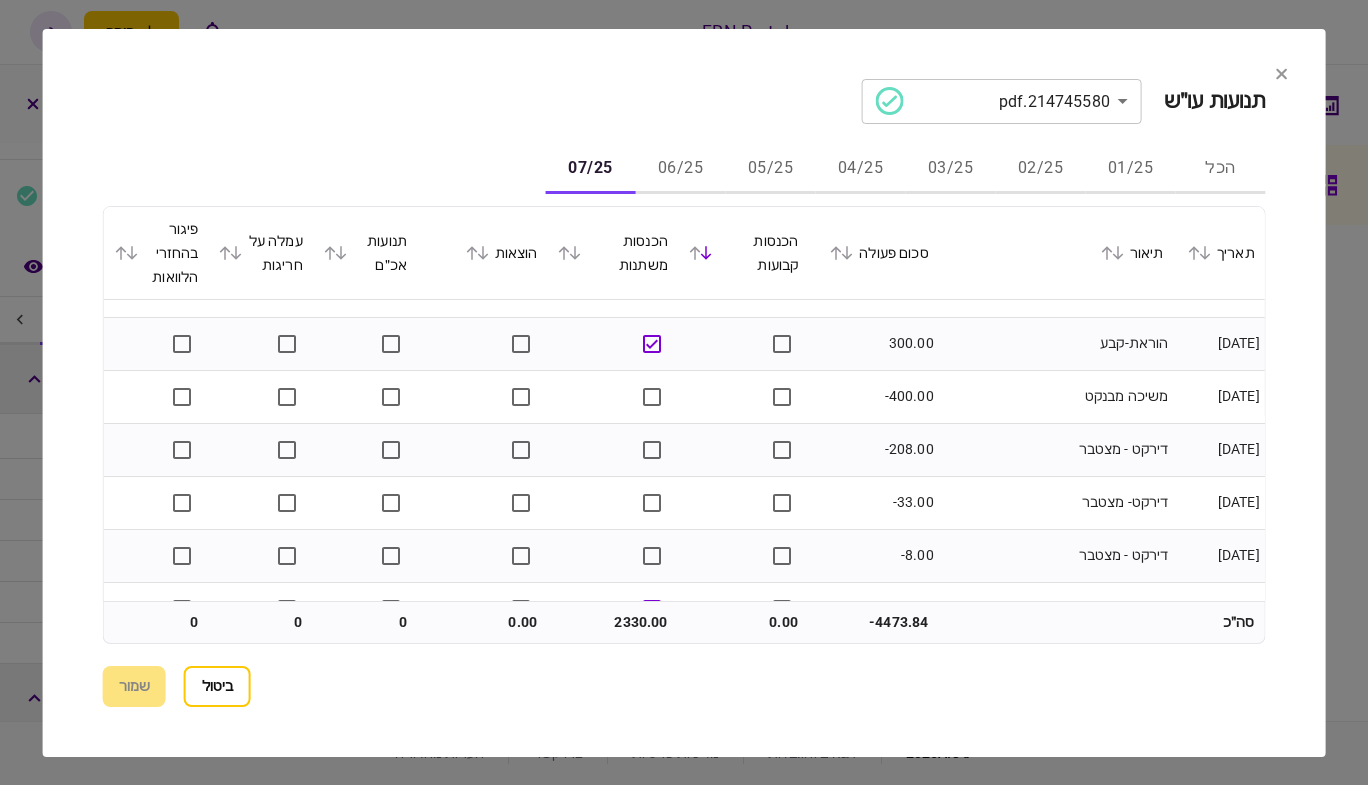 click on "הכל" at bounding box center [1220, 170] 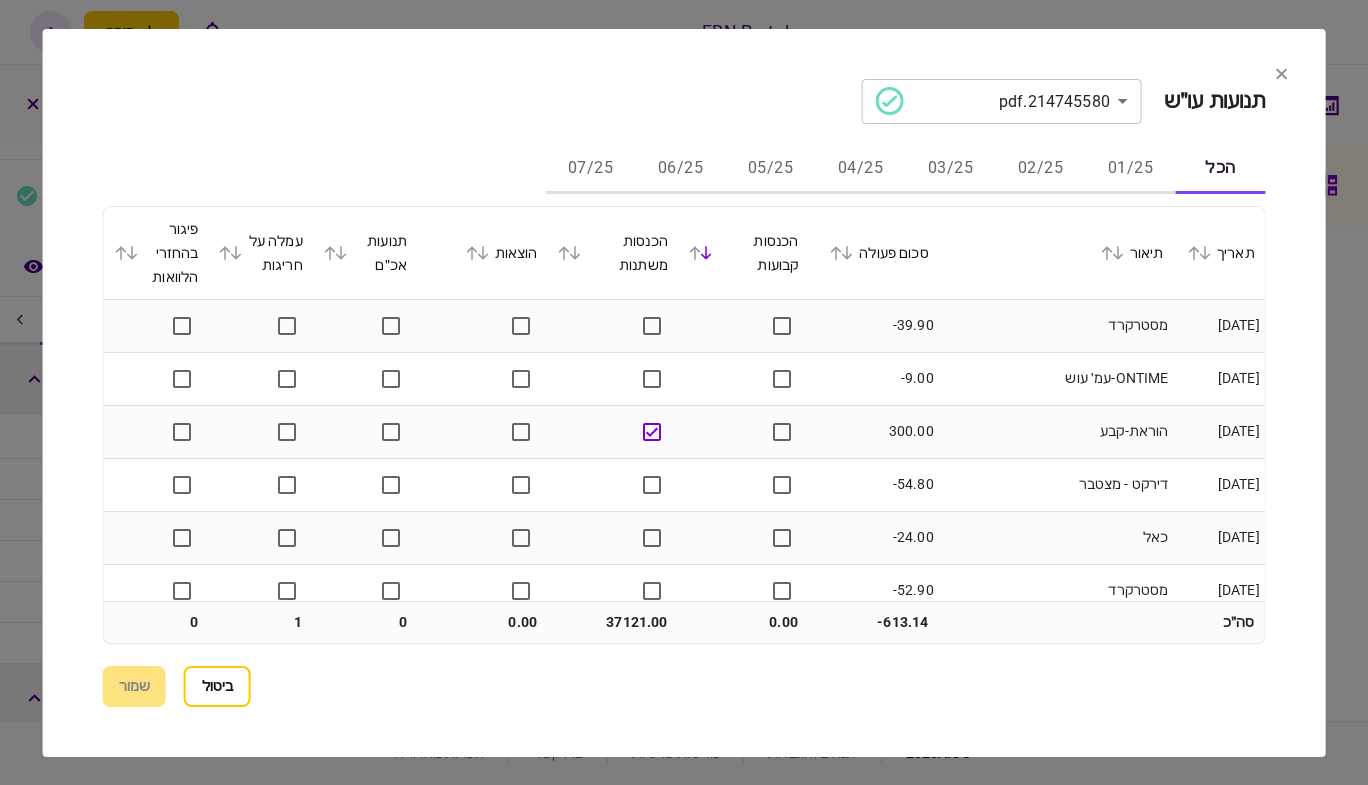 click on "הכנסות קבועות" at bounding box center [743, 253] 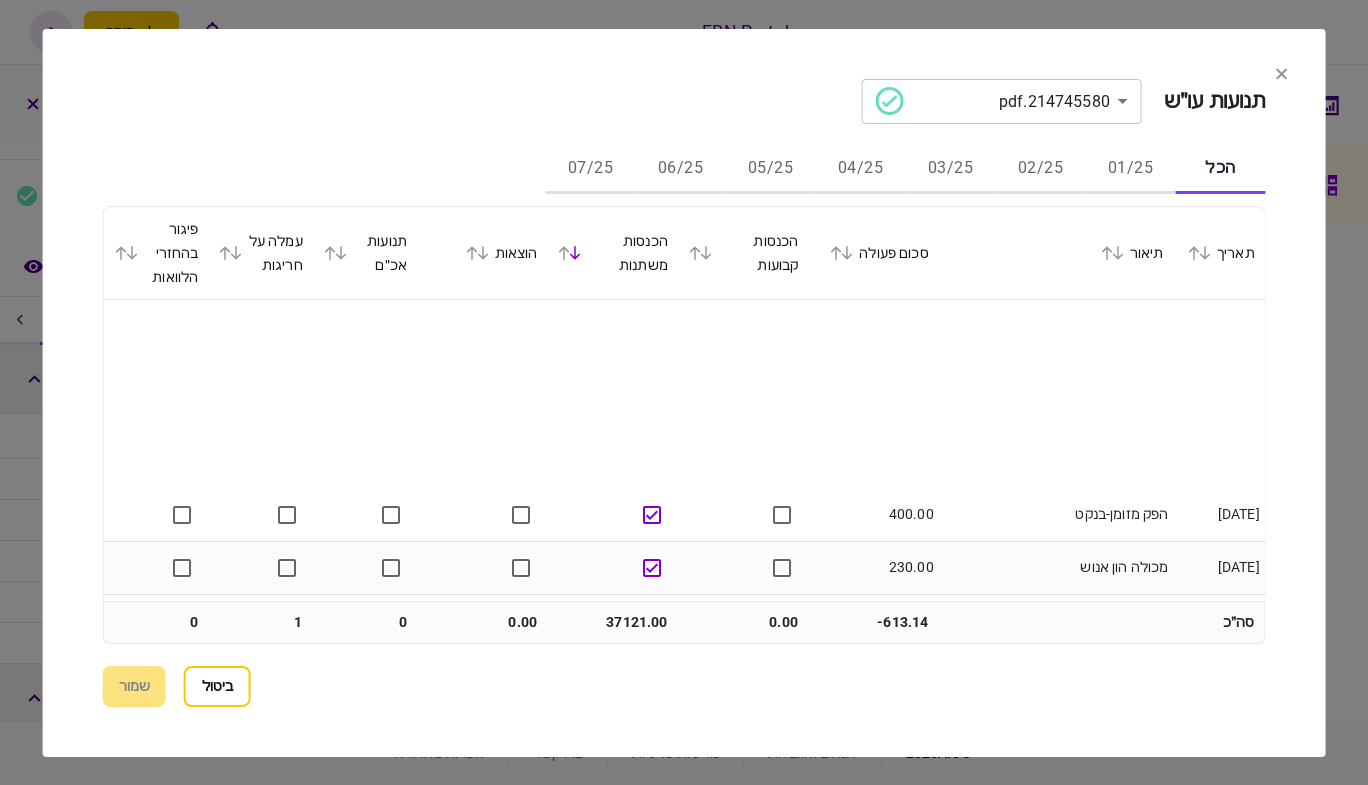 scroll, scrollTop: 700, scrollLeft: 0, axis: vertical 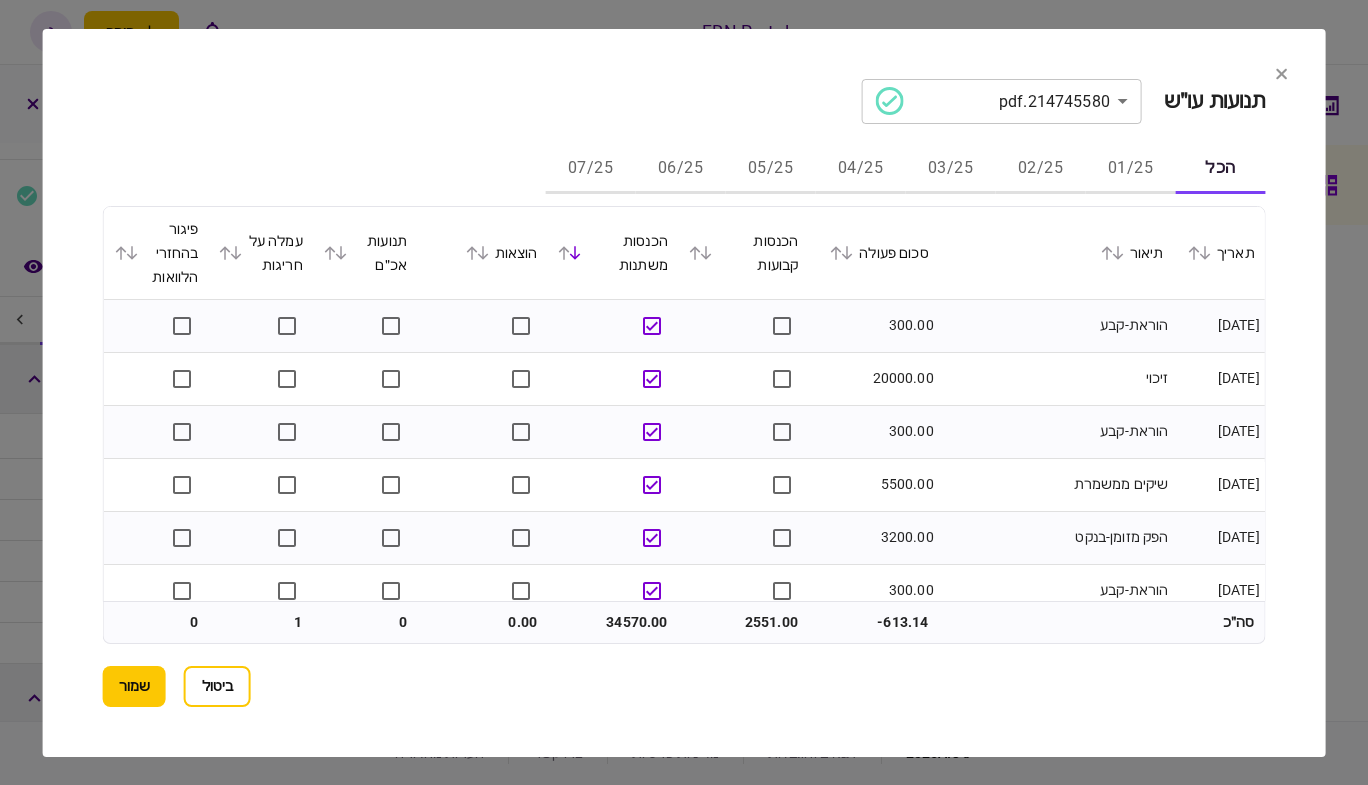 click 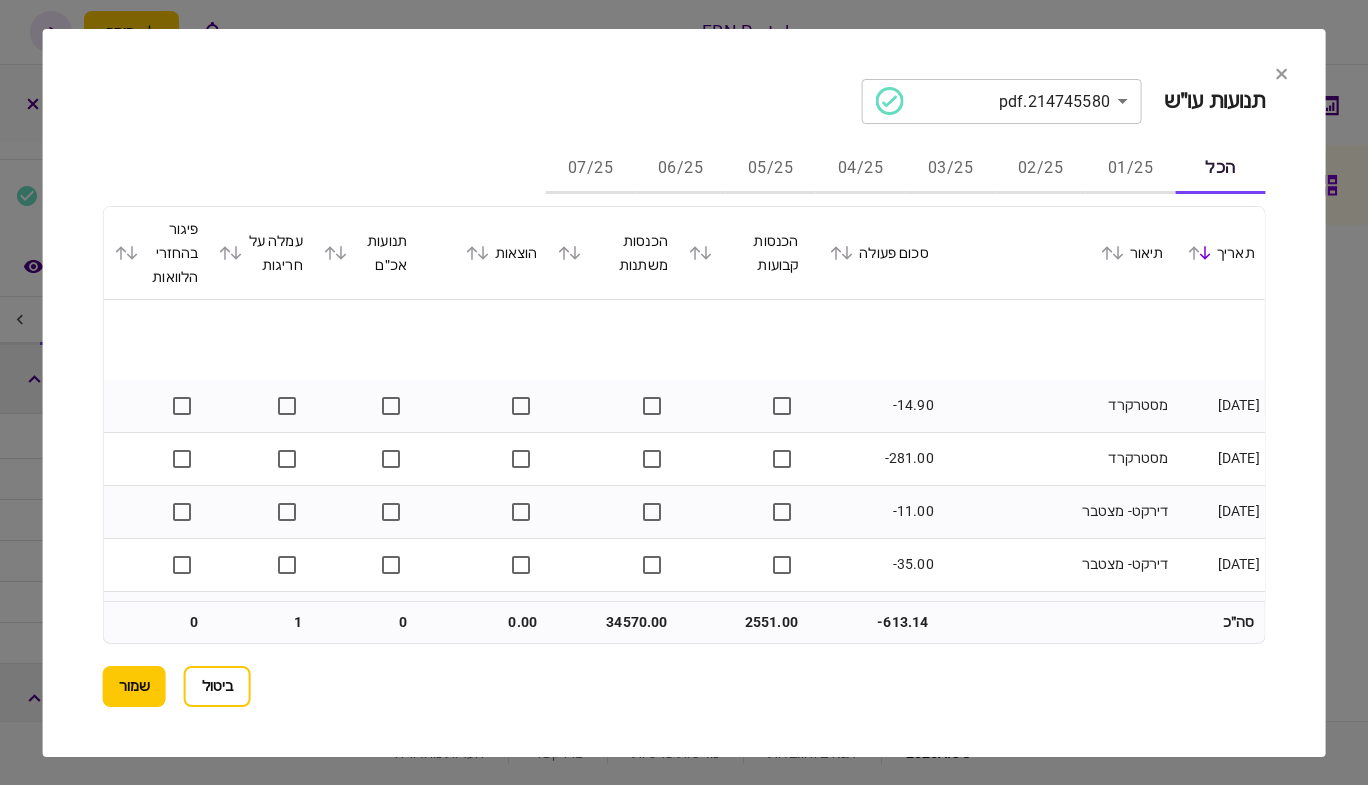 scroll, scrollTop: 3200, scrollLeft: 0, axis: vertical 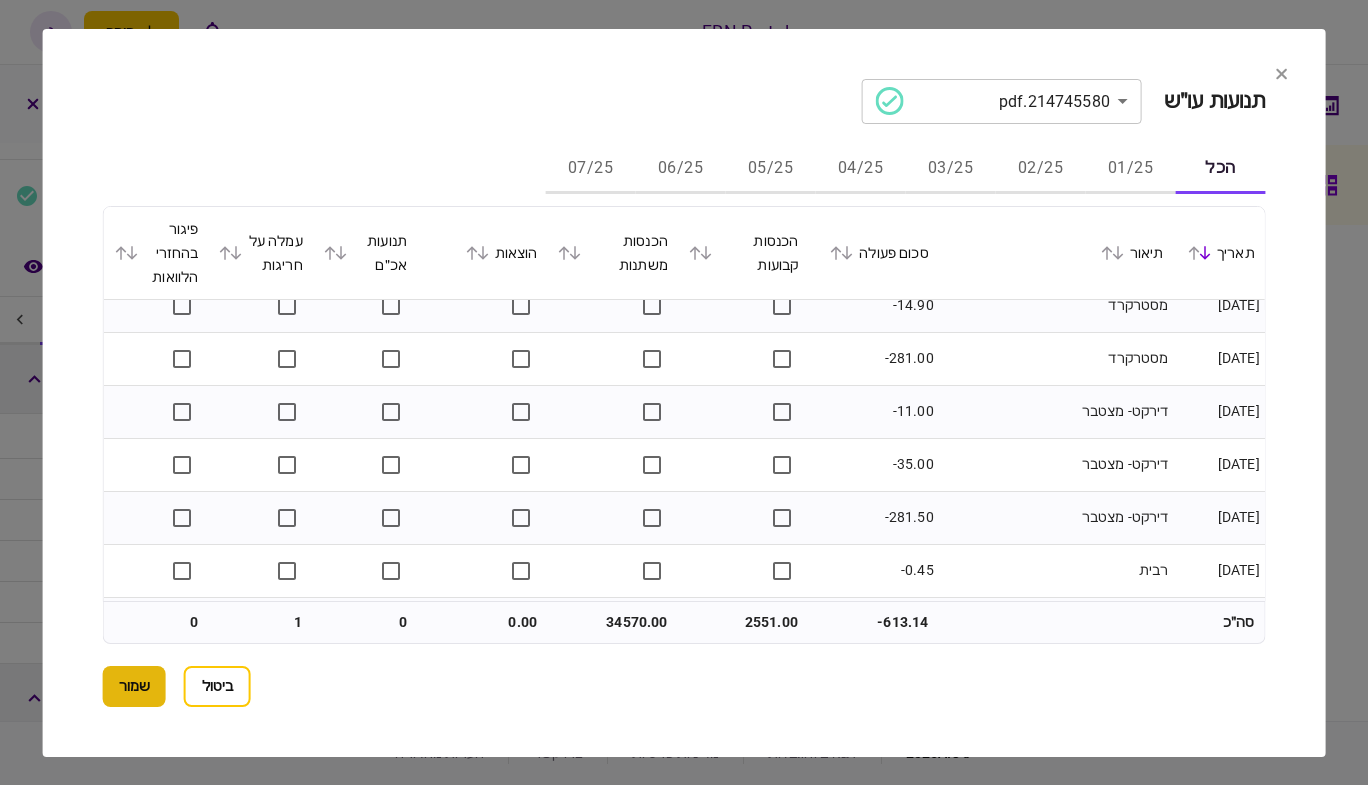 click on "שמור" at bounding box center (134, 686) 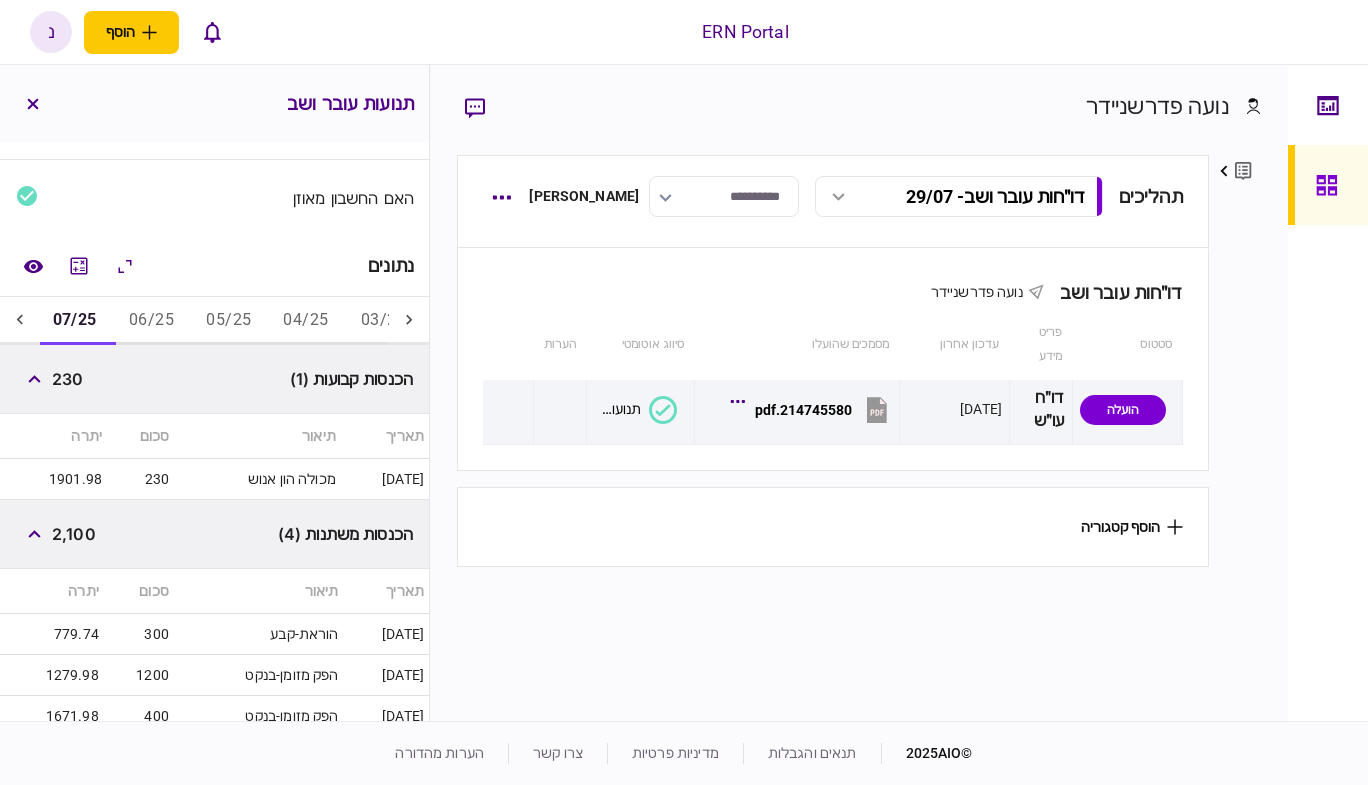 click on "04/25" at bounding box center [305, 321] 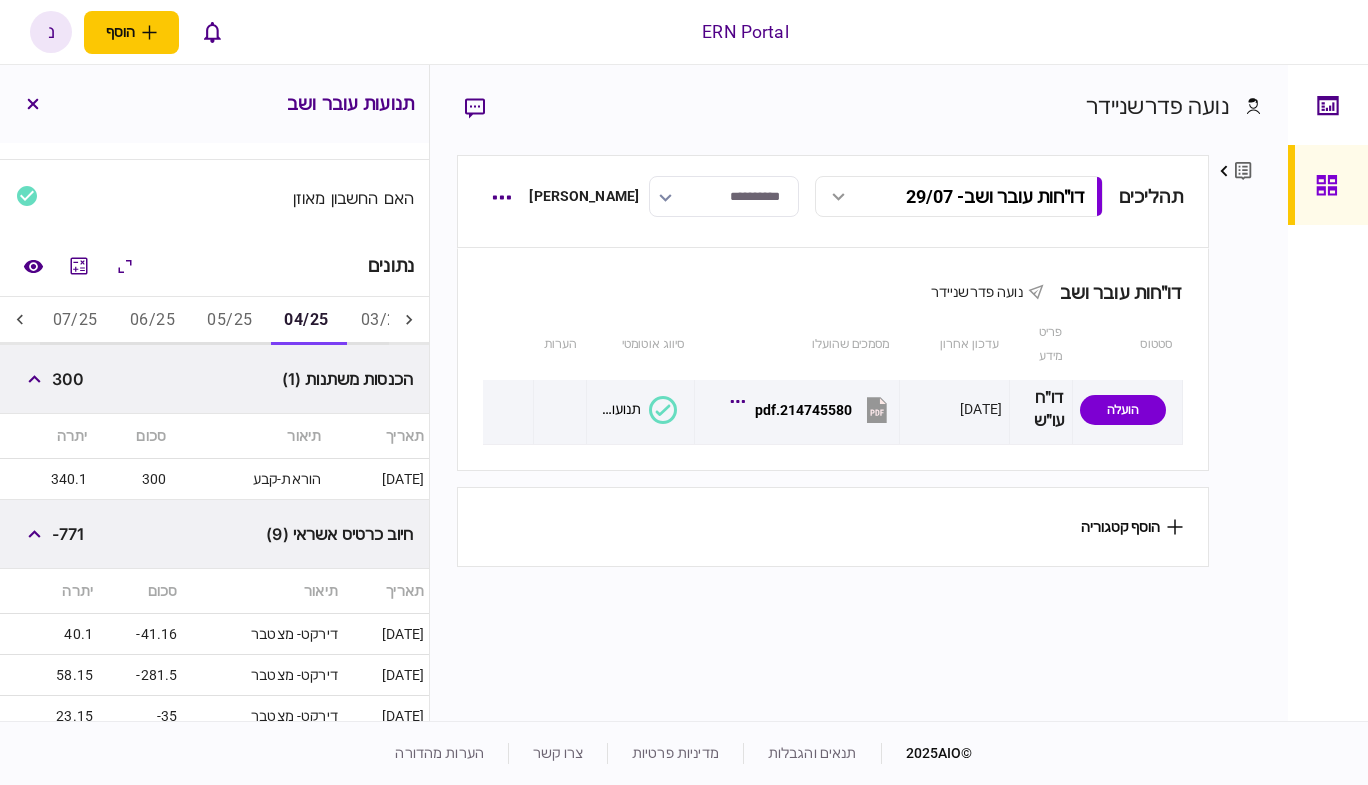 click on "חיוב כרטיס אשראי (9) -771" at bounding box center (214, 534) 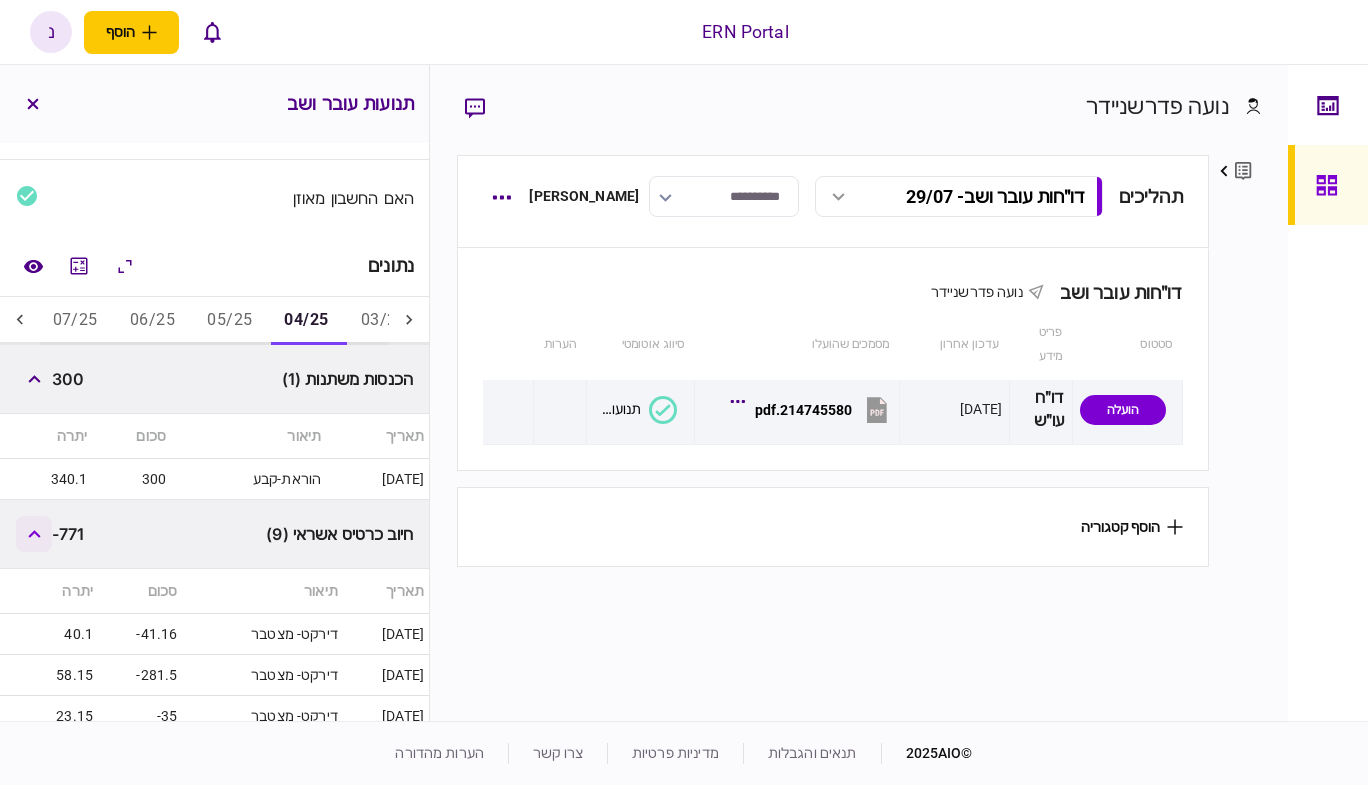 click at bounding box center (34, 534) 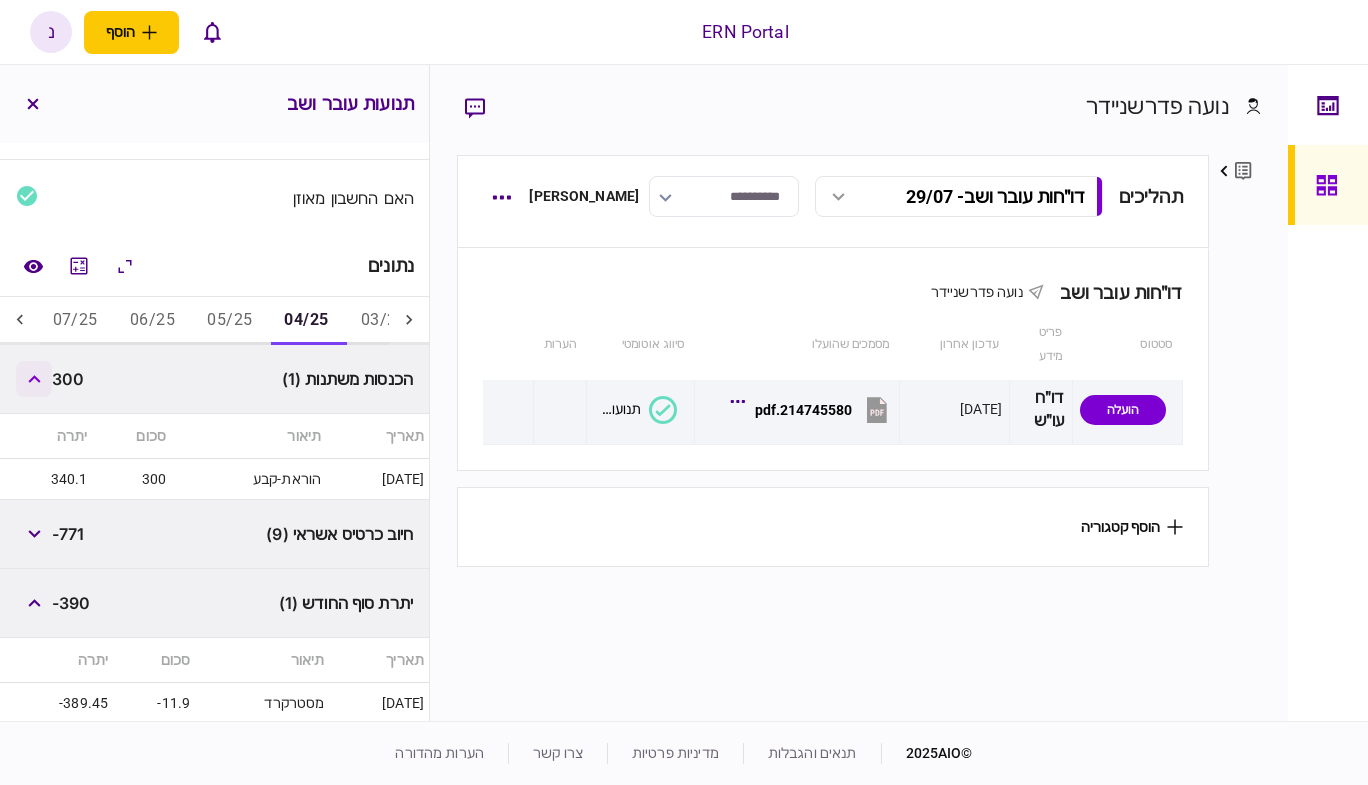 click 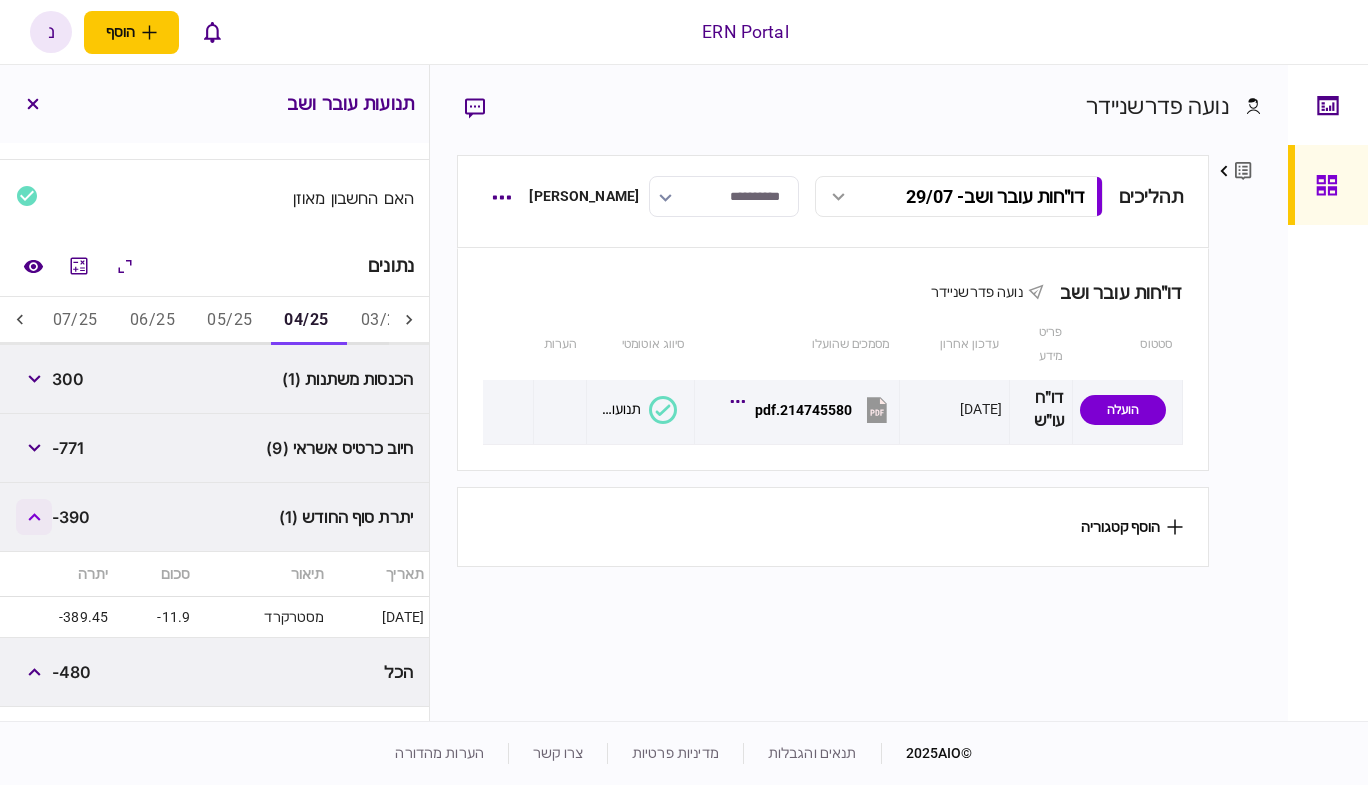 click at bounding box center (34, 517) 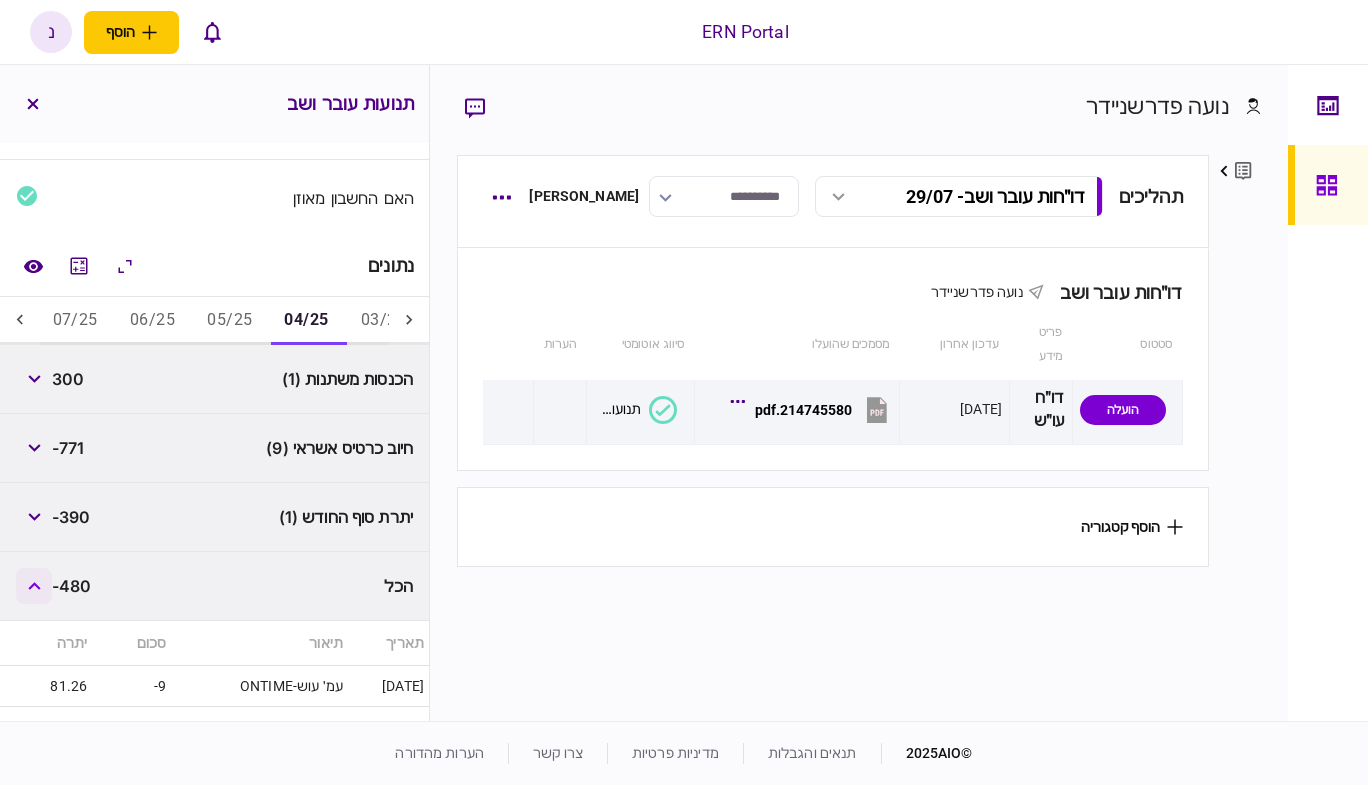 click 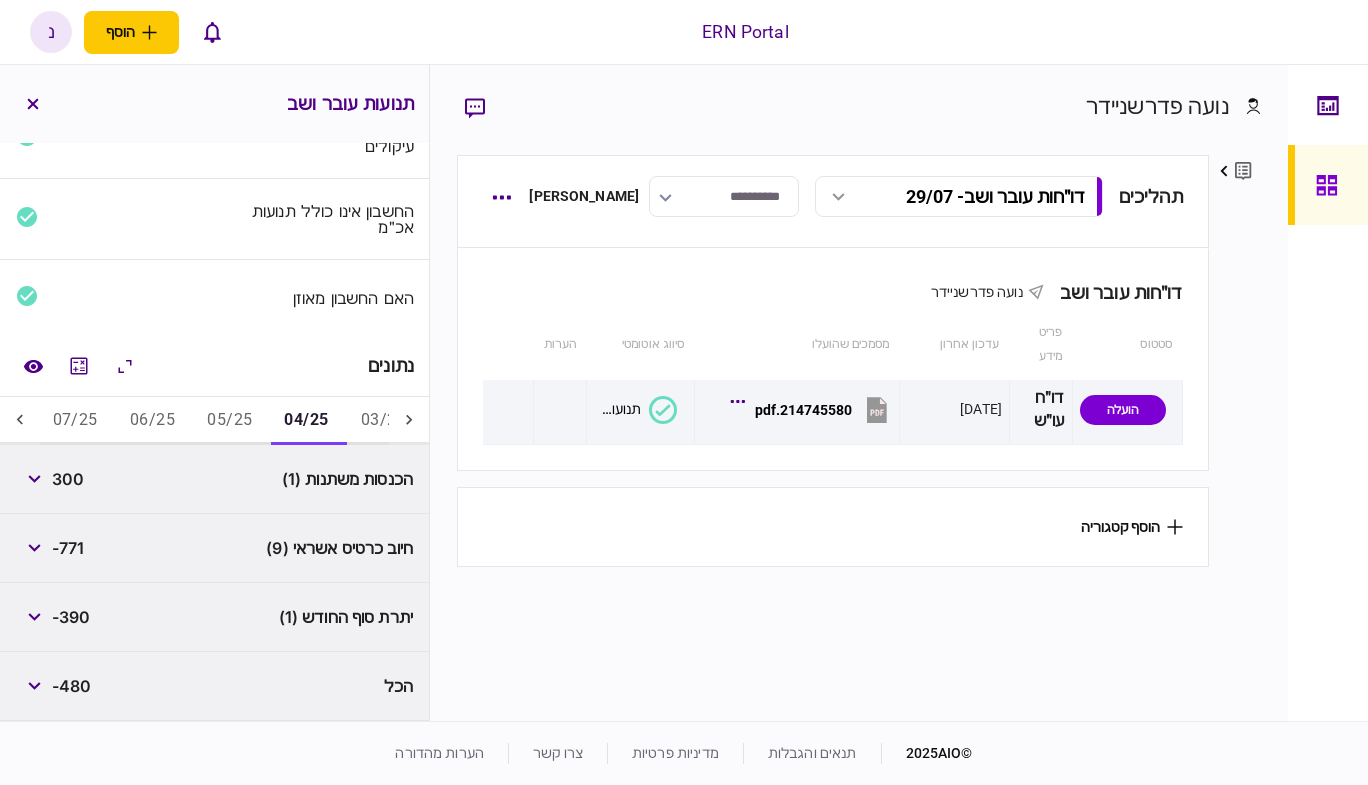 scroll, scrollTop: 106, scrollLeft: 0, axis: vertical 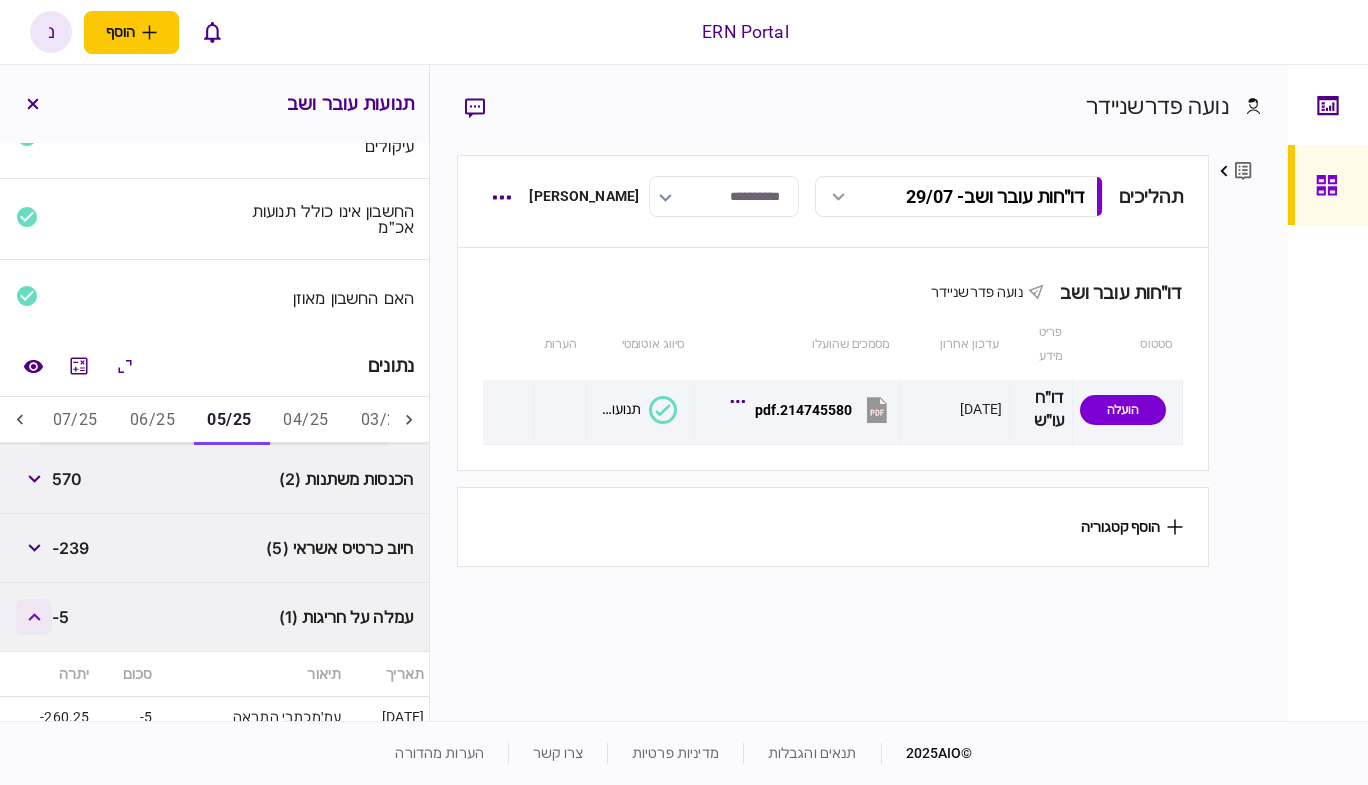 click at bounding box center [34, 617] 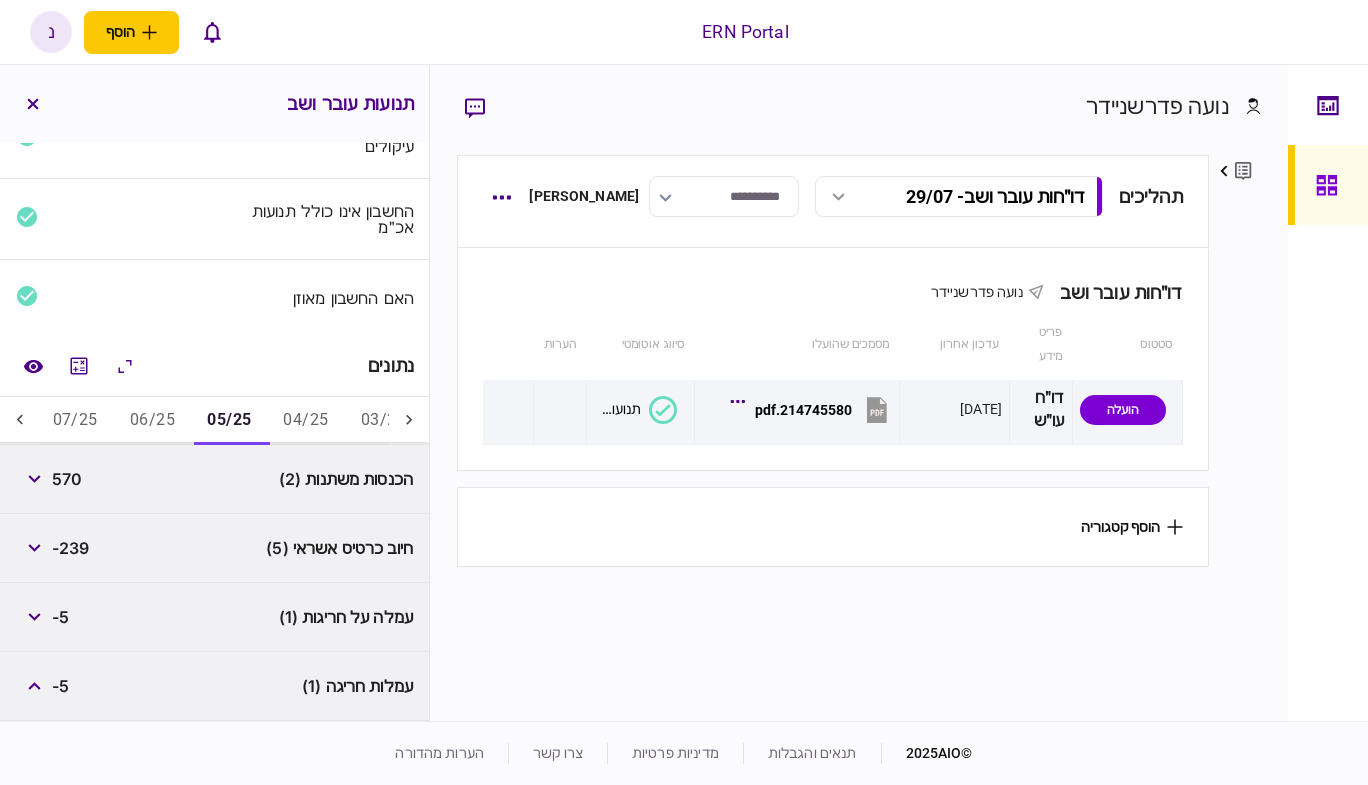 click on "06/25" at bounding box center (152, 421) 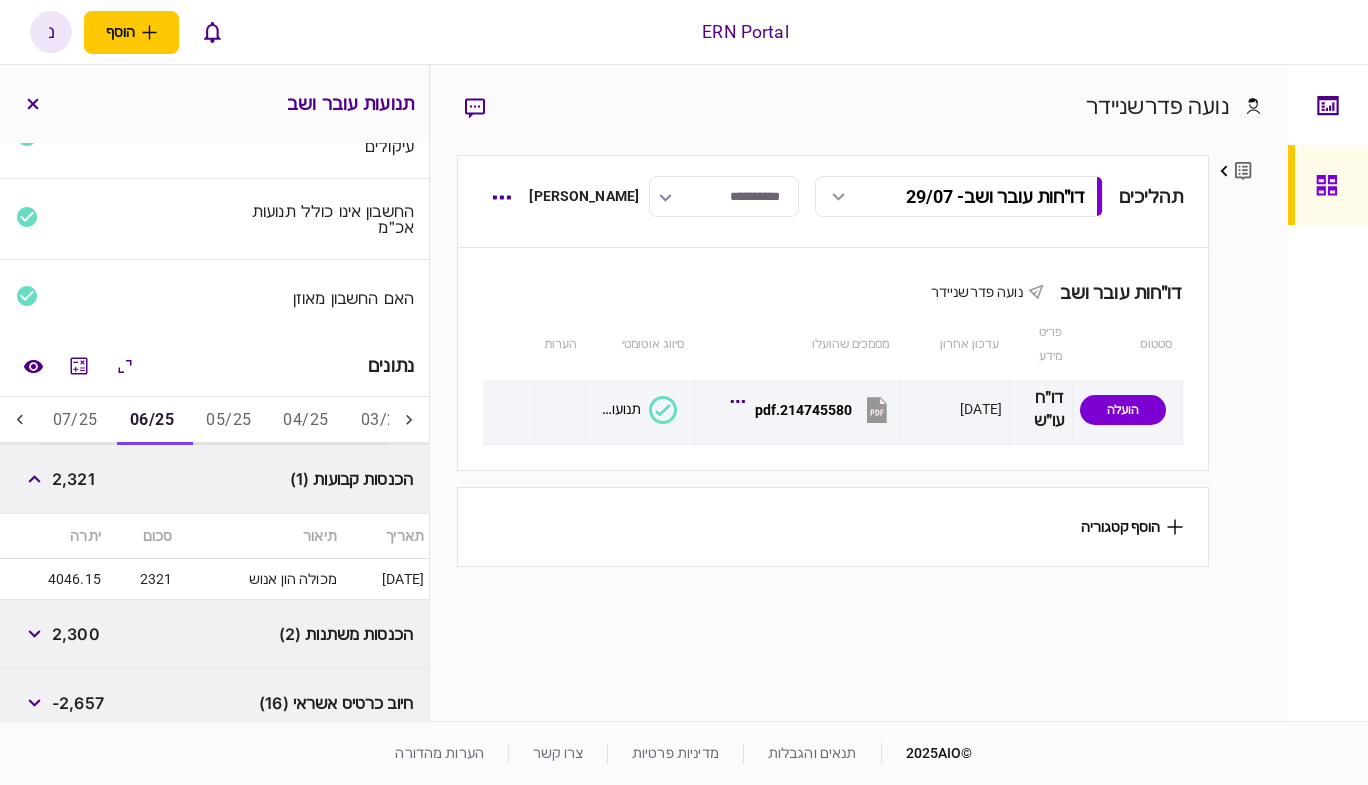click on "הכנסות קבועות (1) 2,321" at bounding box center (214, 479) 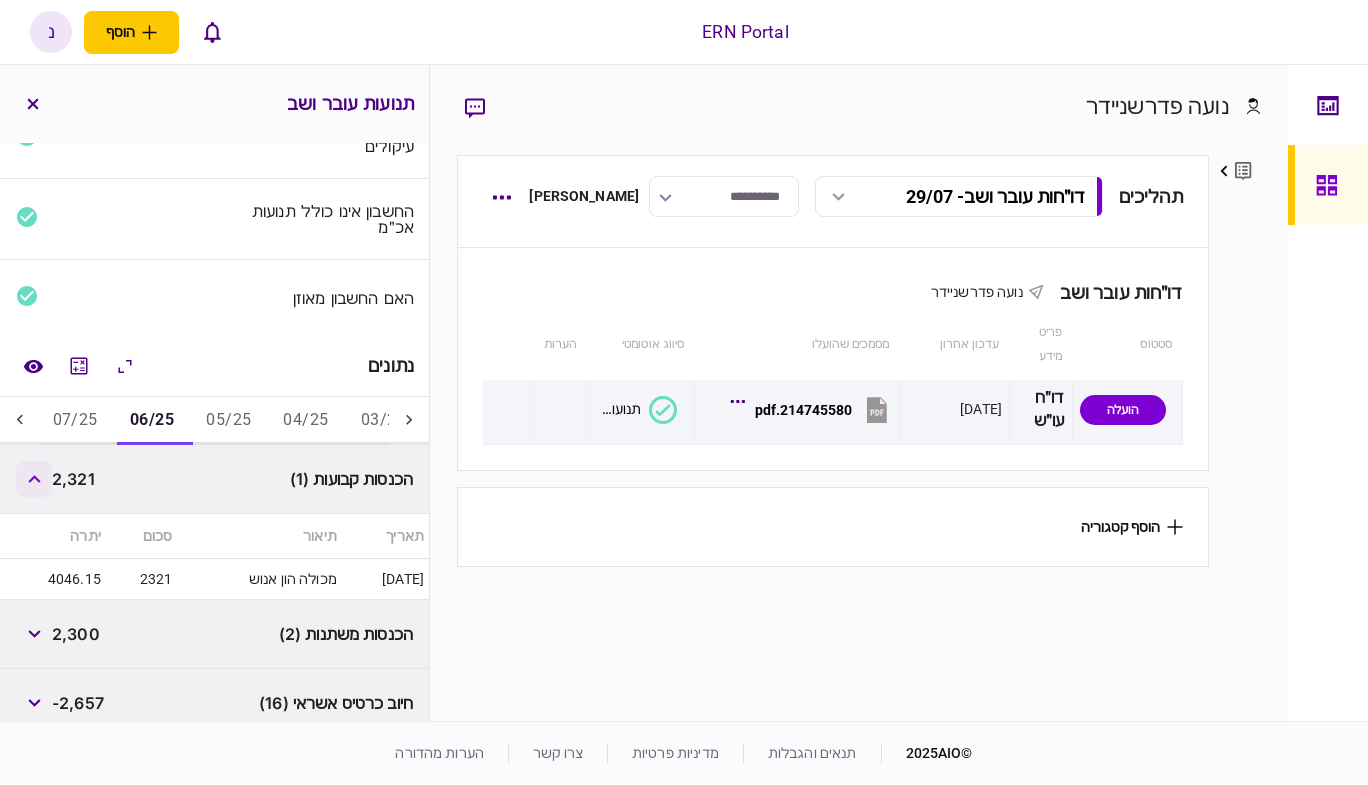 click at bounding box center (34, 479) 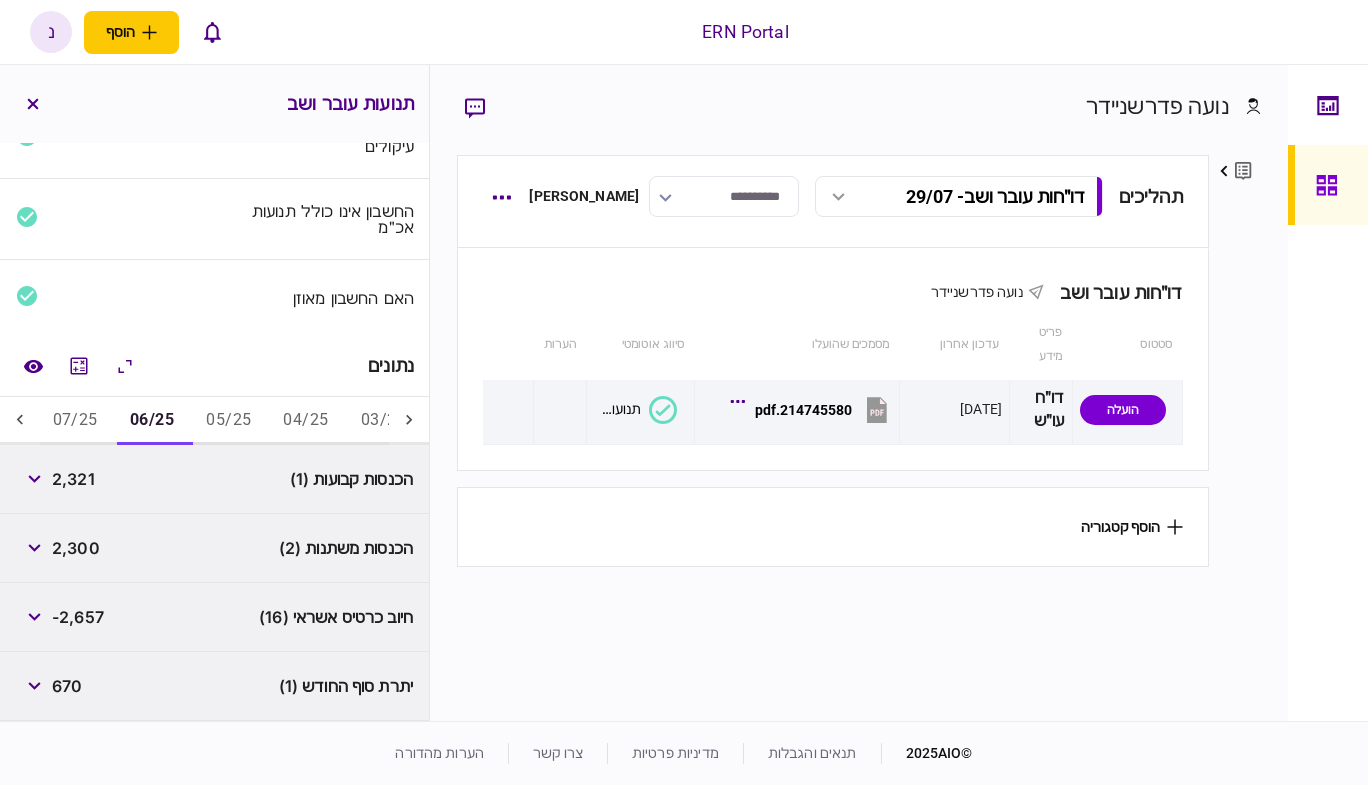 click on "07/25" at bounding box center [75, 421] 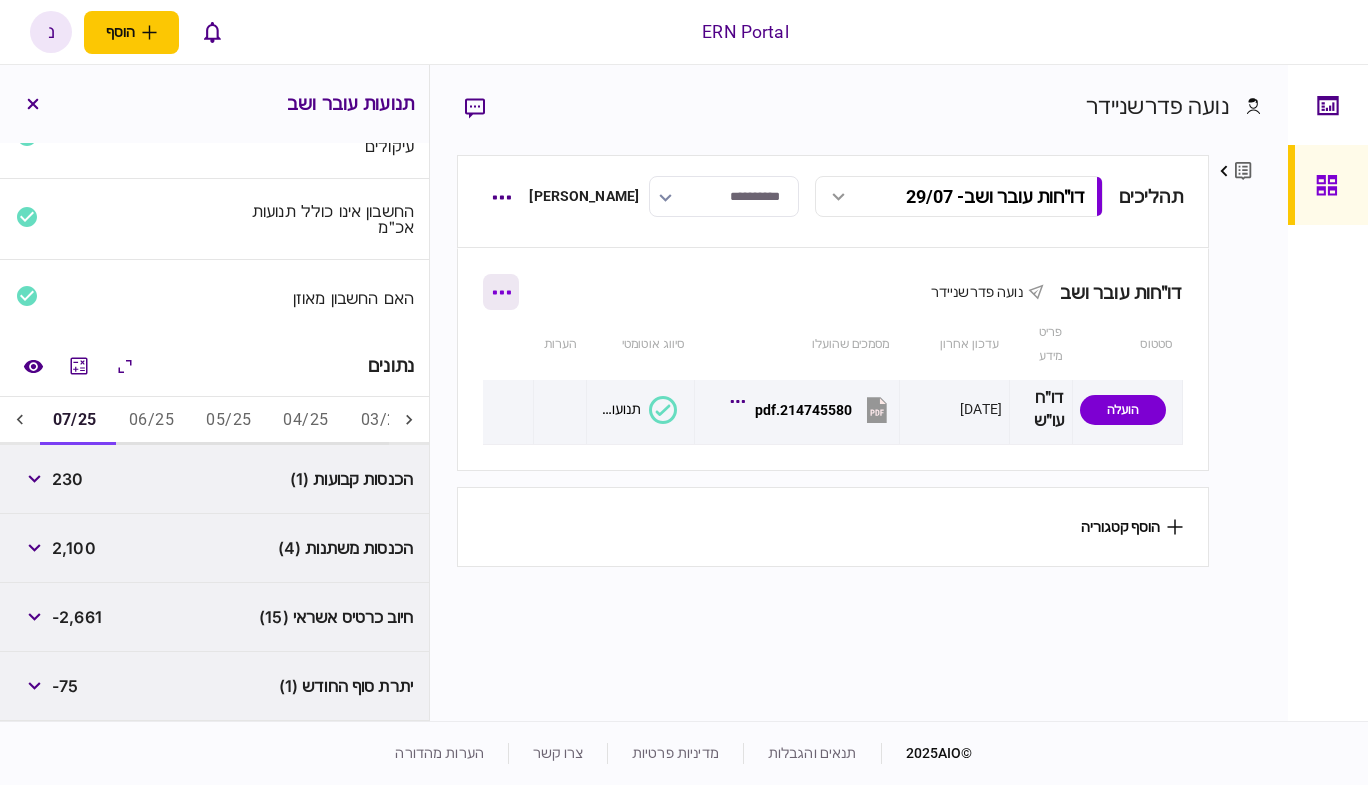 click at bounding box center (501, 292) 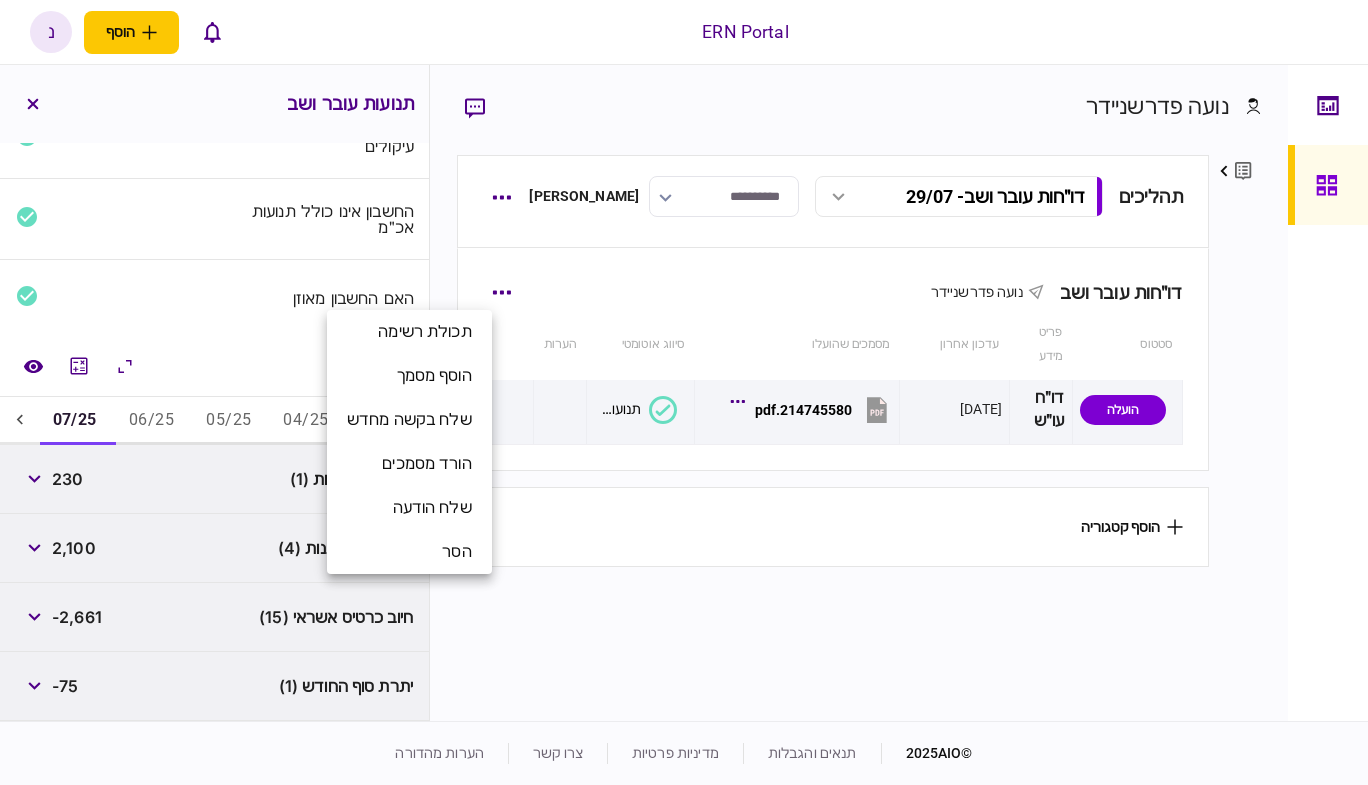 drag, startPoint x: 673, startPoint y: 639, endPoint x: 705, endPoint y: 527, distance: 116.48176 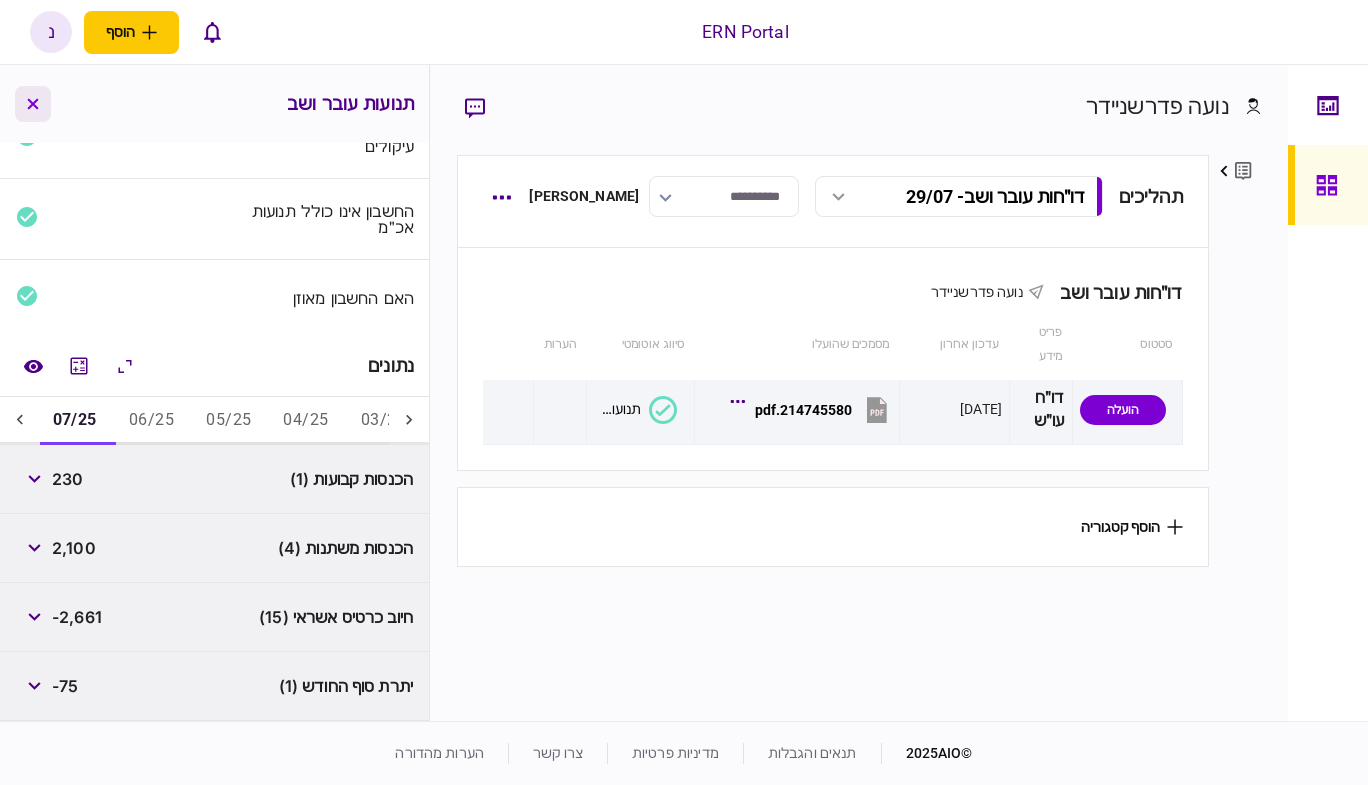 click 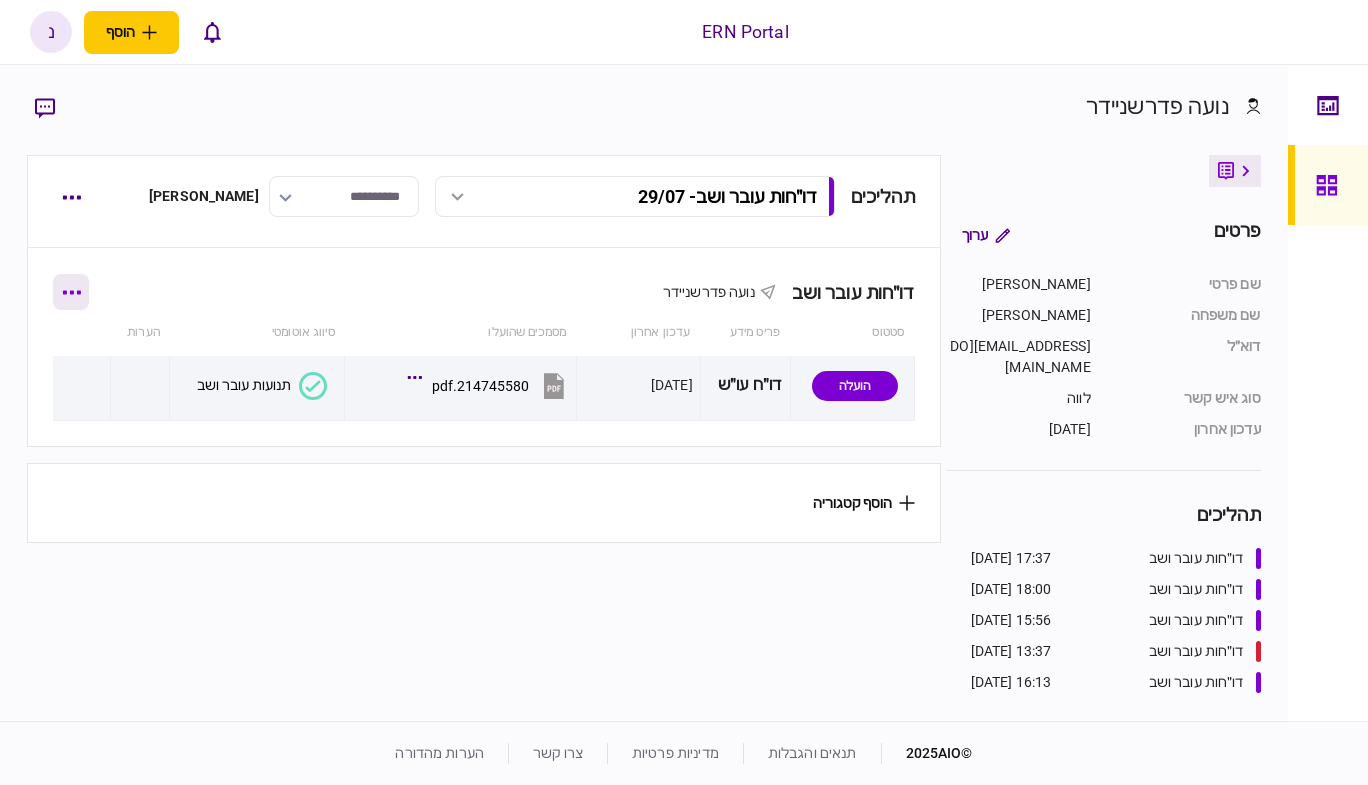 click 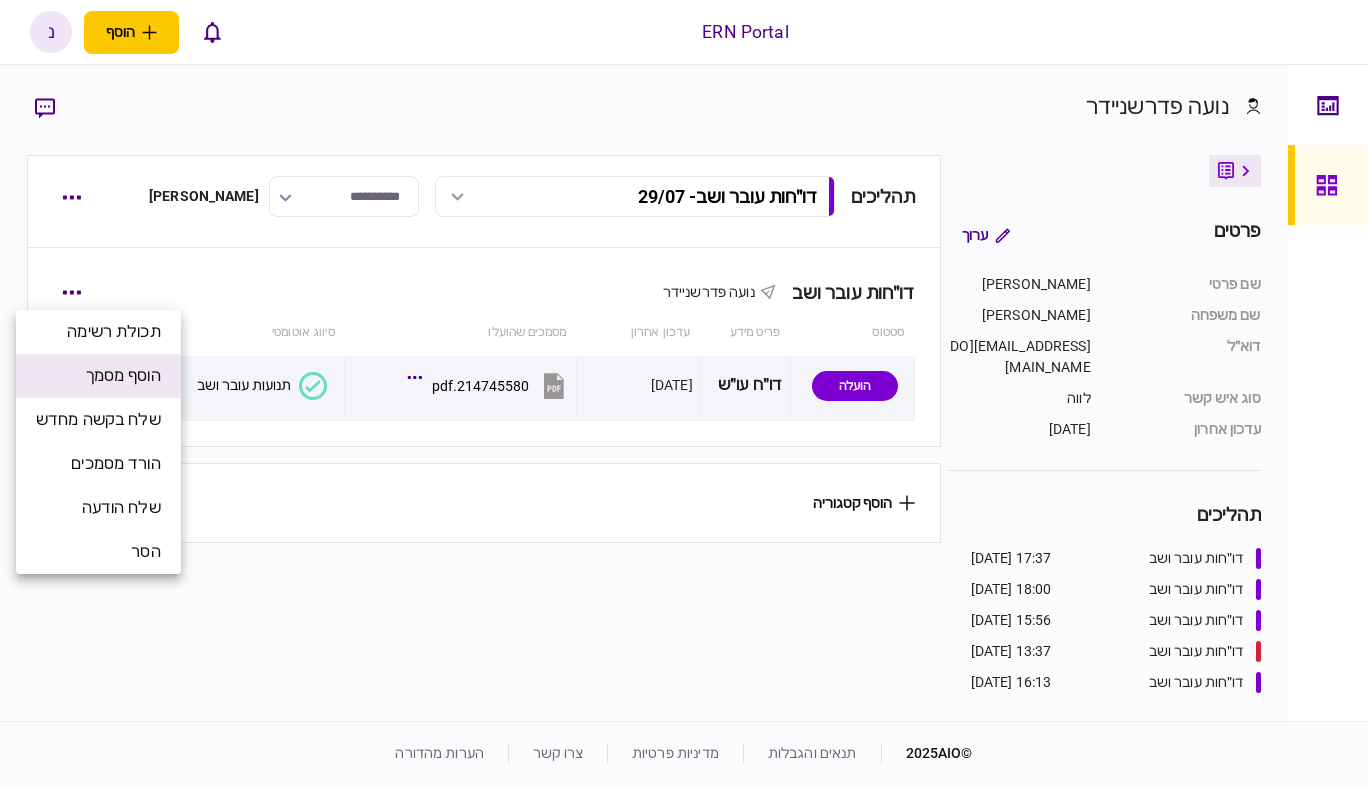 click on "הוסף מסמך" at bounding box center (123, 376) 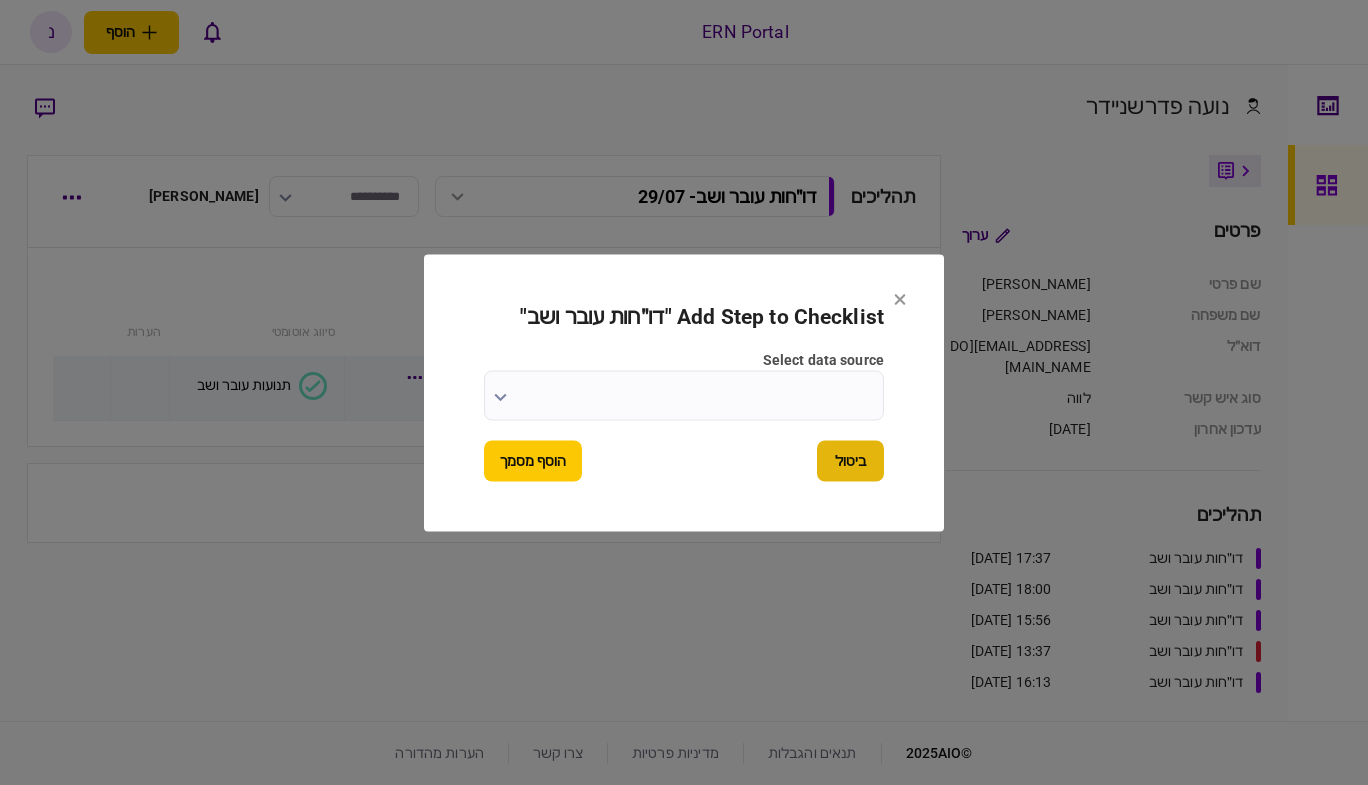 click on "ביטול" at bounding box center [850, 460] 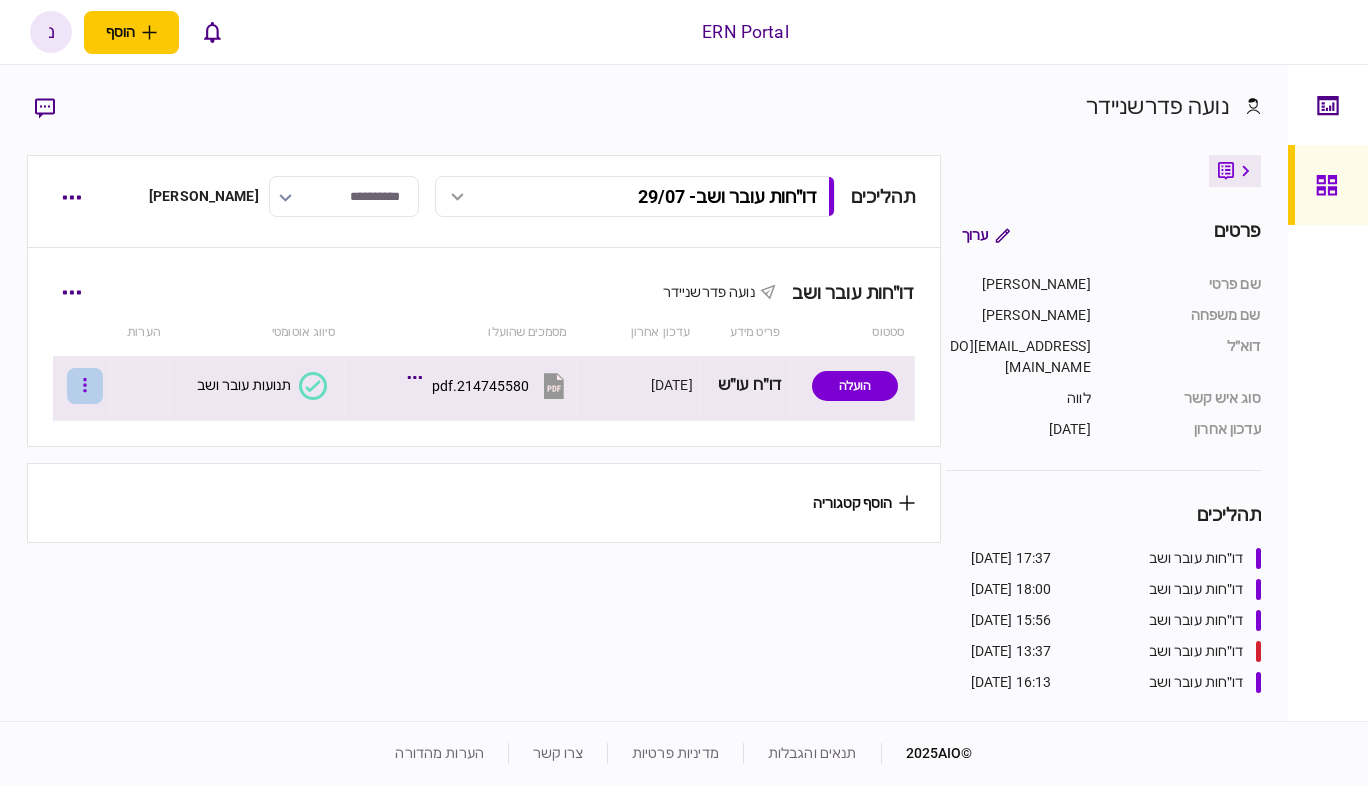 click 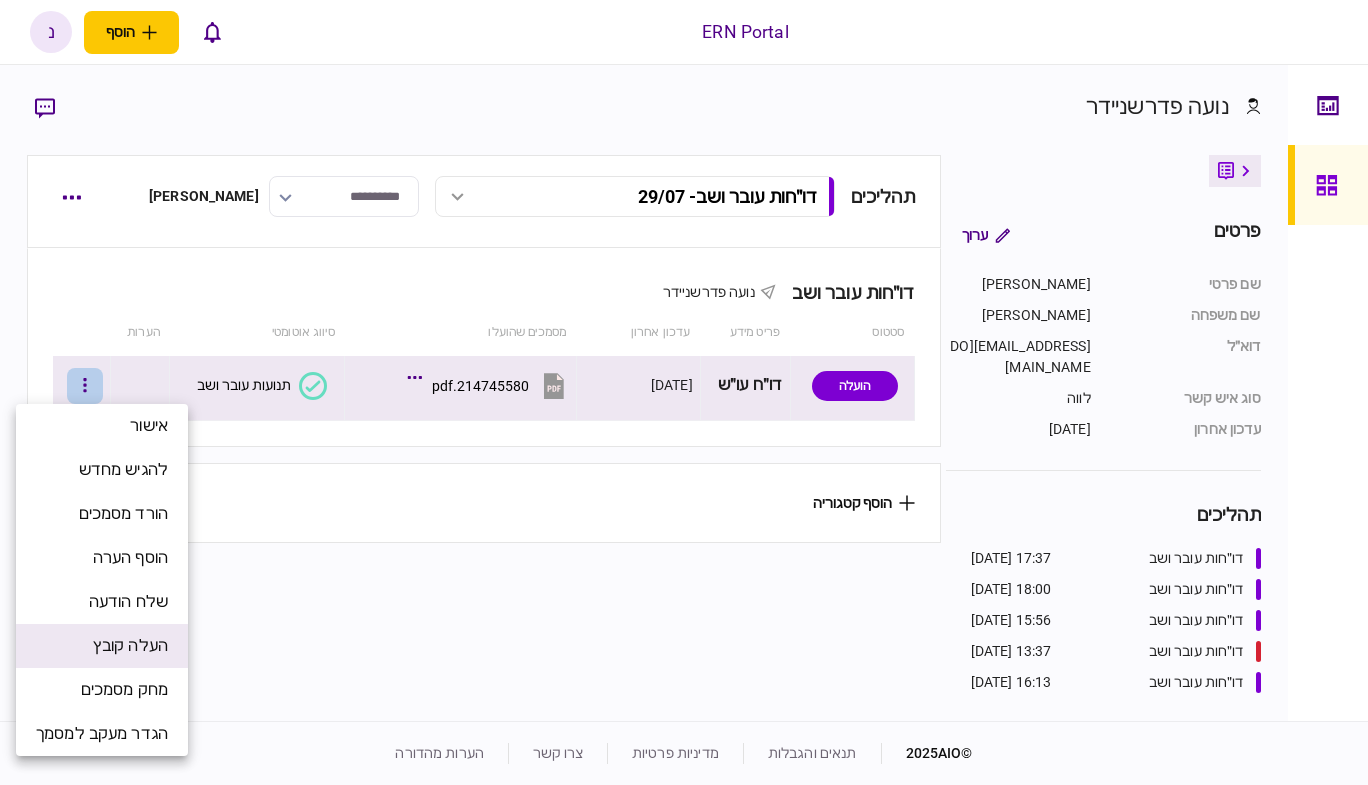 click on "העלה קובץ" at bounding box center (130, 646) 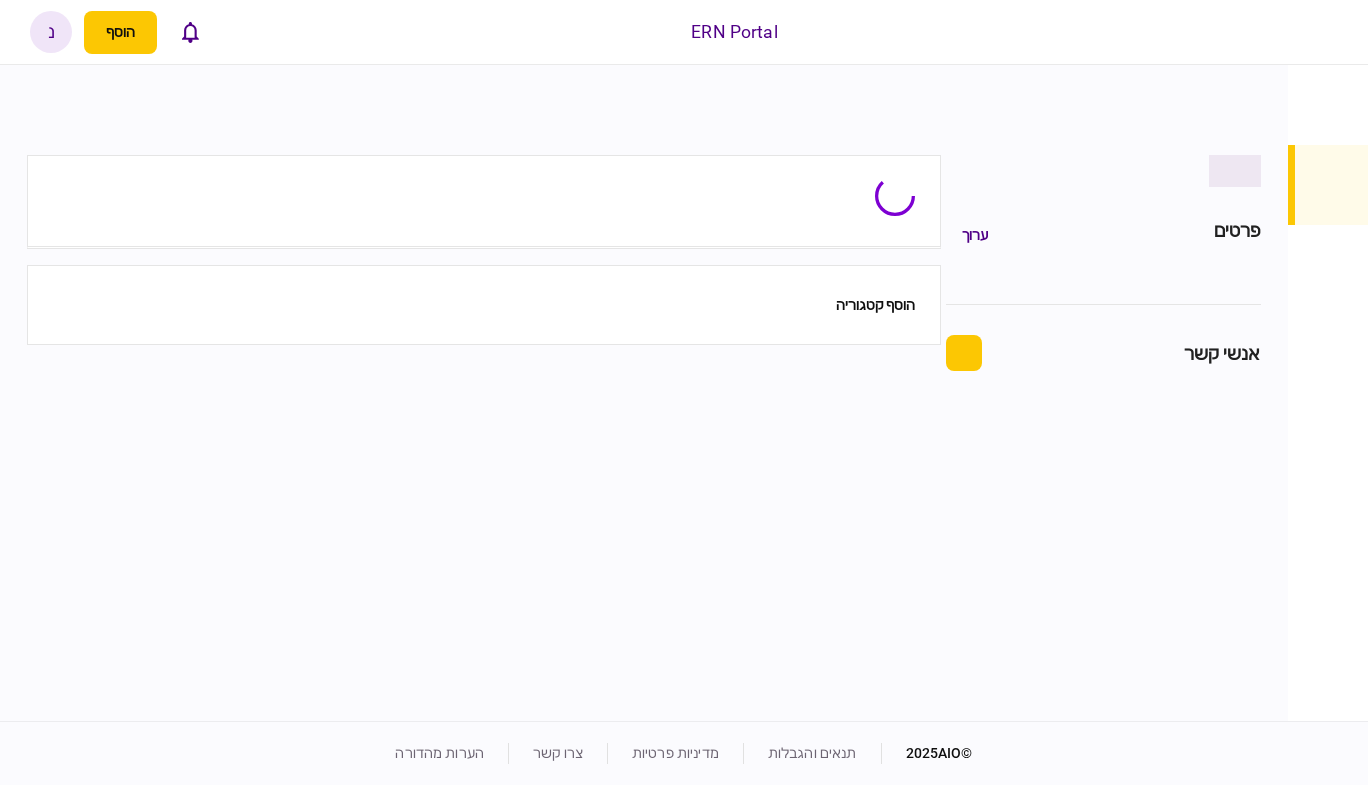scroll, scrollTop: 0, scrollLeft: 0, axis: both 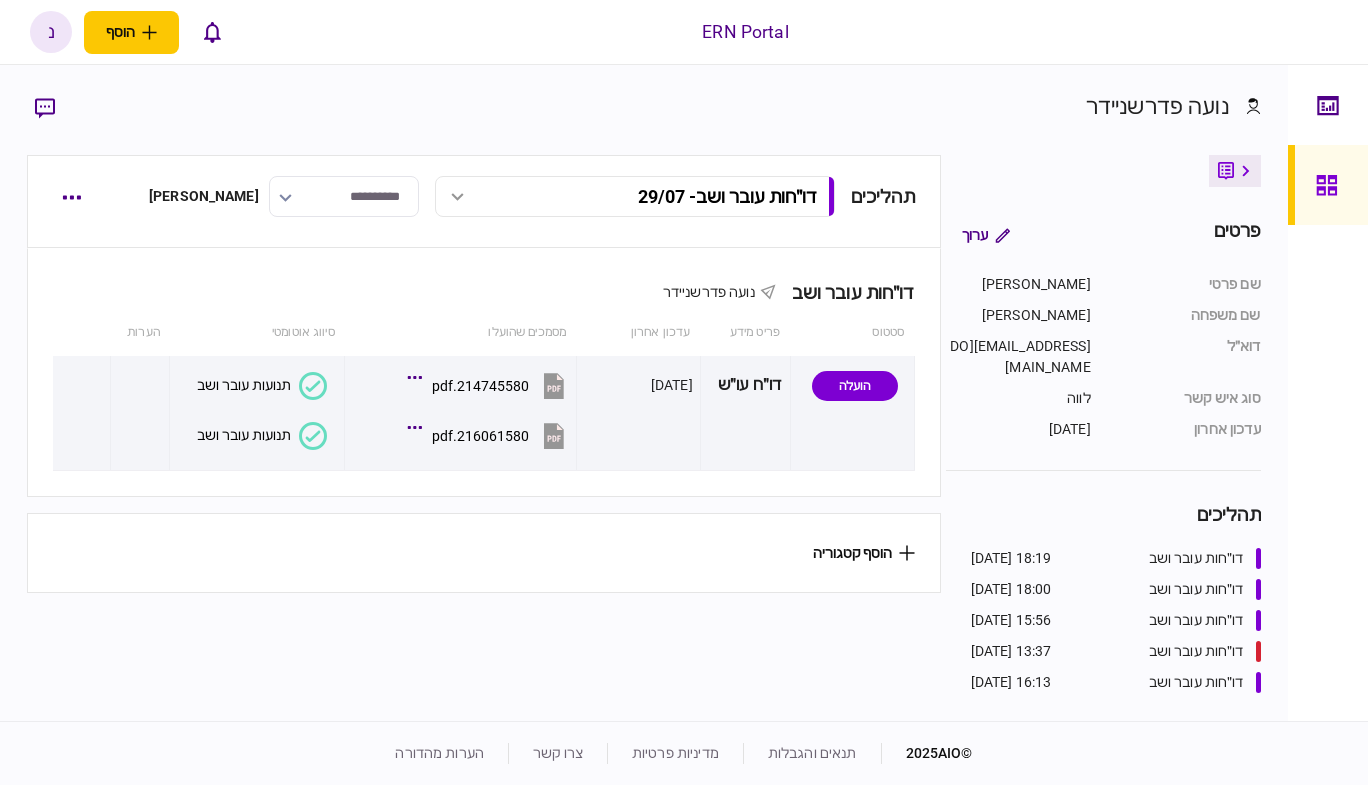 click on "© 2025  AIO תנאים והגבלות מדיניות פרטיות צרו קשר הערות מהדורה" at bounding box center [684, 753] 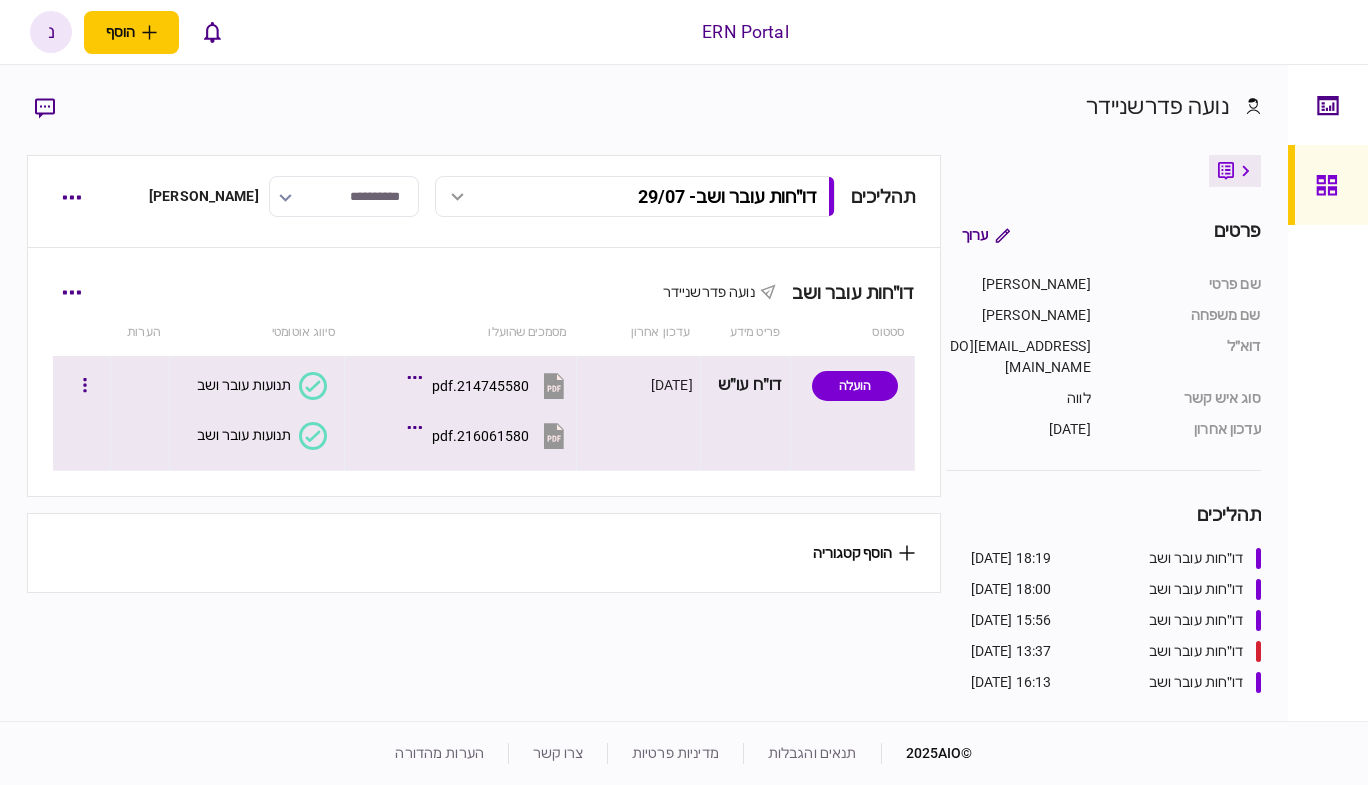 click on "216061580.pdf" at bounding box center [490, 435] 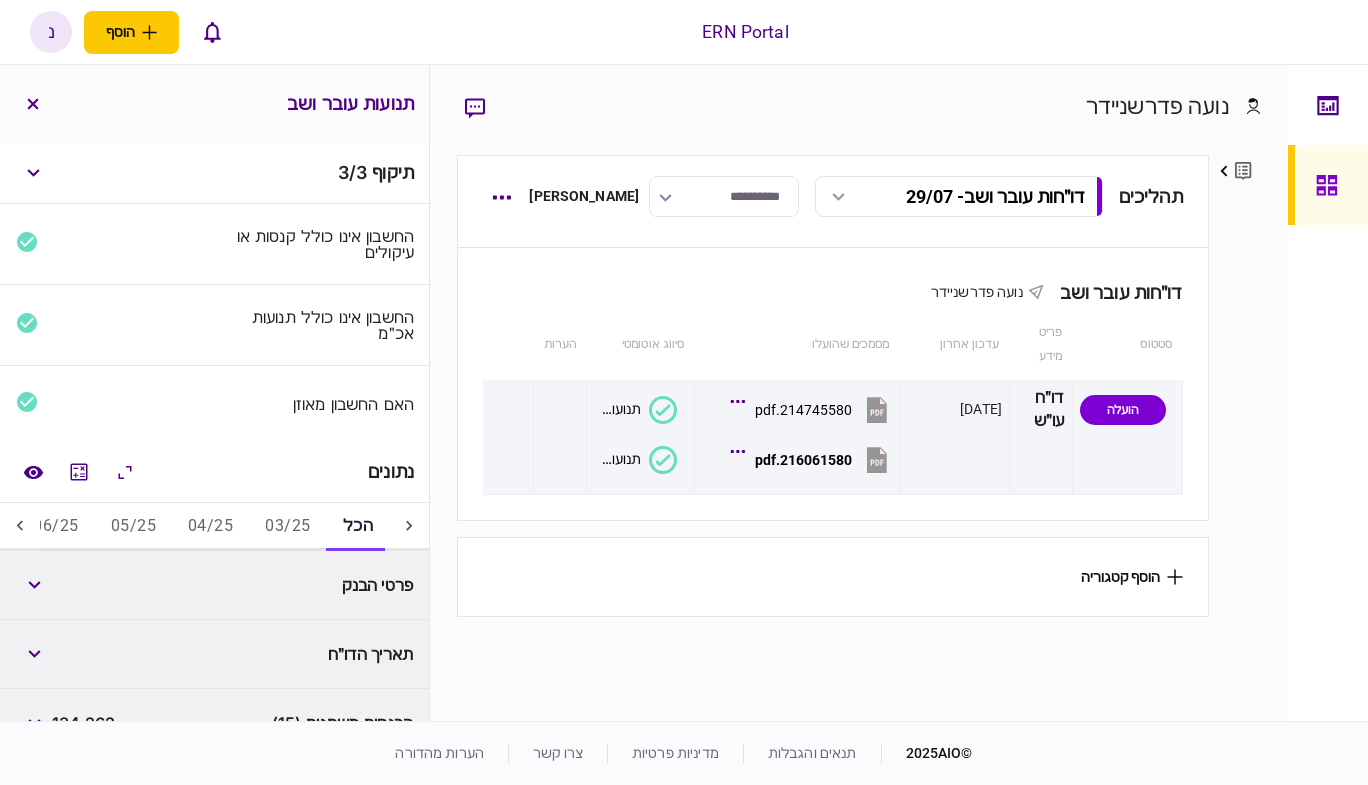 click on "03/25" at bounding box center [287, 527] 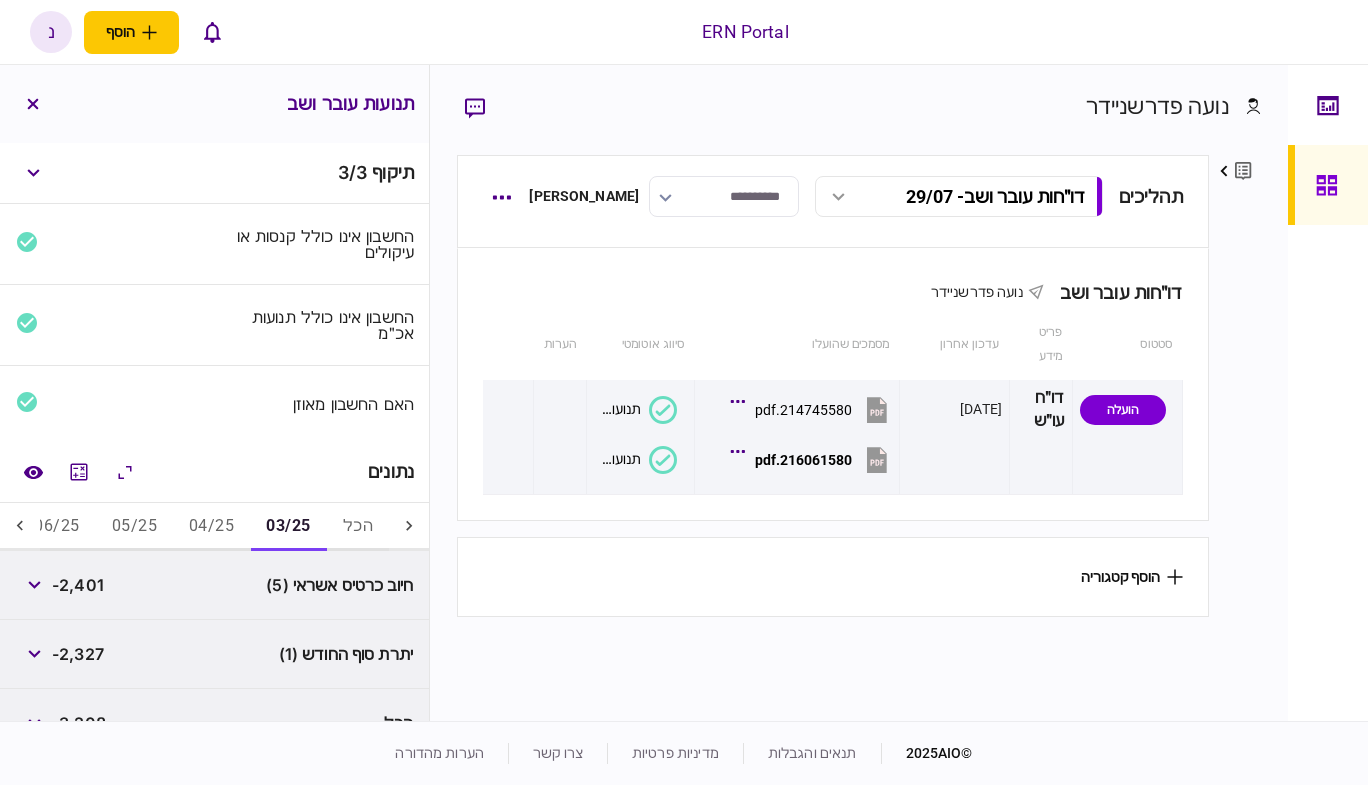 click on "04/25" at bounding box center [211, 527] 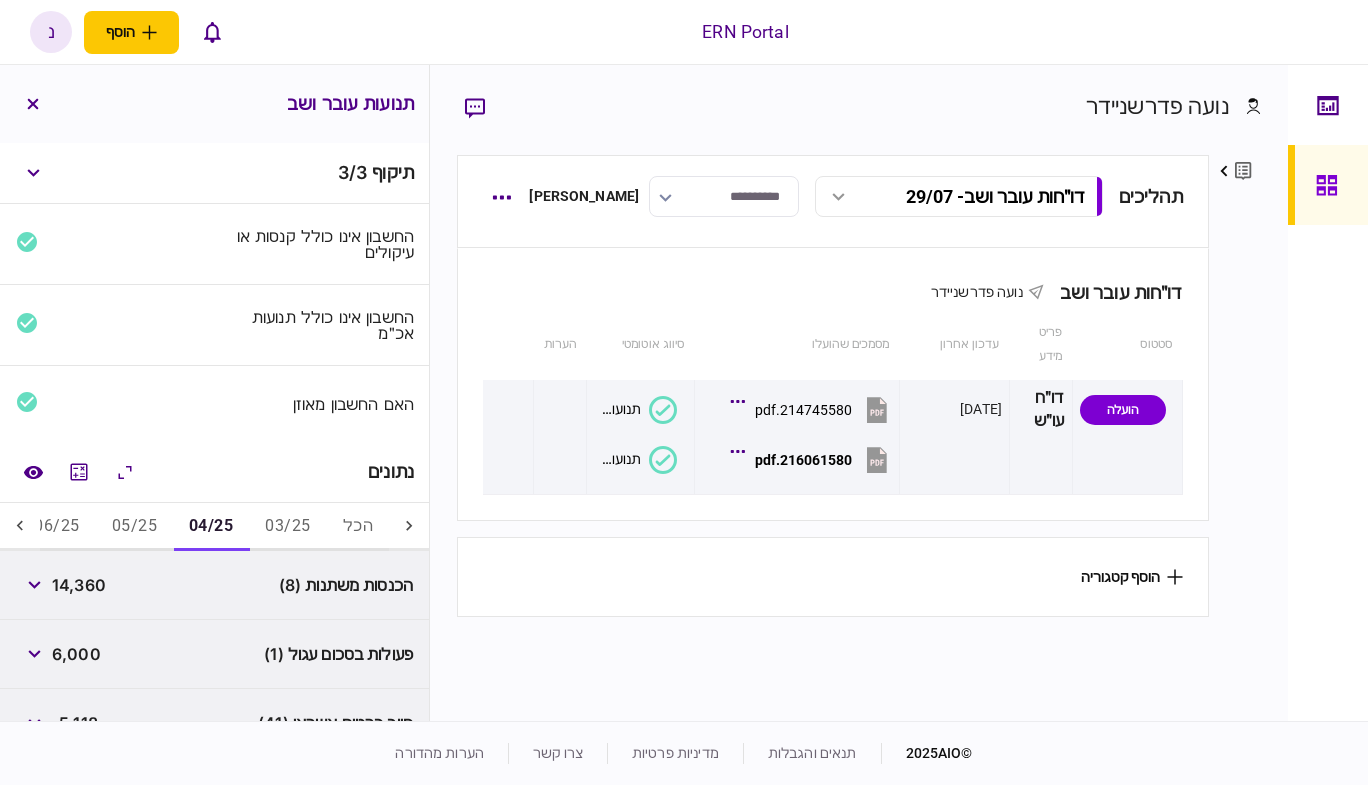 scroll, scrollTop: 175, scrollLeft: 0, axis: vertical 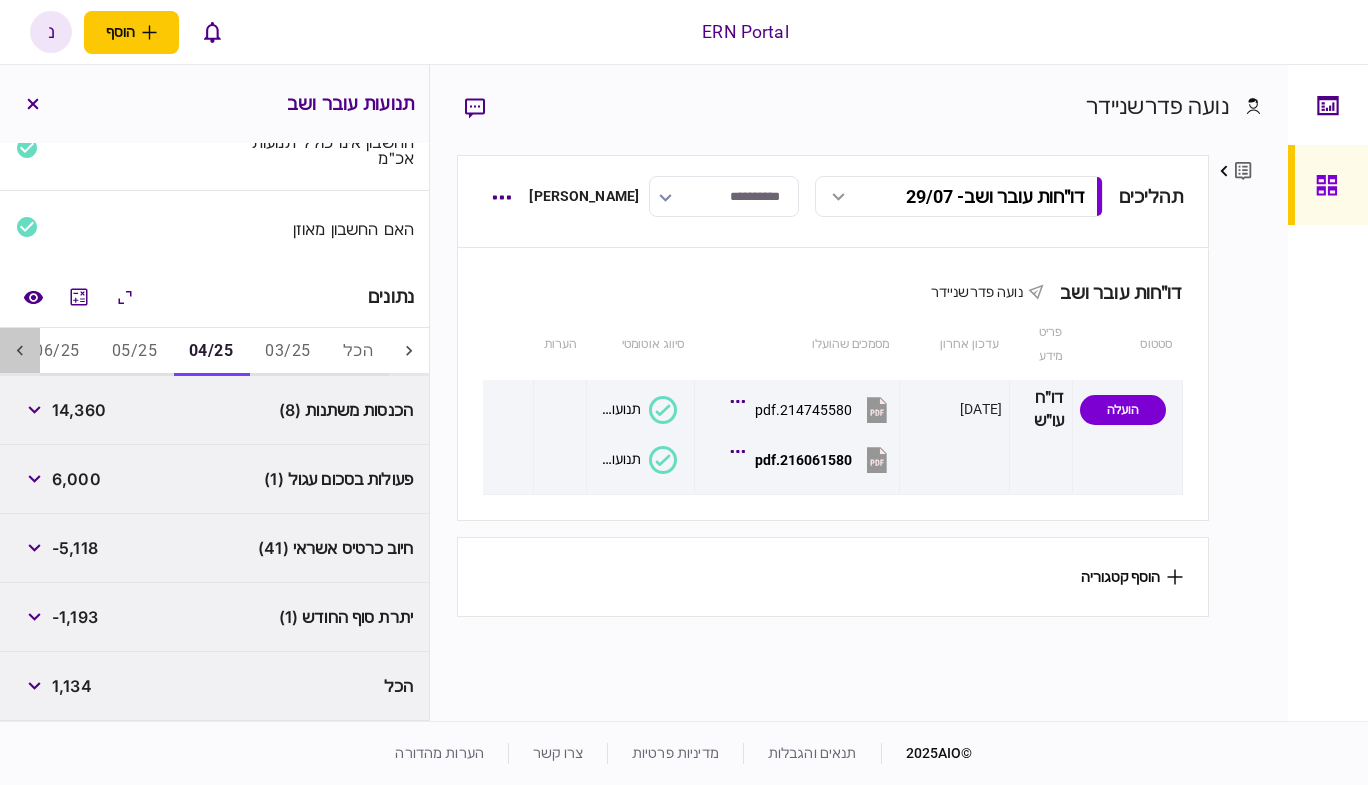 click at bounding box center (20, 352) 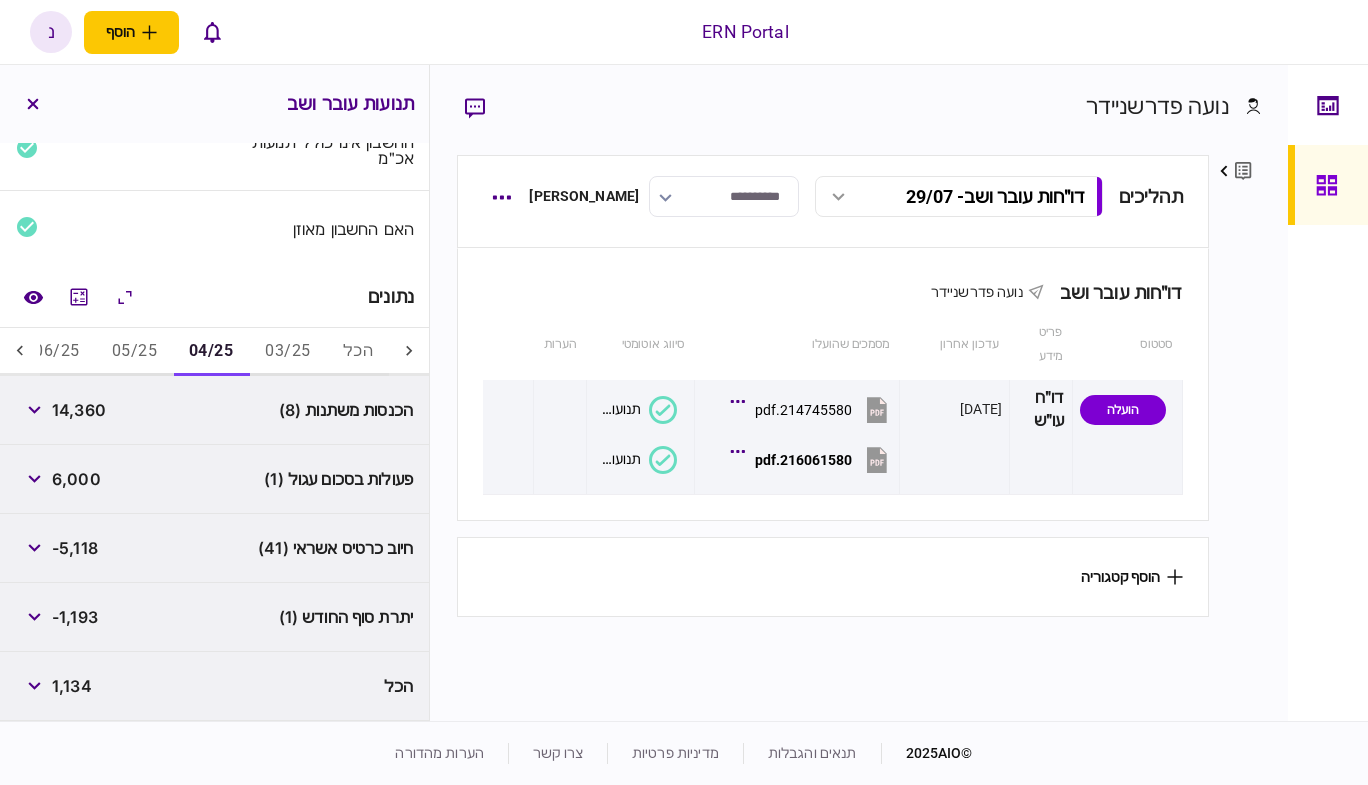 scroll, scrollTop: 0, scrollLeft: -96, axis: horizontal 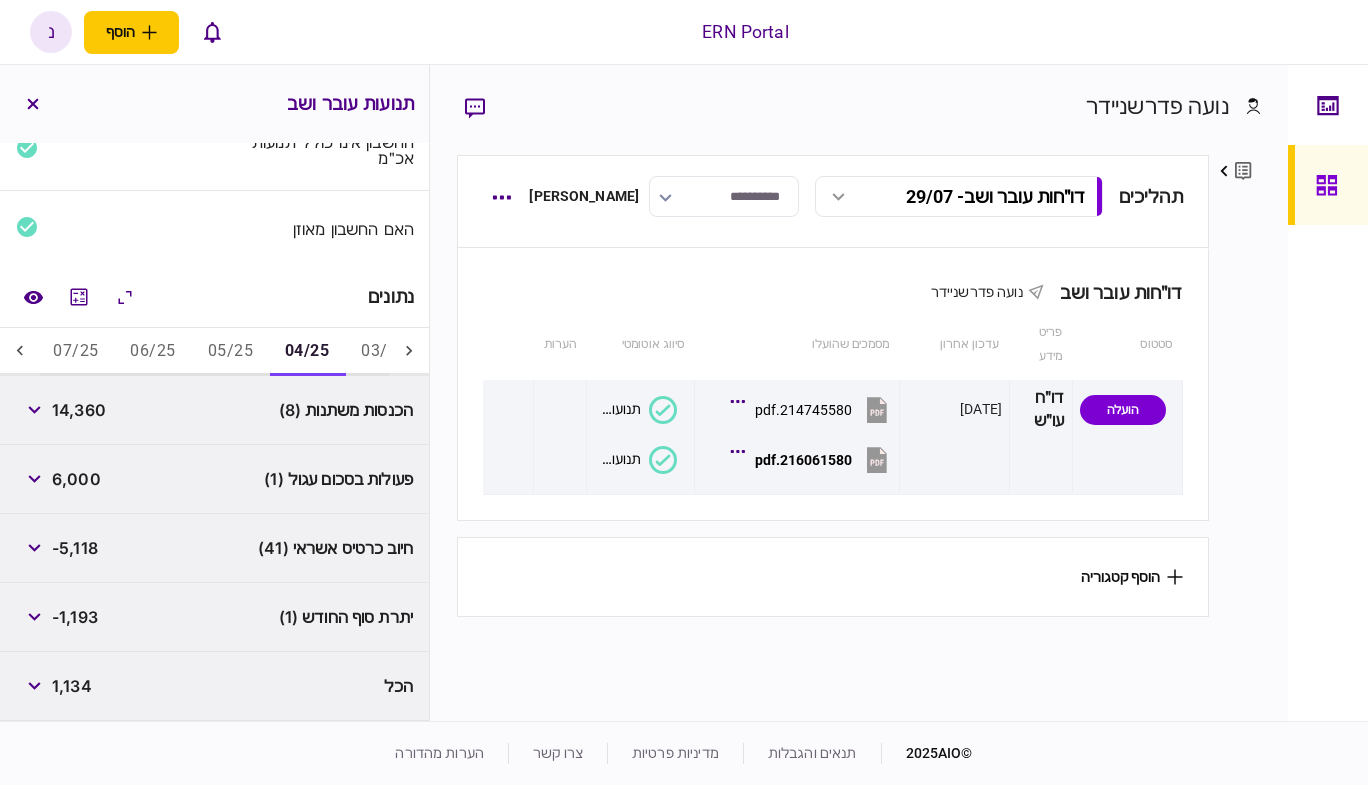 click on "07/25" at bounding box center (75, 352) 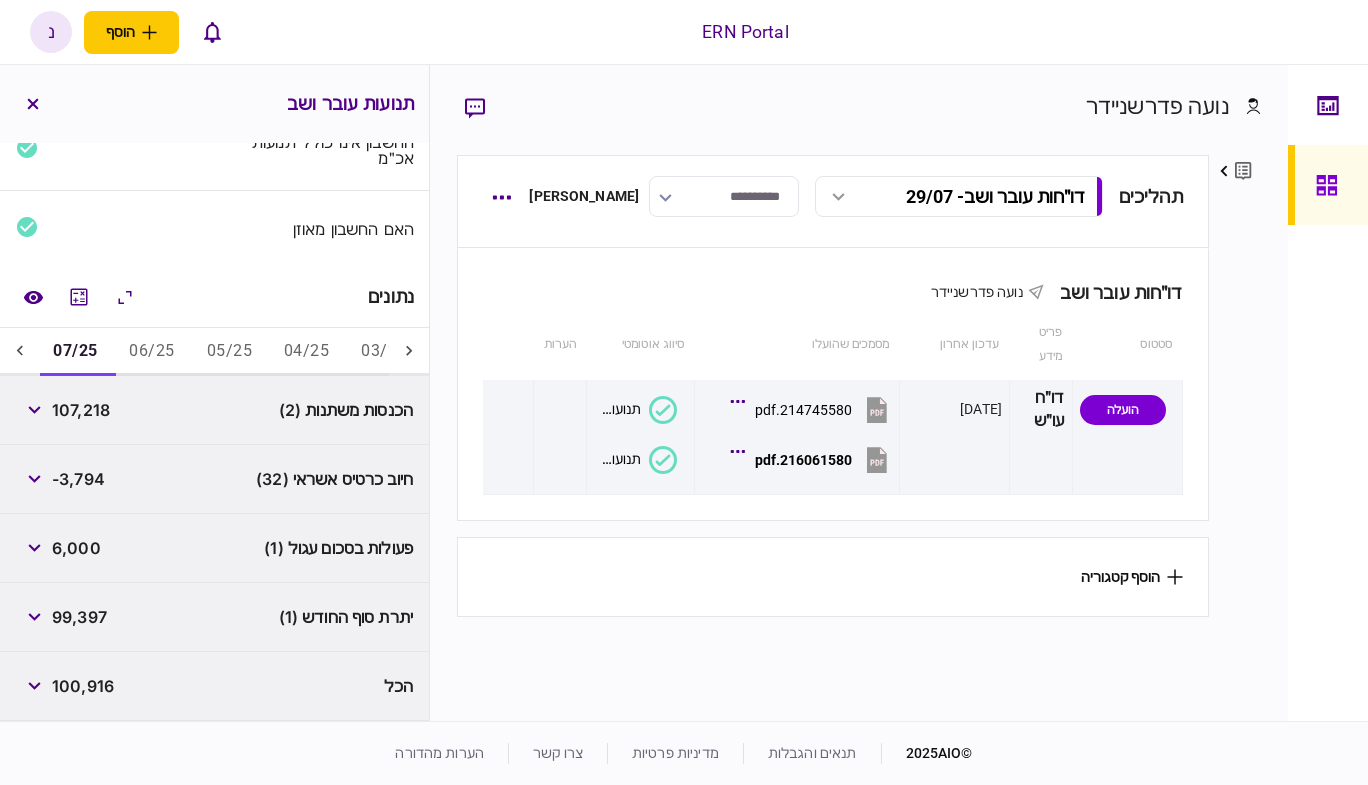 click on "06/25" at bounding box center (151, 352) 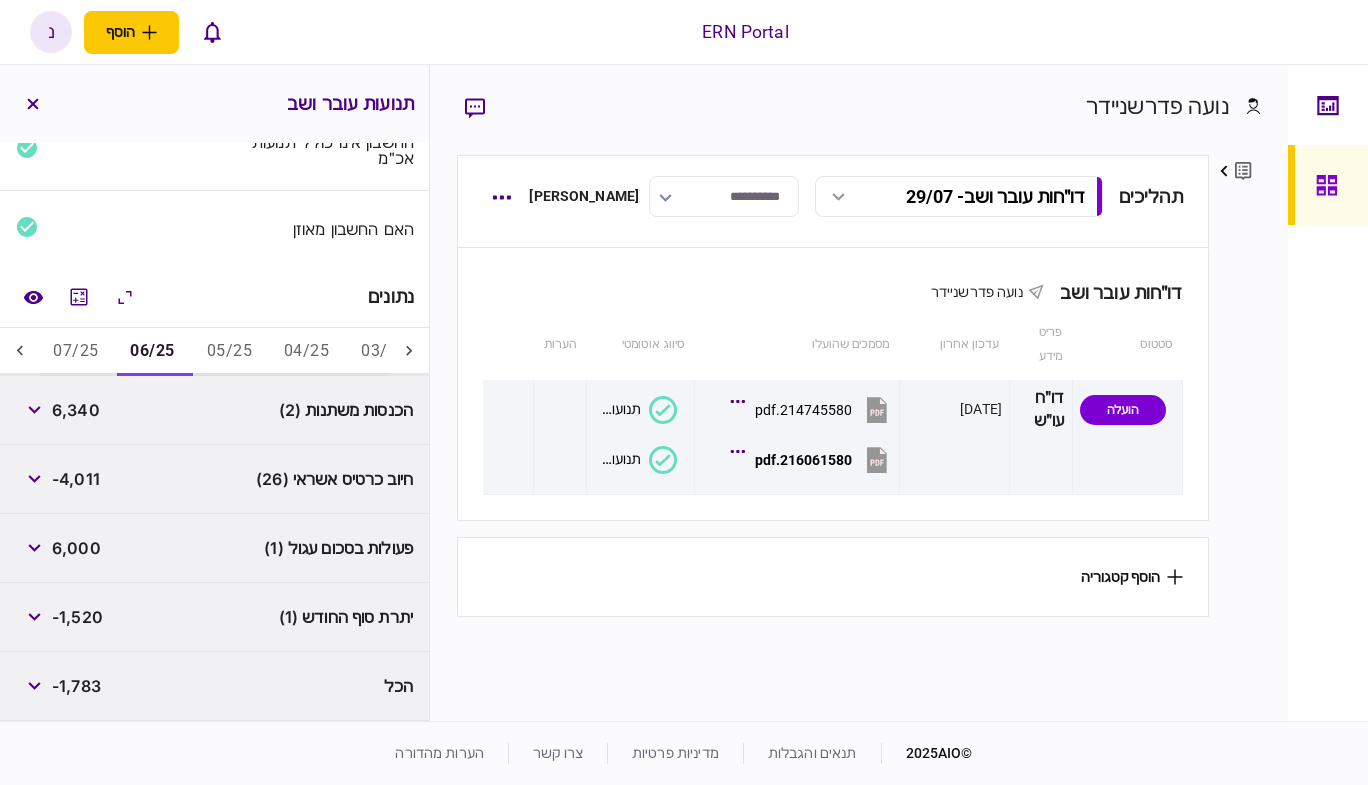 click on "05/25" at bounding box center [229, 352] 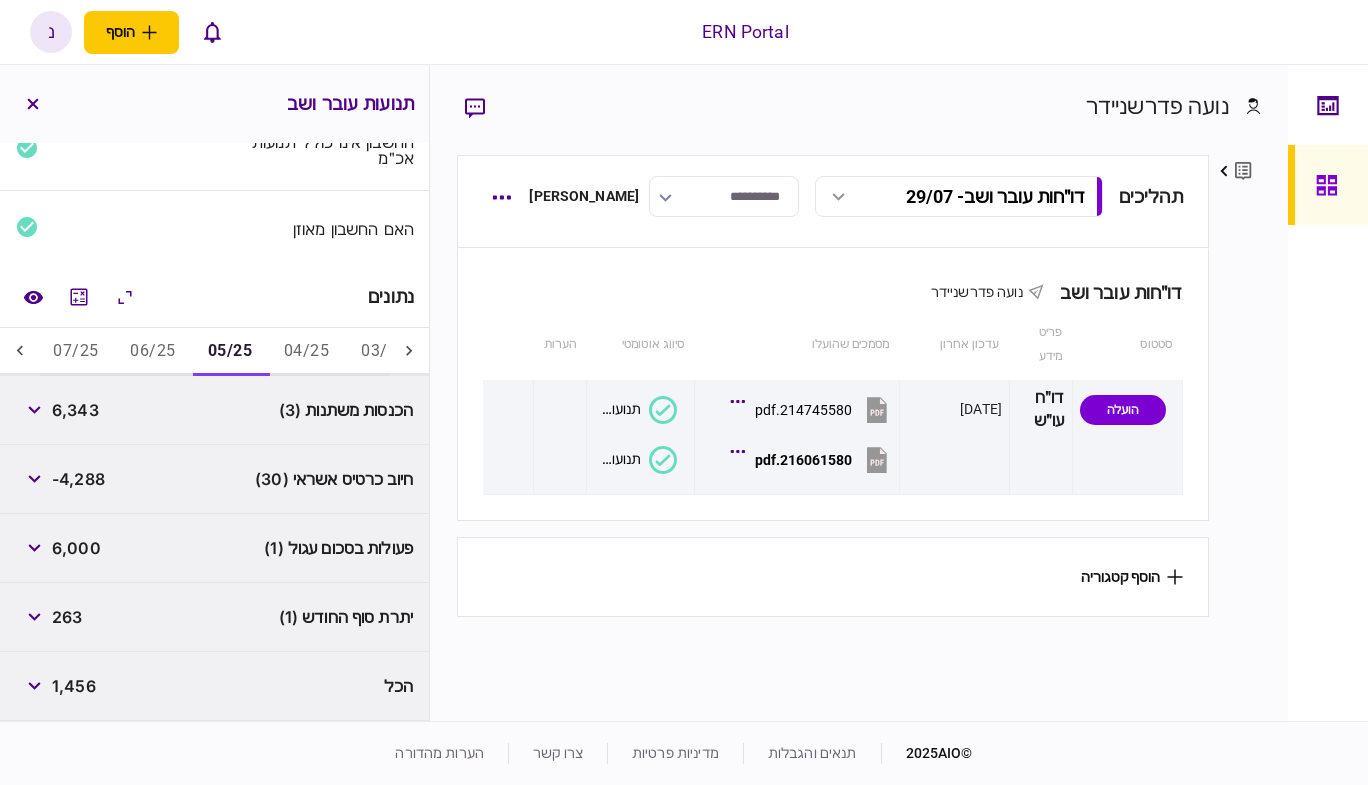 click on "04/25" at bounding box center (306, 352) 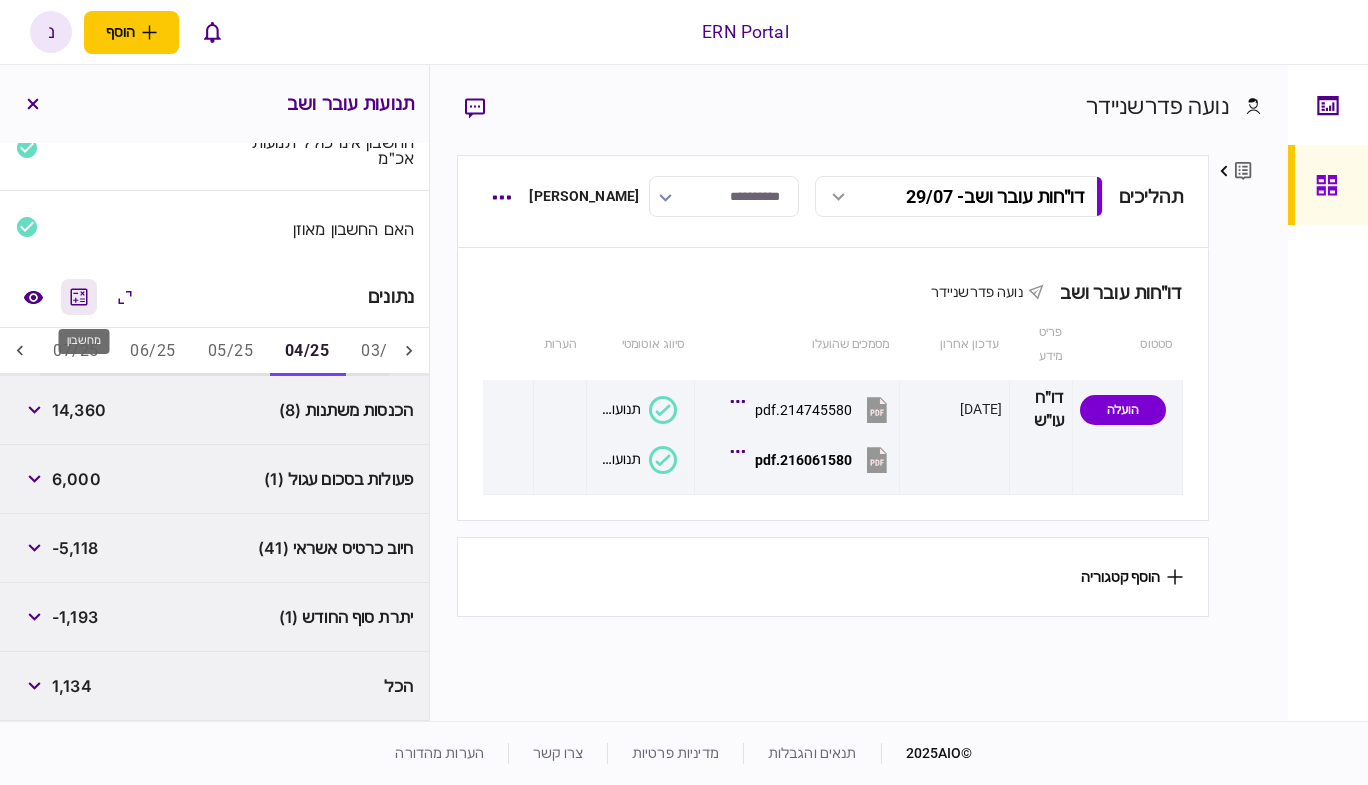 click 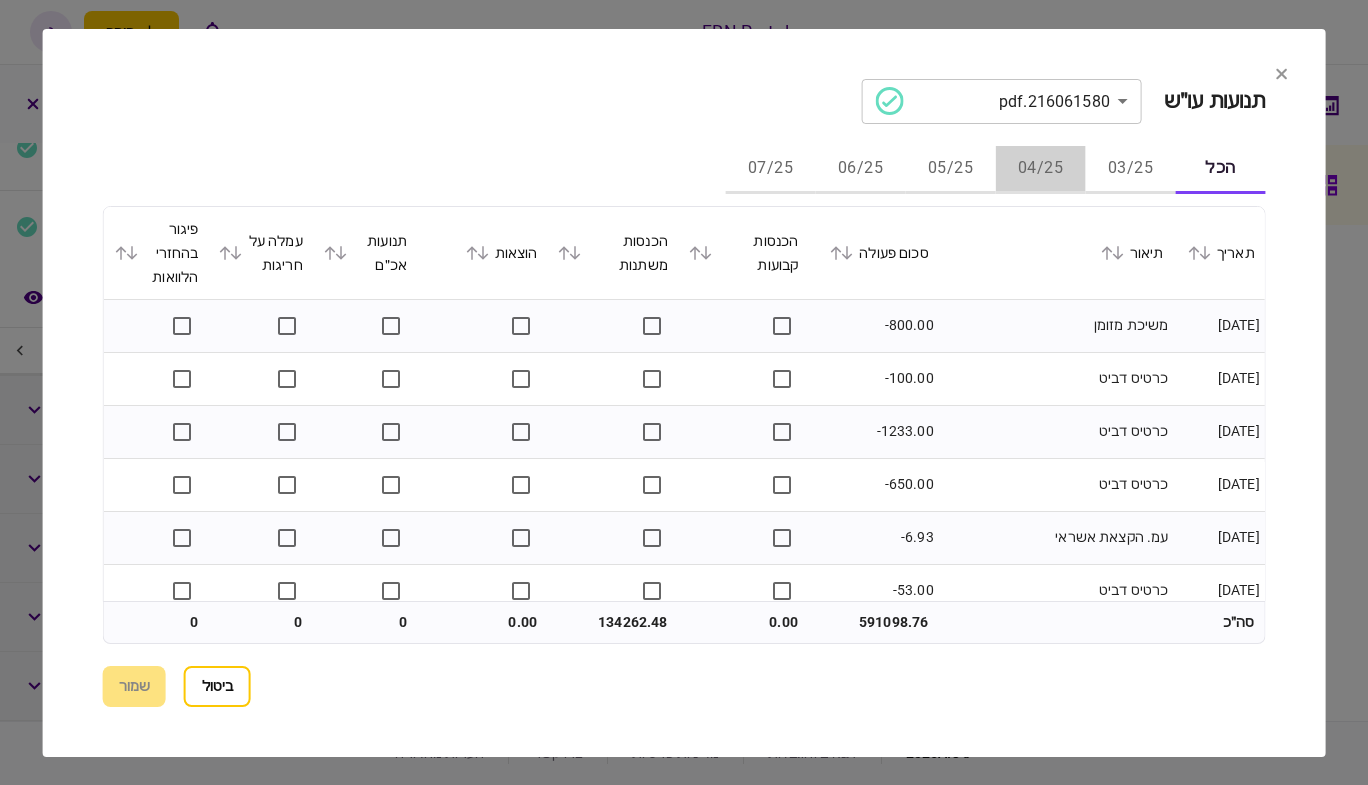 click on "04/25" at bounding box center (1040, 170) 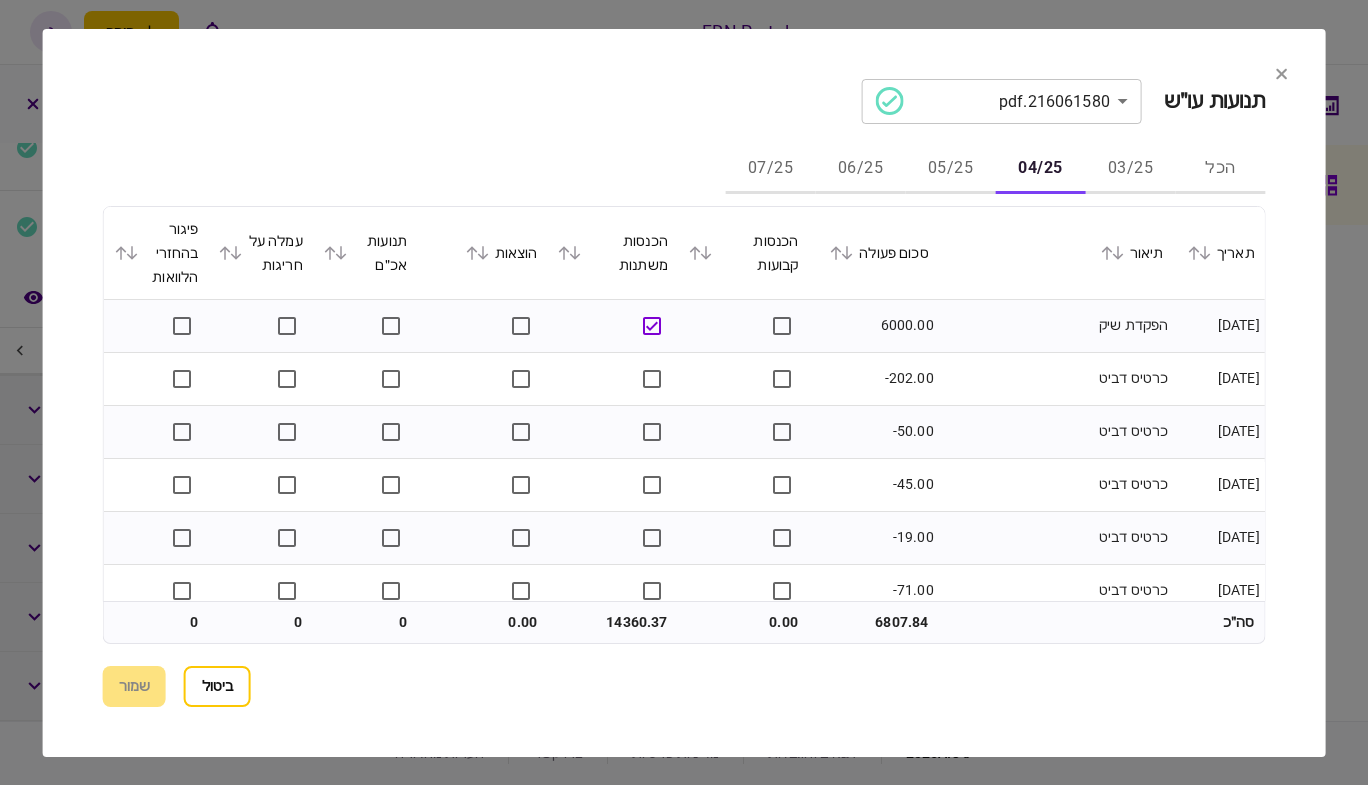 click 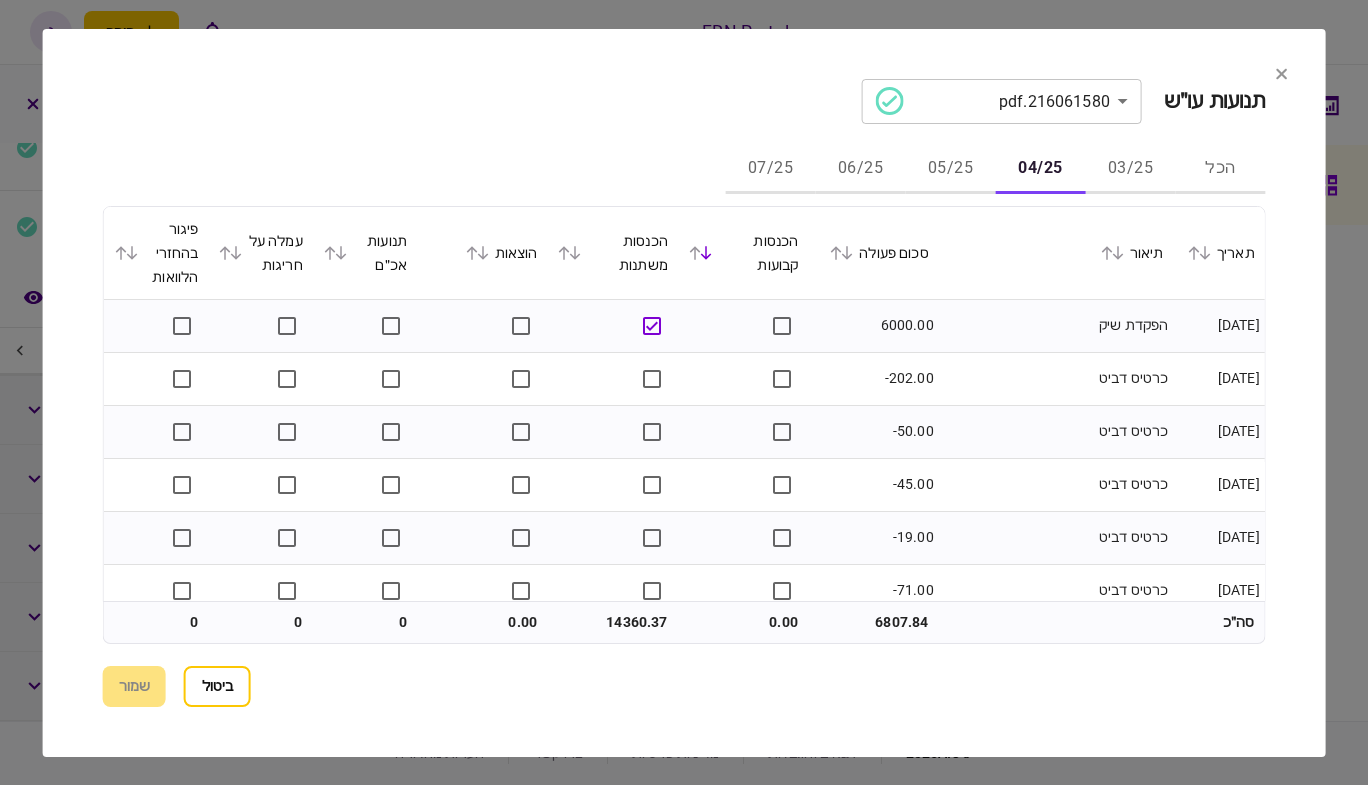 click 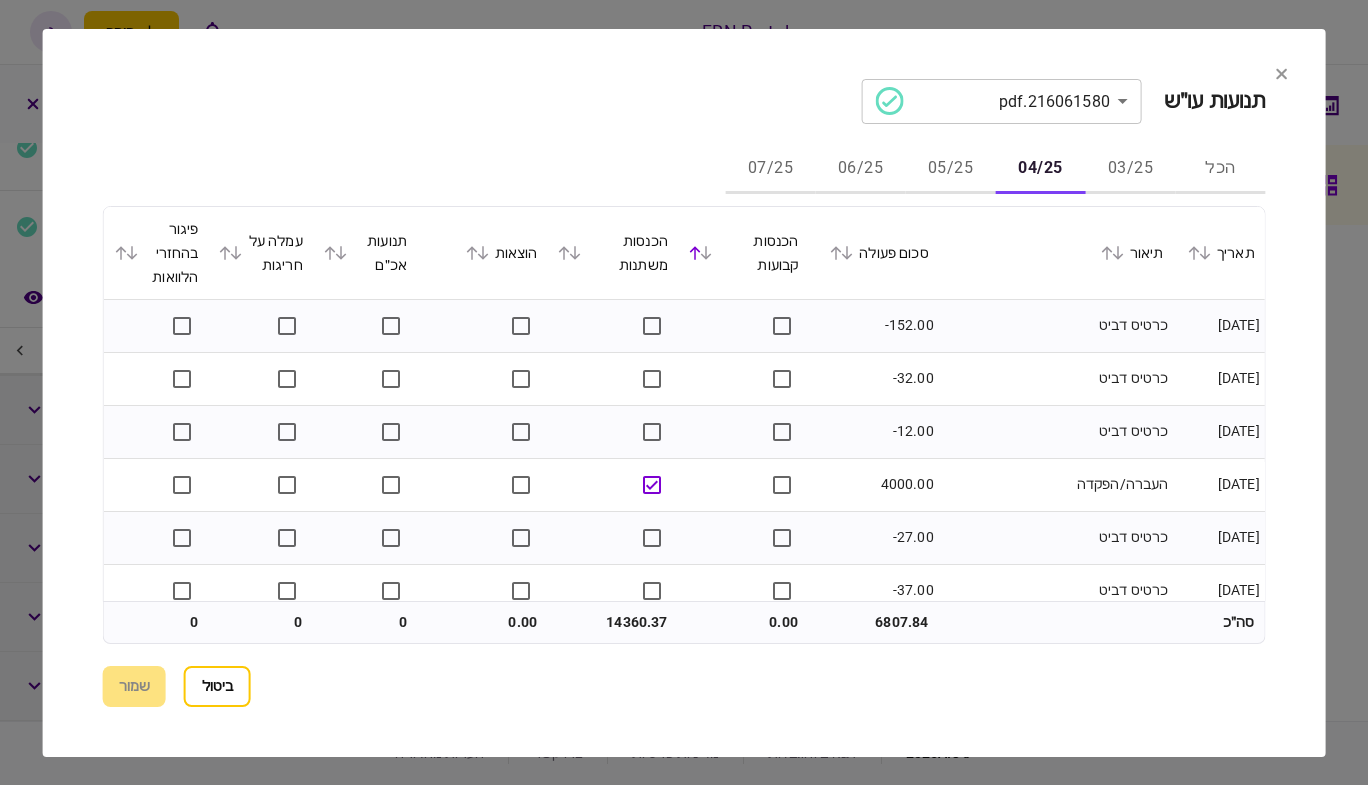 click 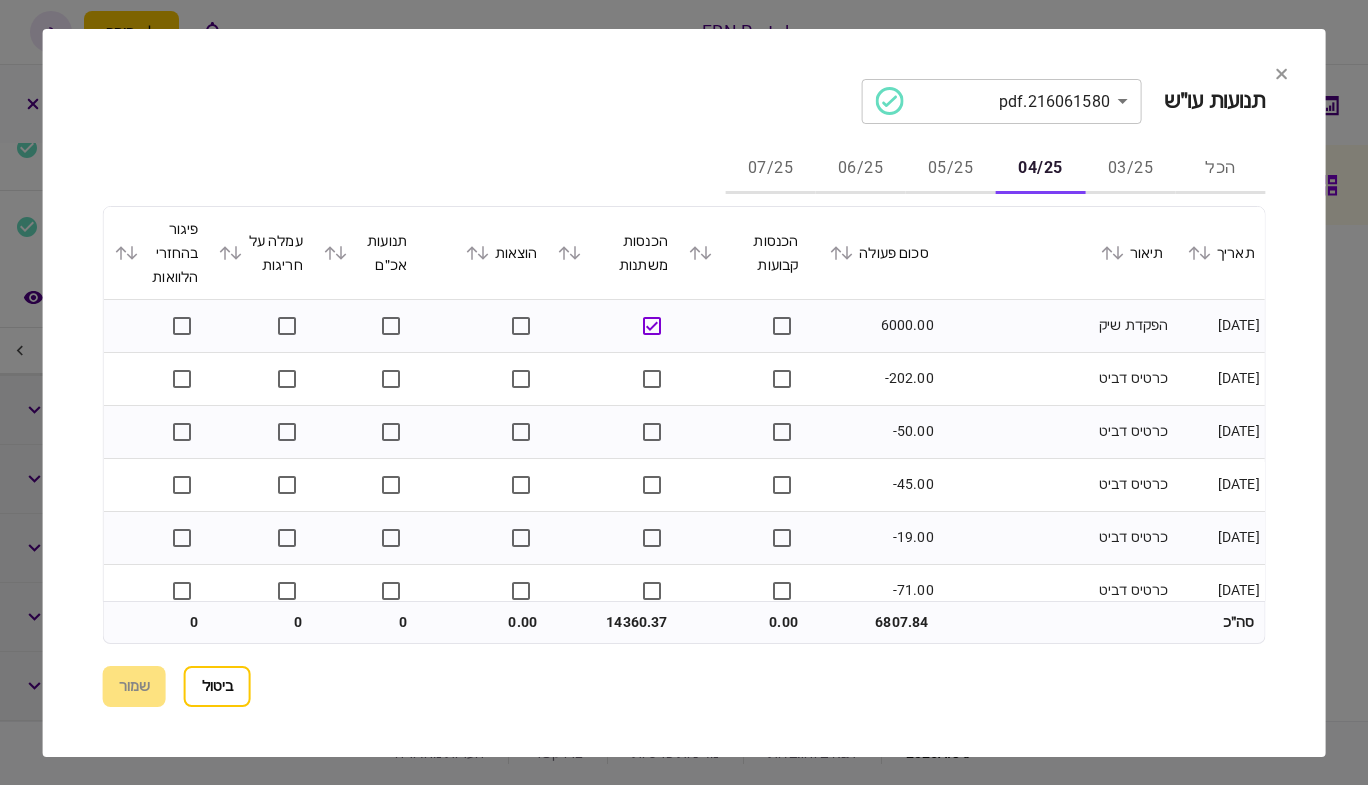 click at bounding box center [571, 253] 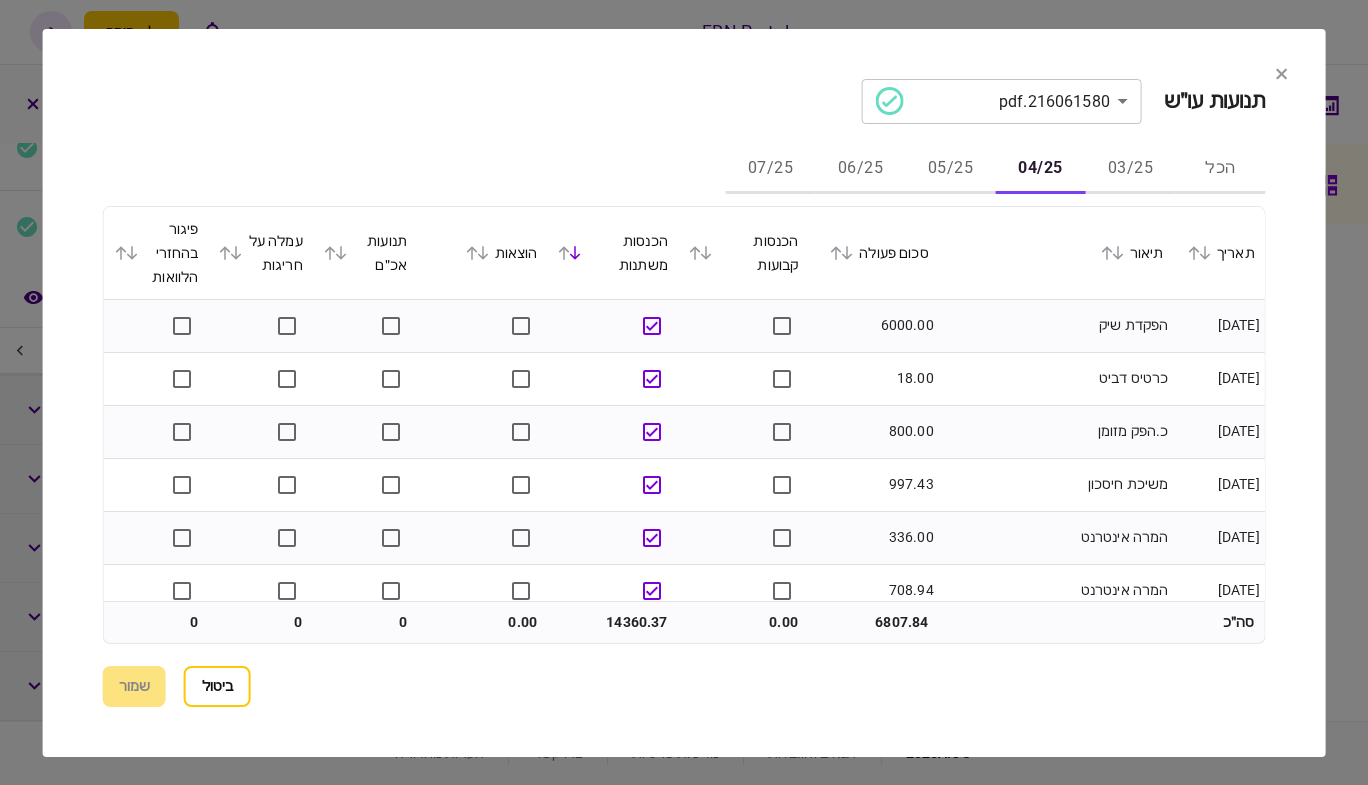 click at bounding box center (571, 253) 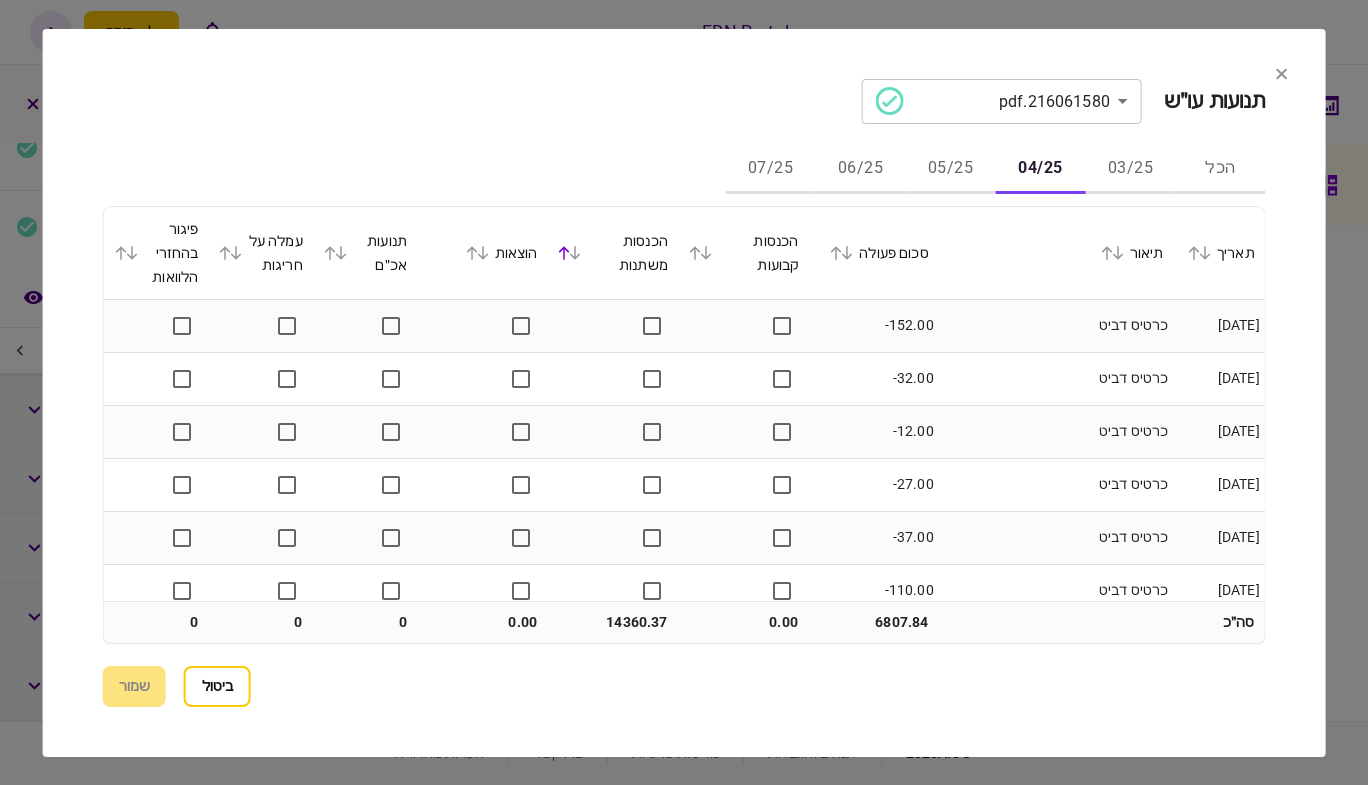 click at bounding box center (571, 253) 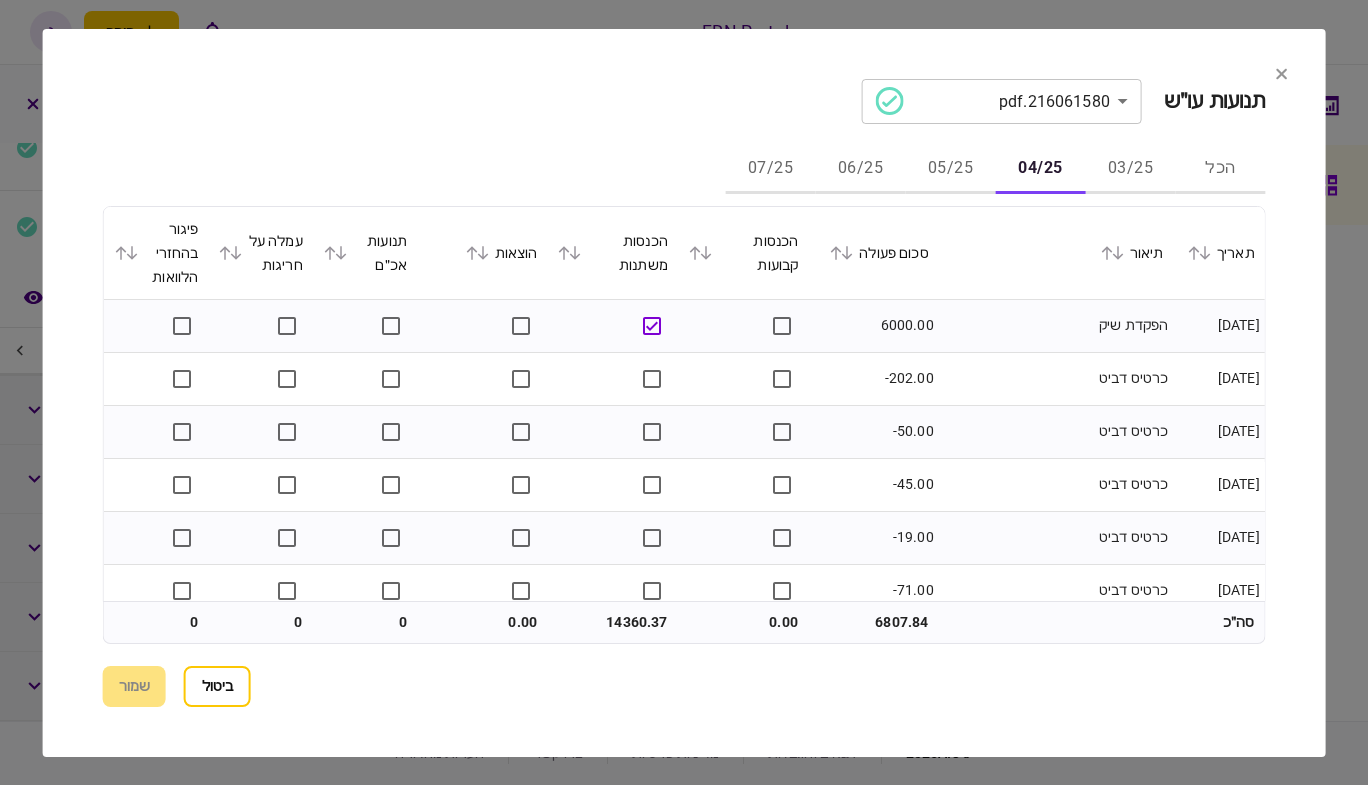click at bounding box center [571, 253] 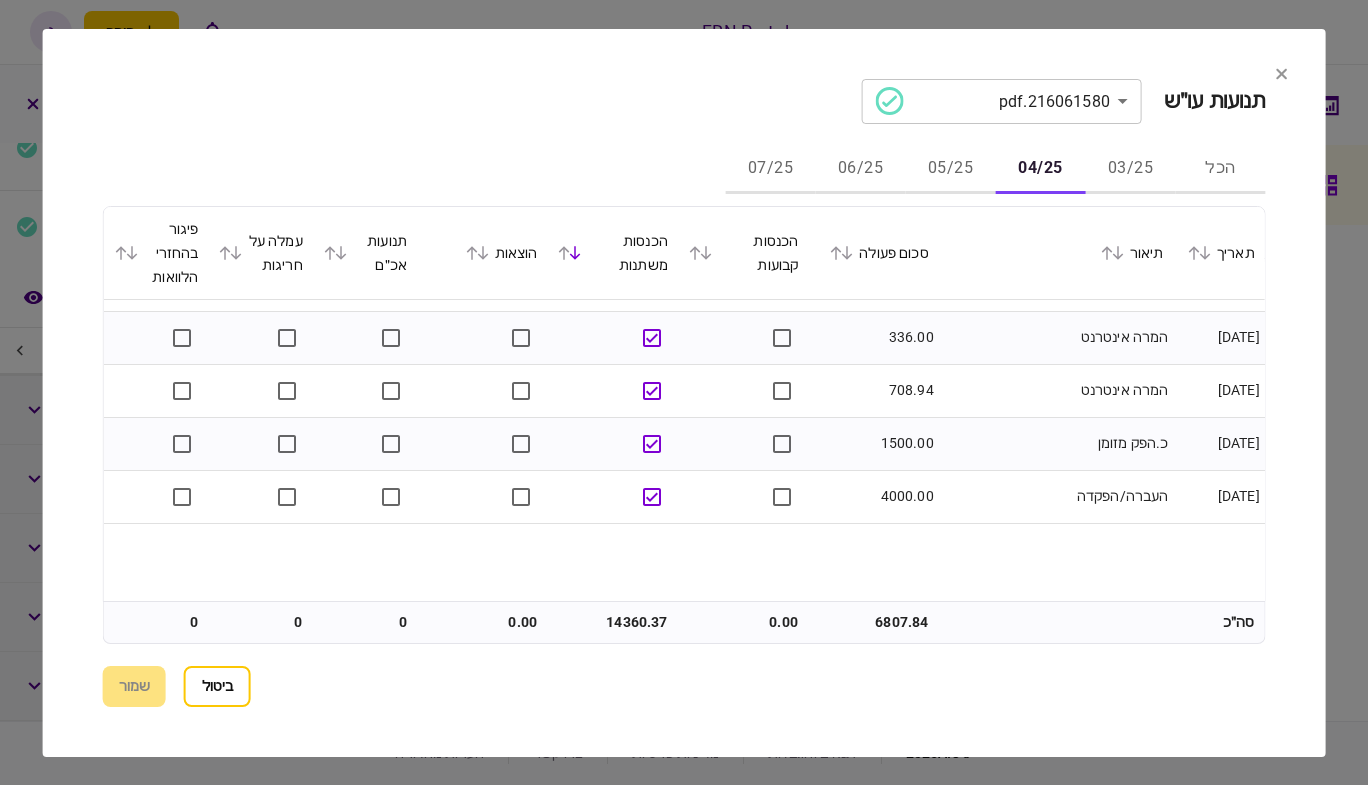 scroll, scrollTop: 0, scrollLeft: 0, axis: both 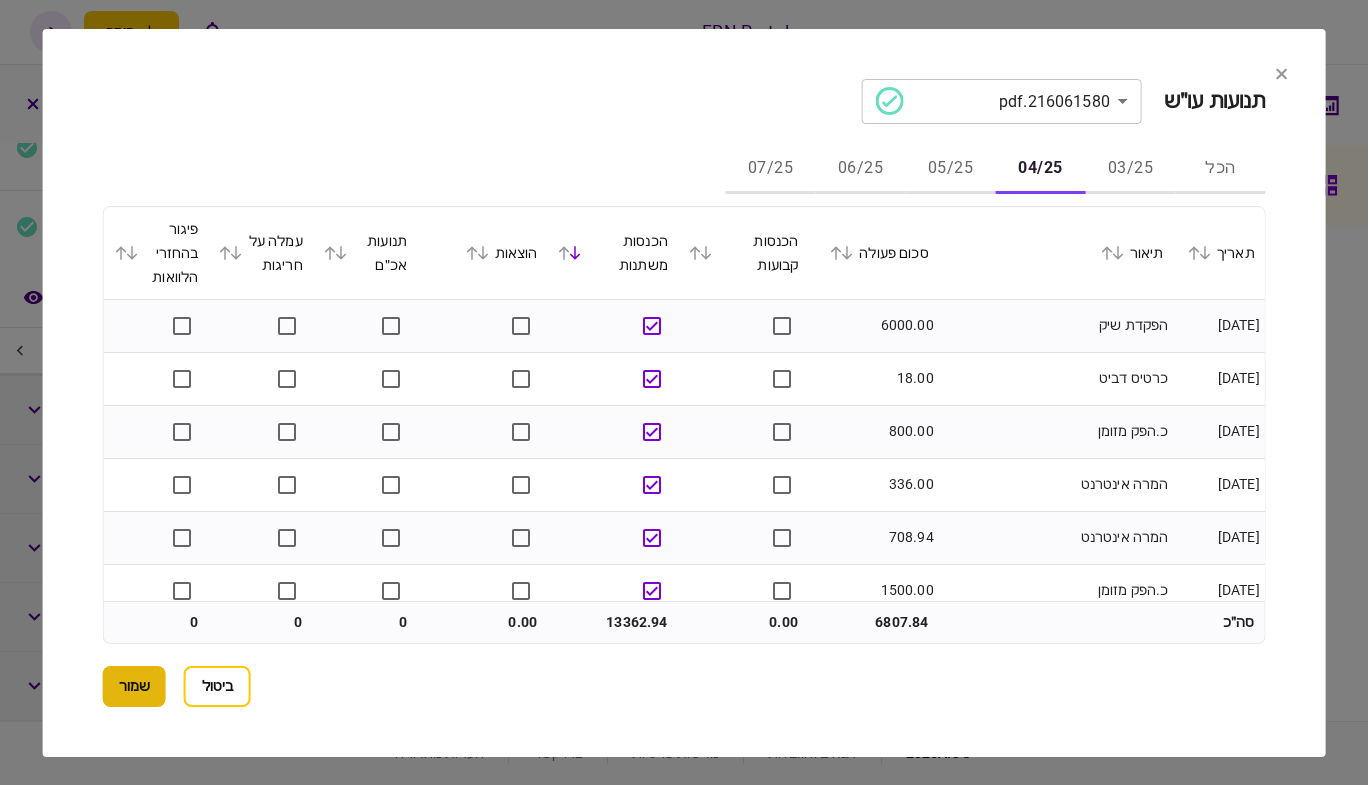 click on "שמור" at bounding box center [134, 686] 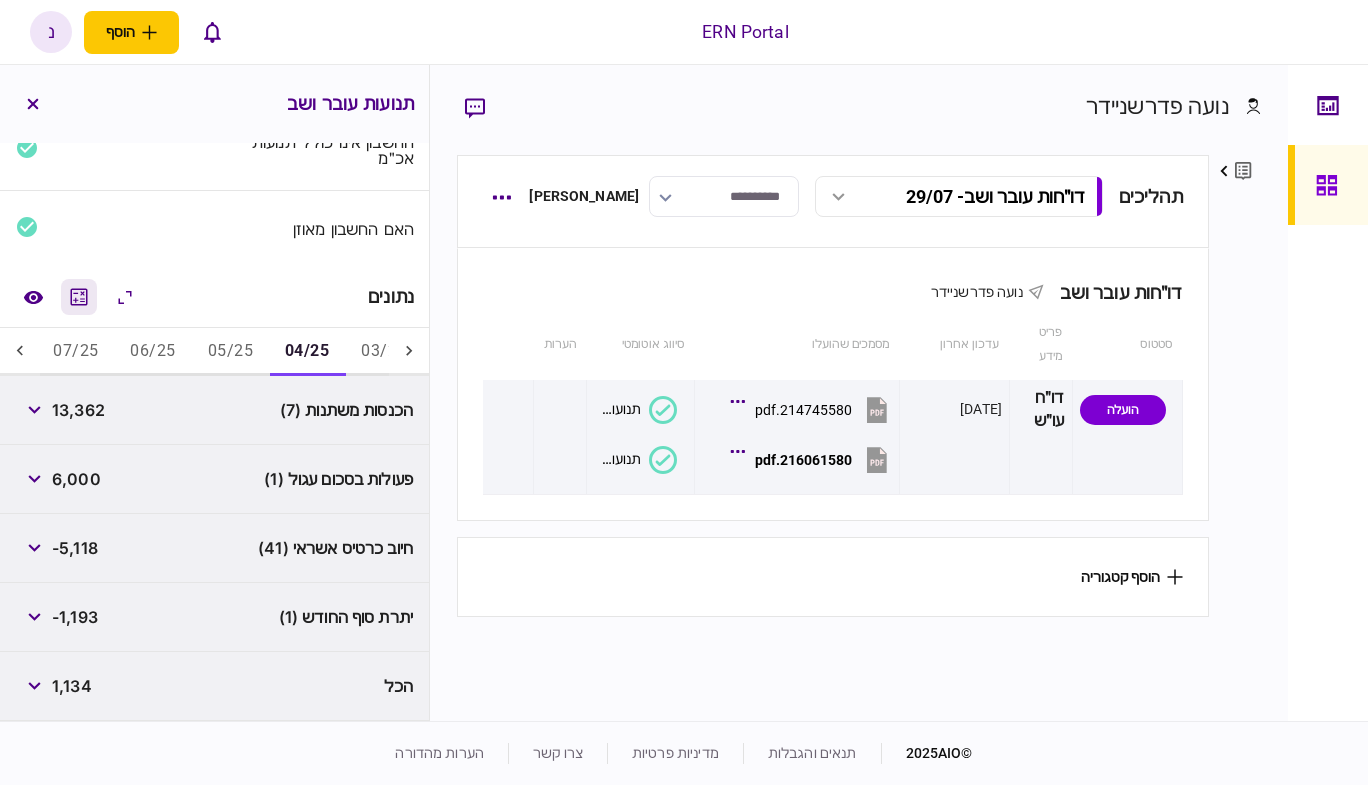 click 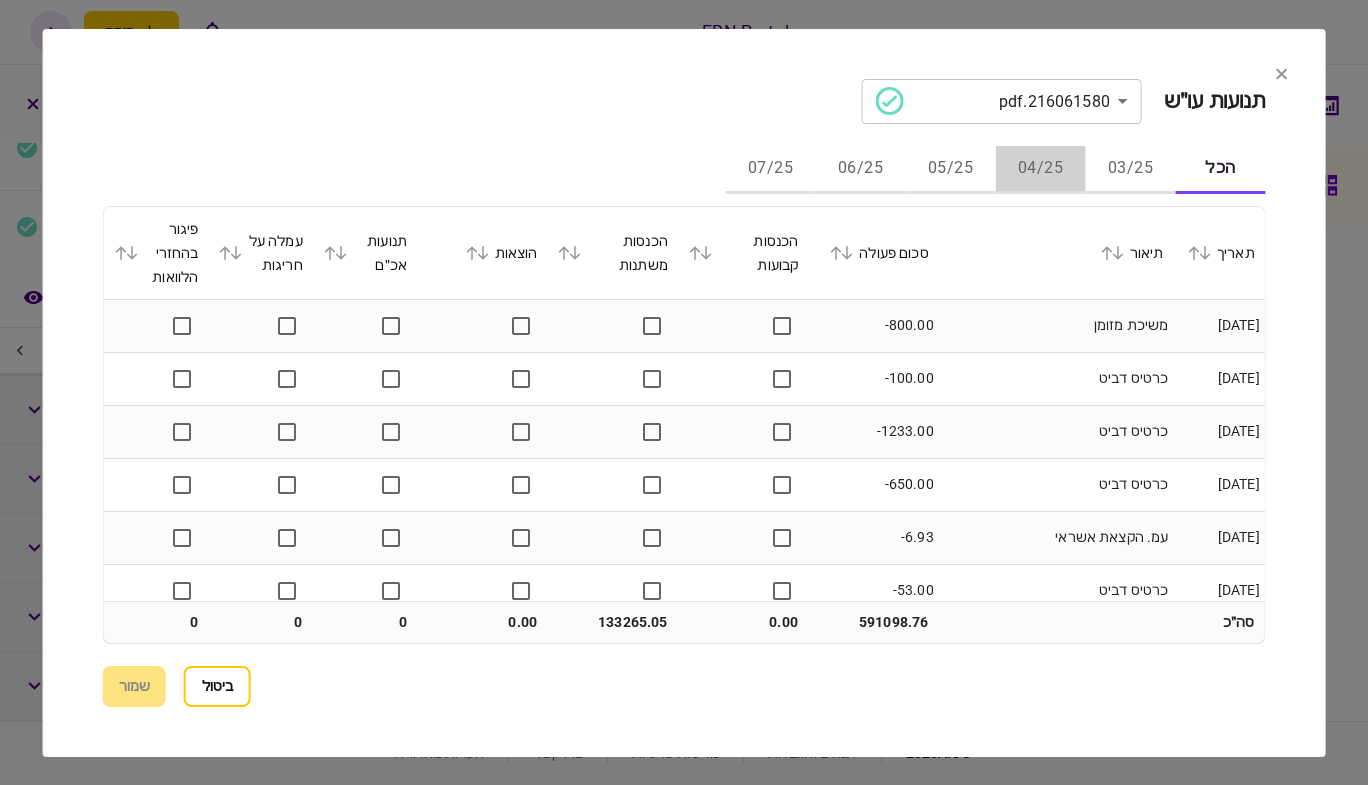 click on "04/25" at bounding box center (1040, 170) 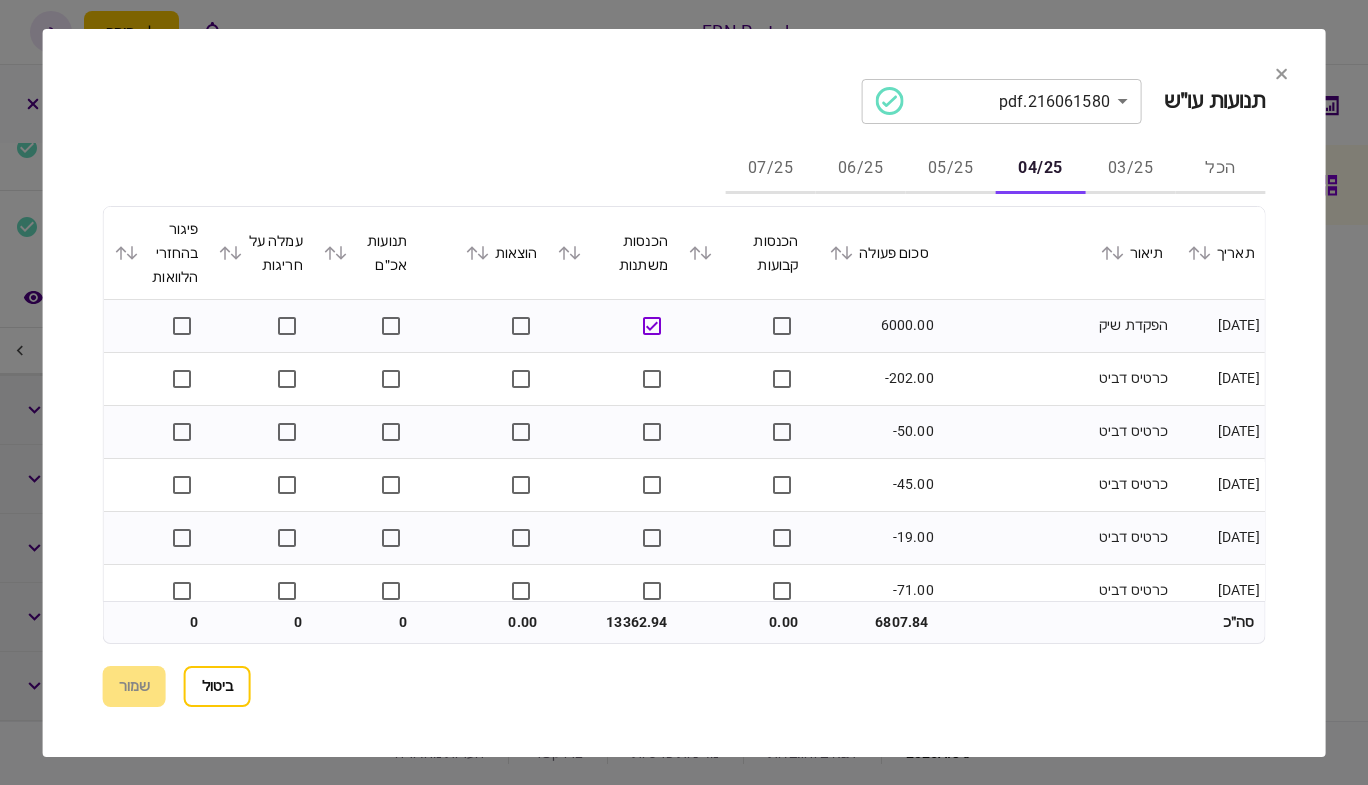 click 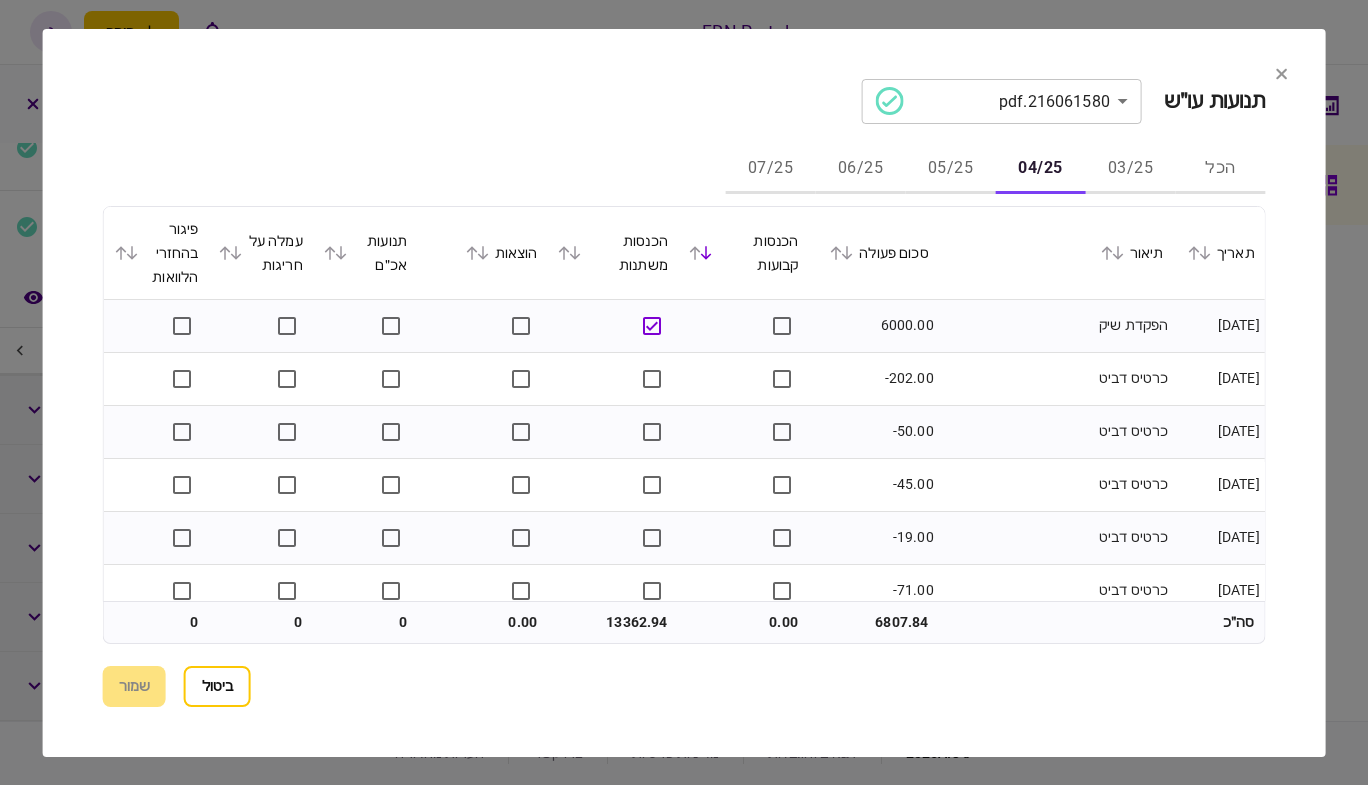 click 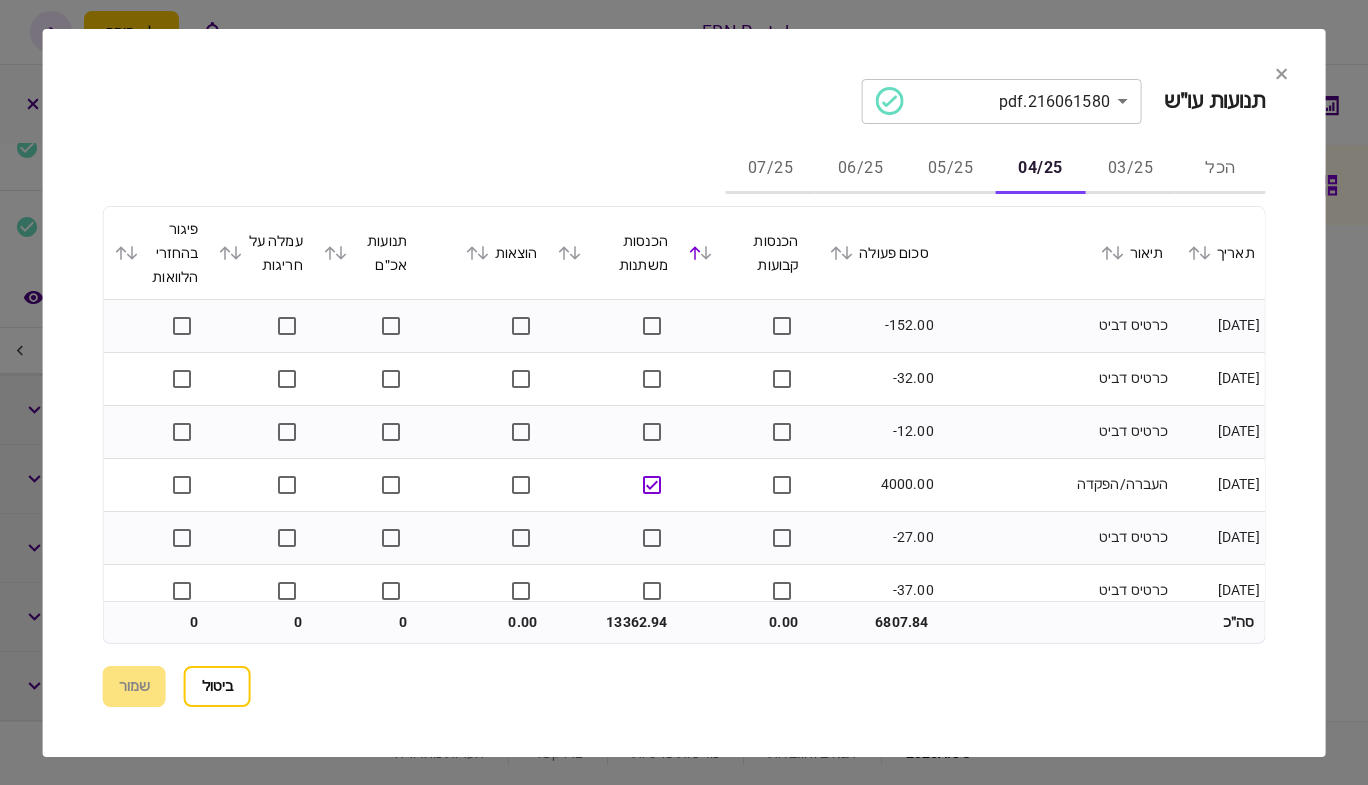 click 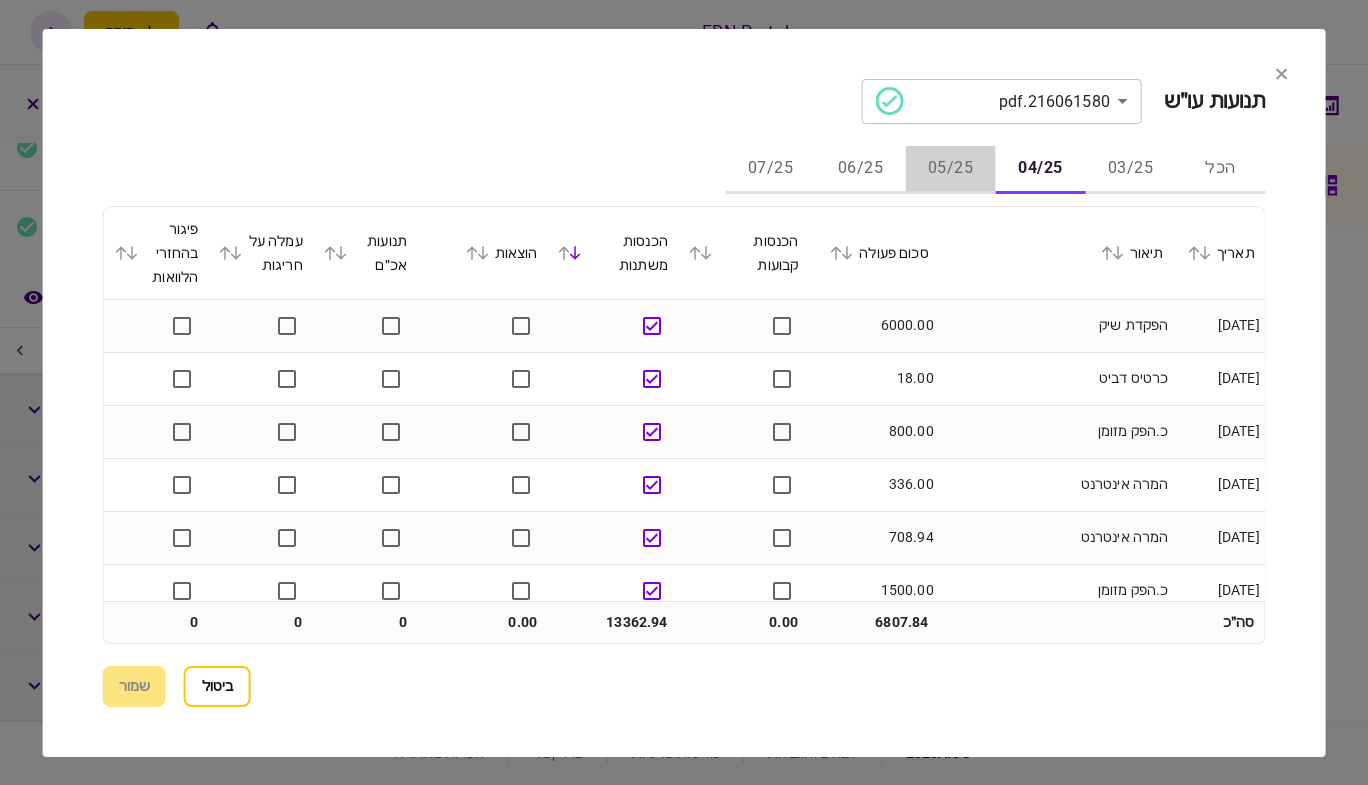 click on "05/25" at bounding box center [950, 170] 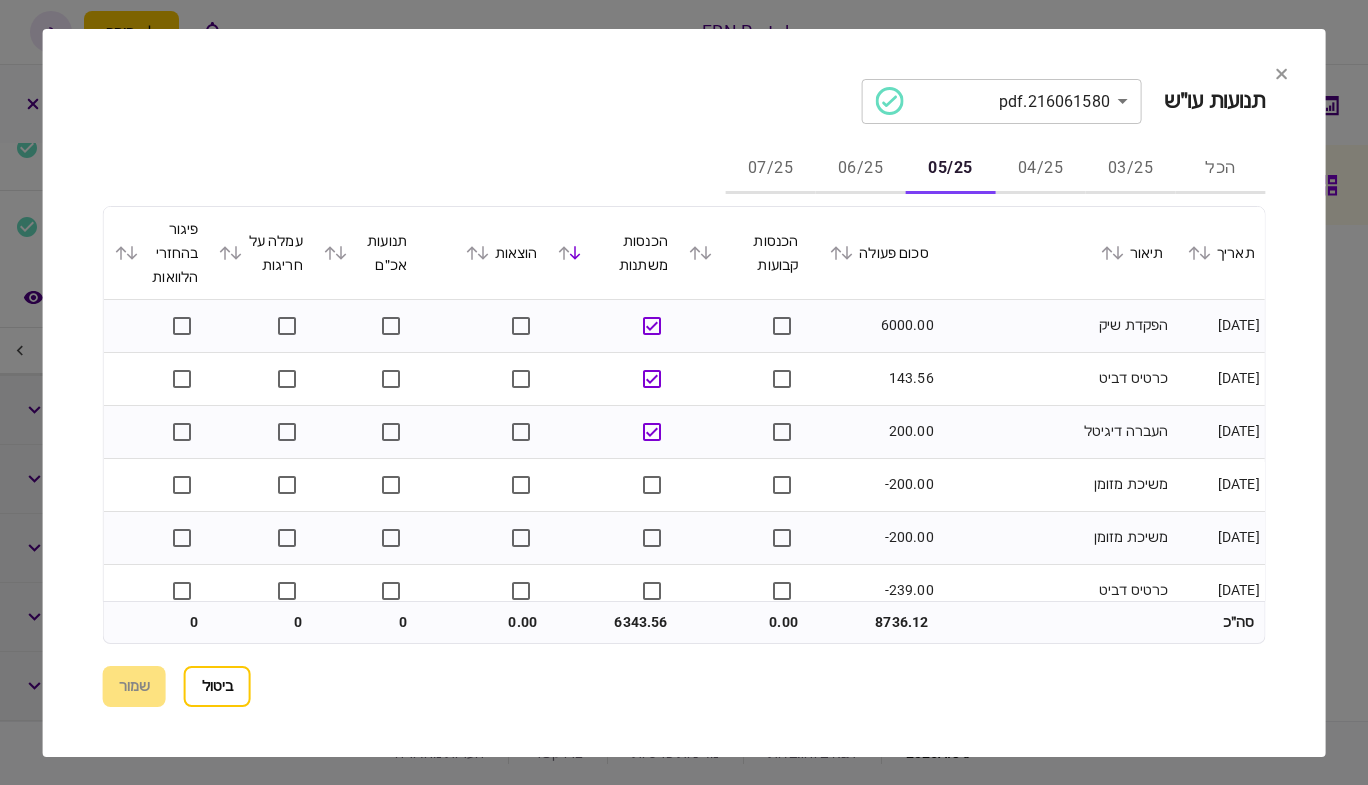 click 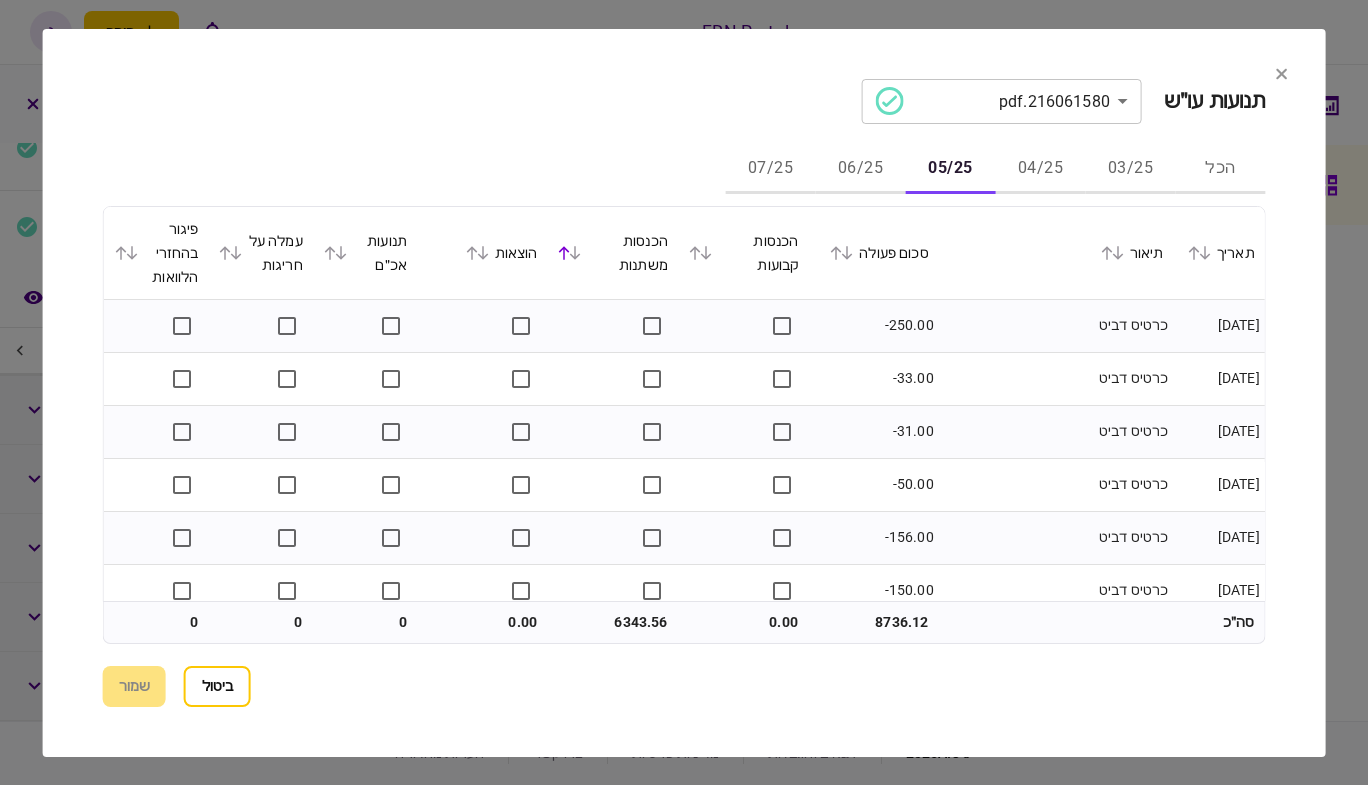 click 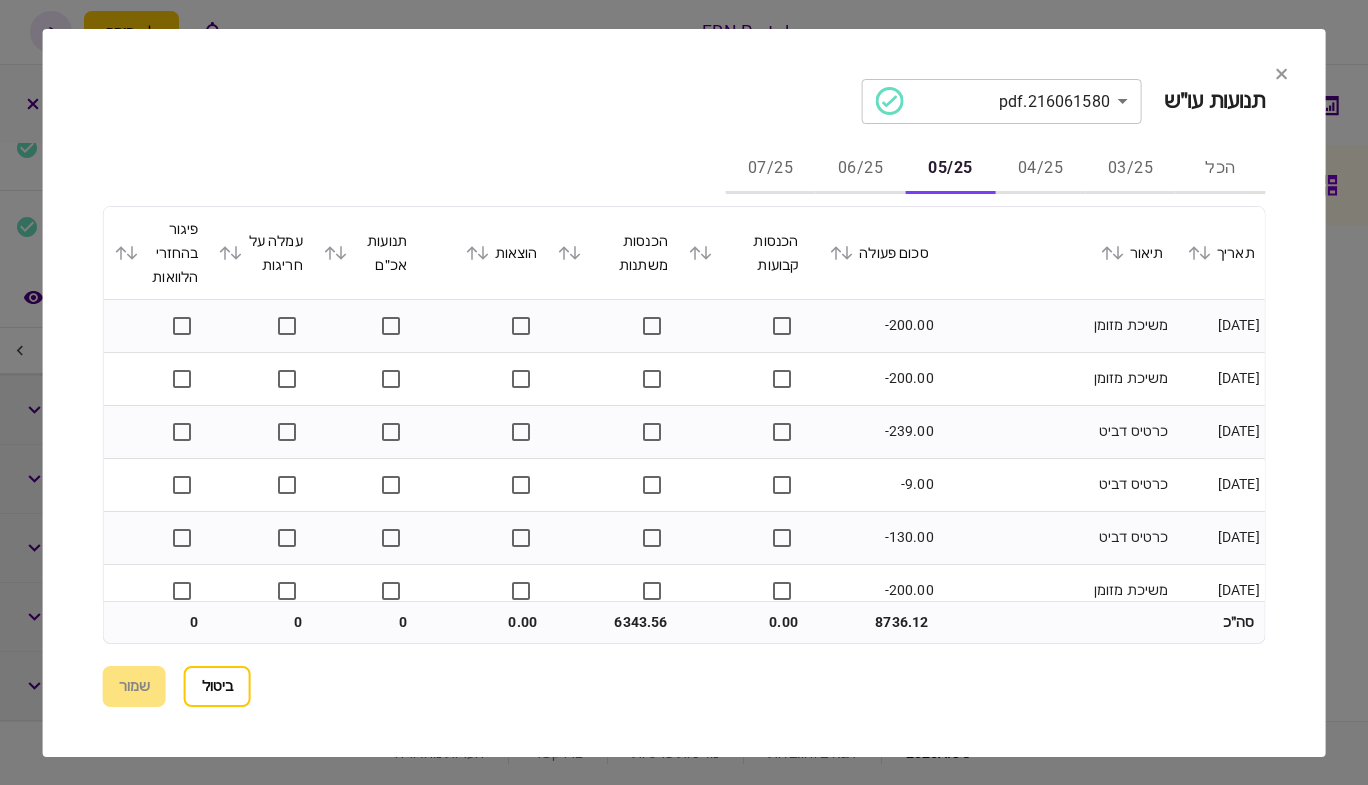 click 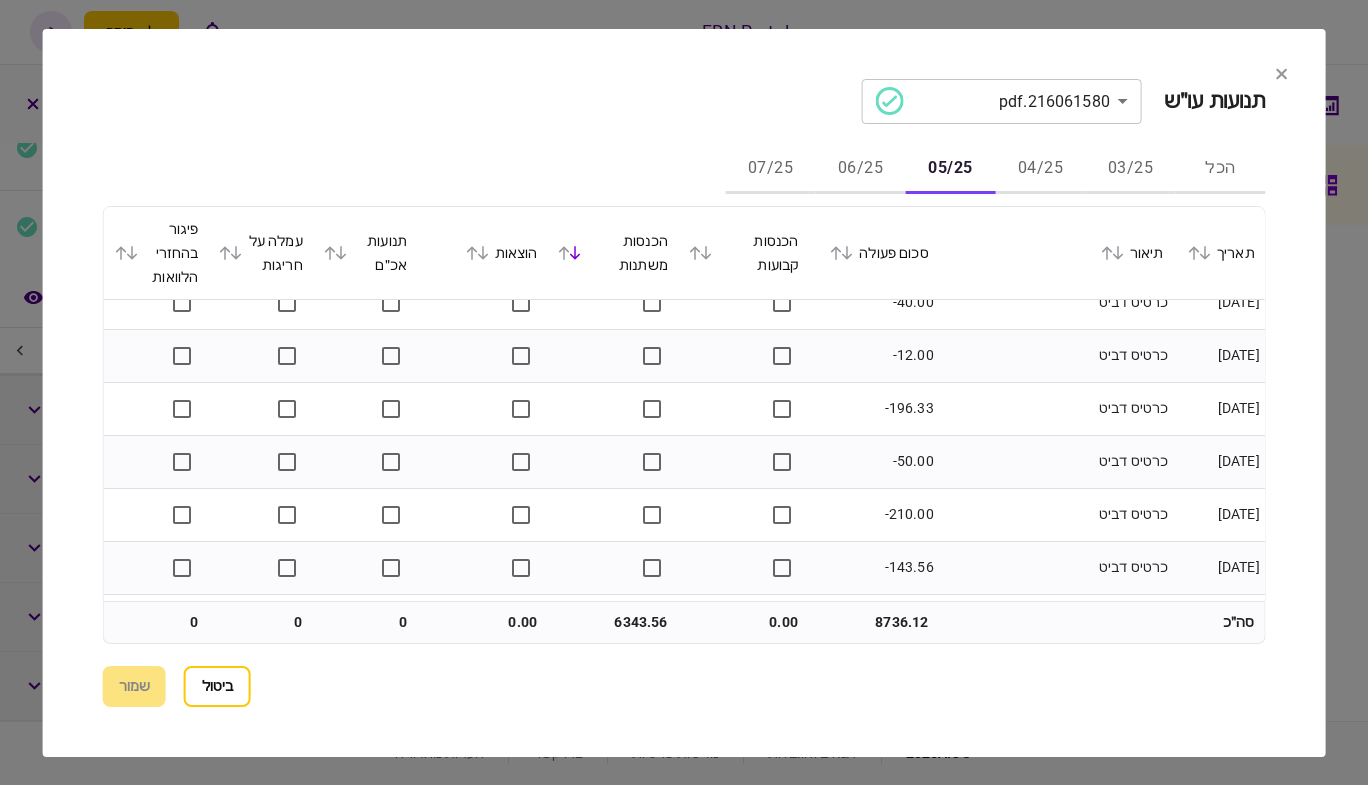scroll, scrollTop: 0, scrollLeft: 0, axis: both 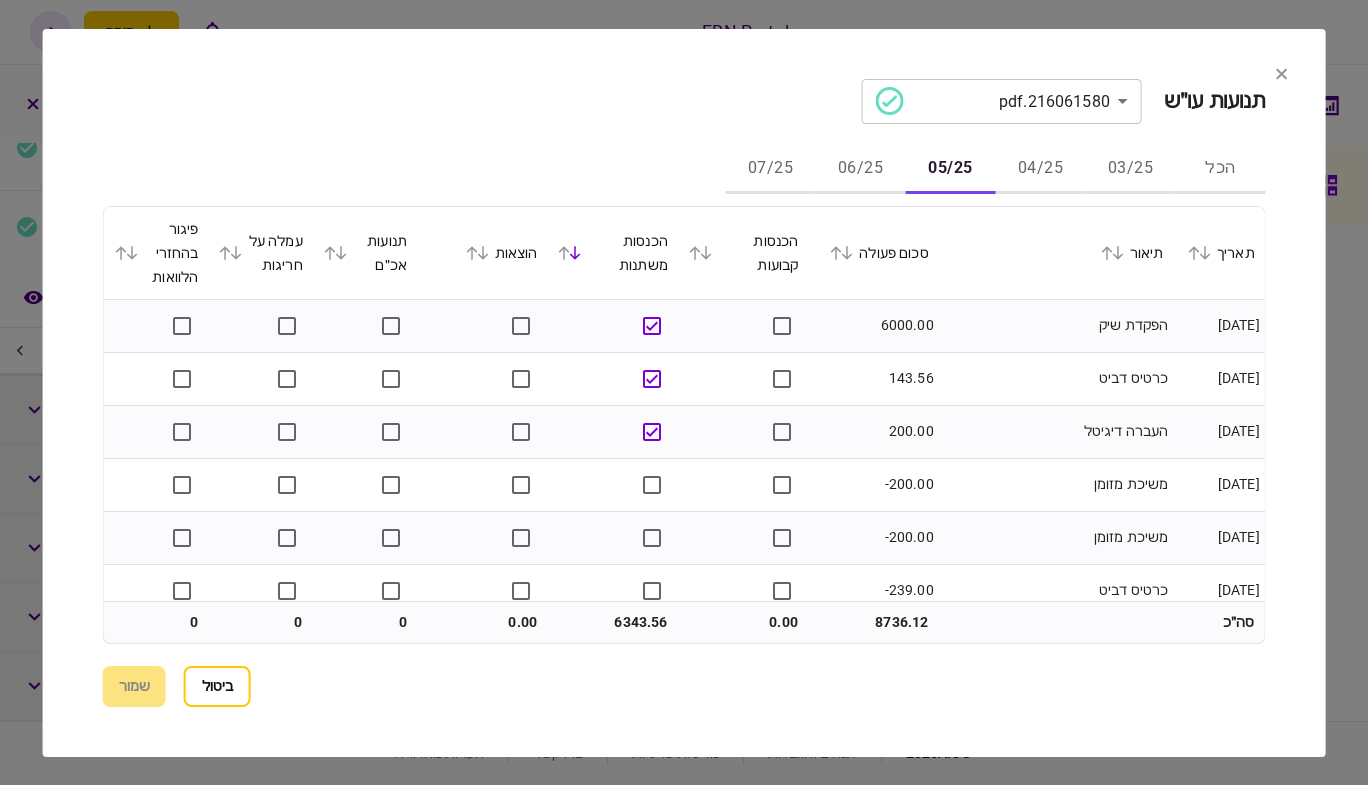 click on "06/25" at bounding box center (860, 170) 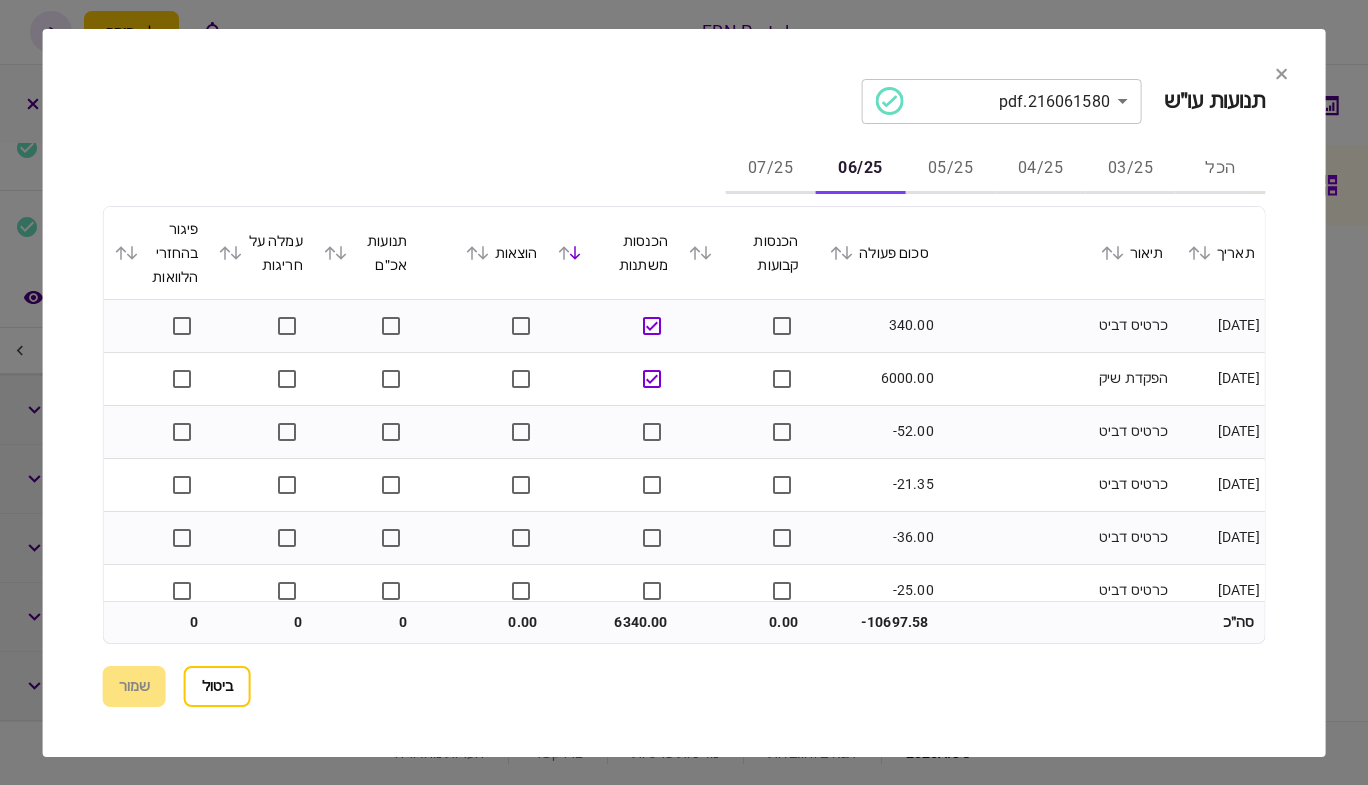 click 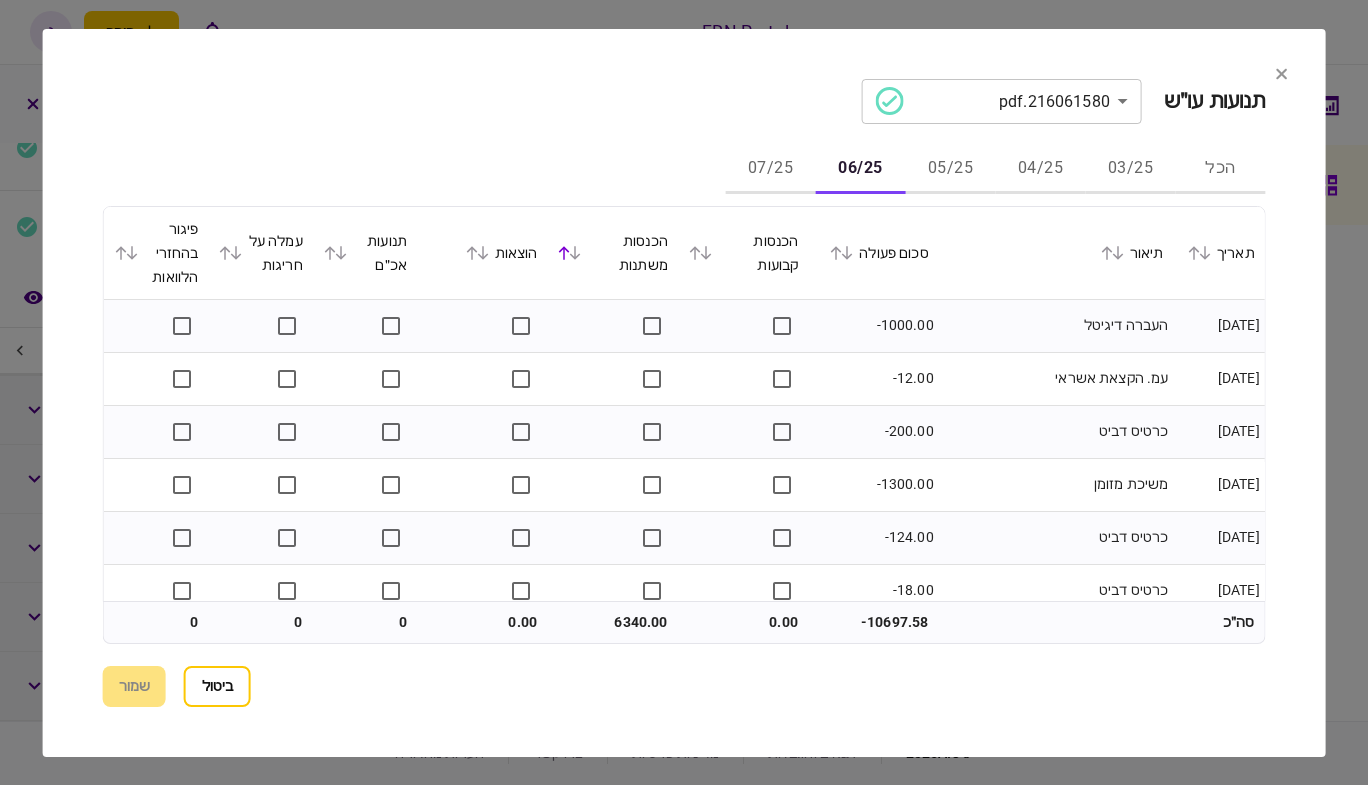 click 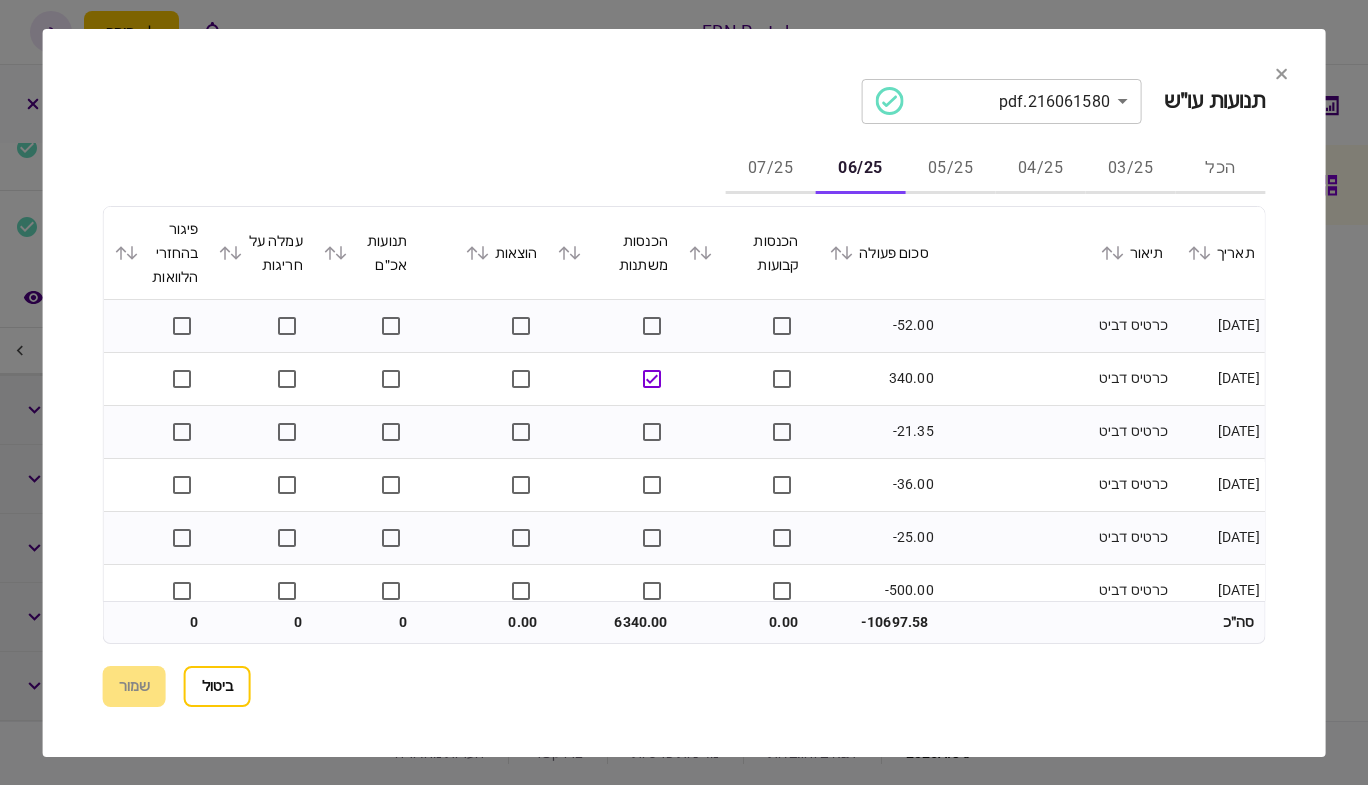 click 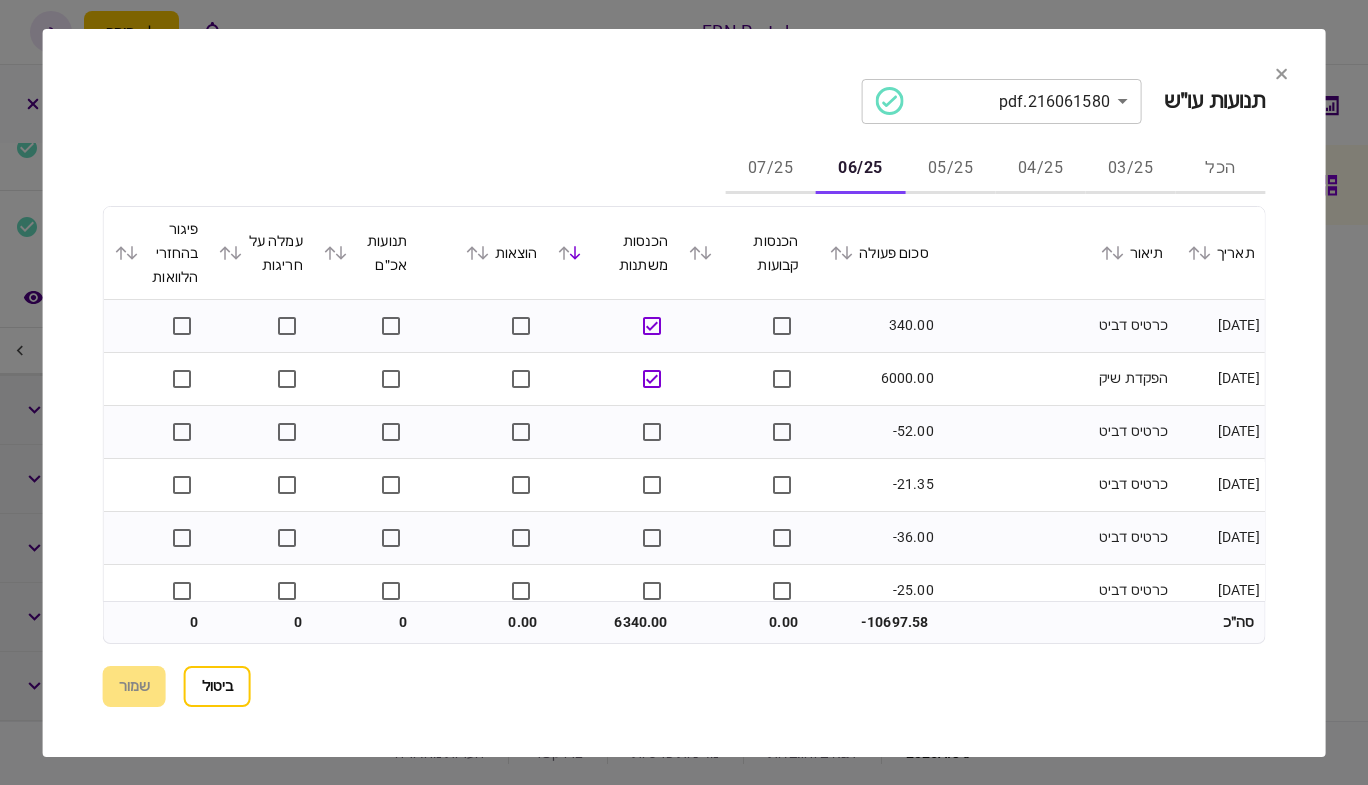 click 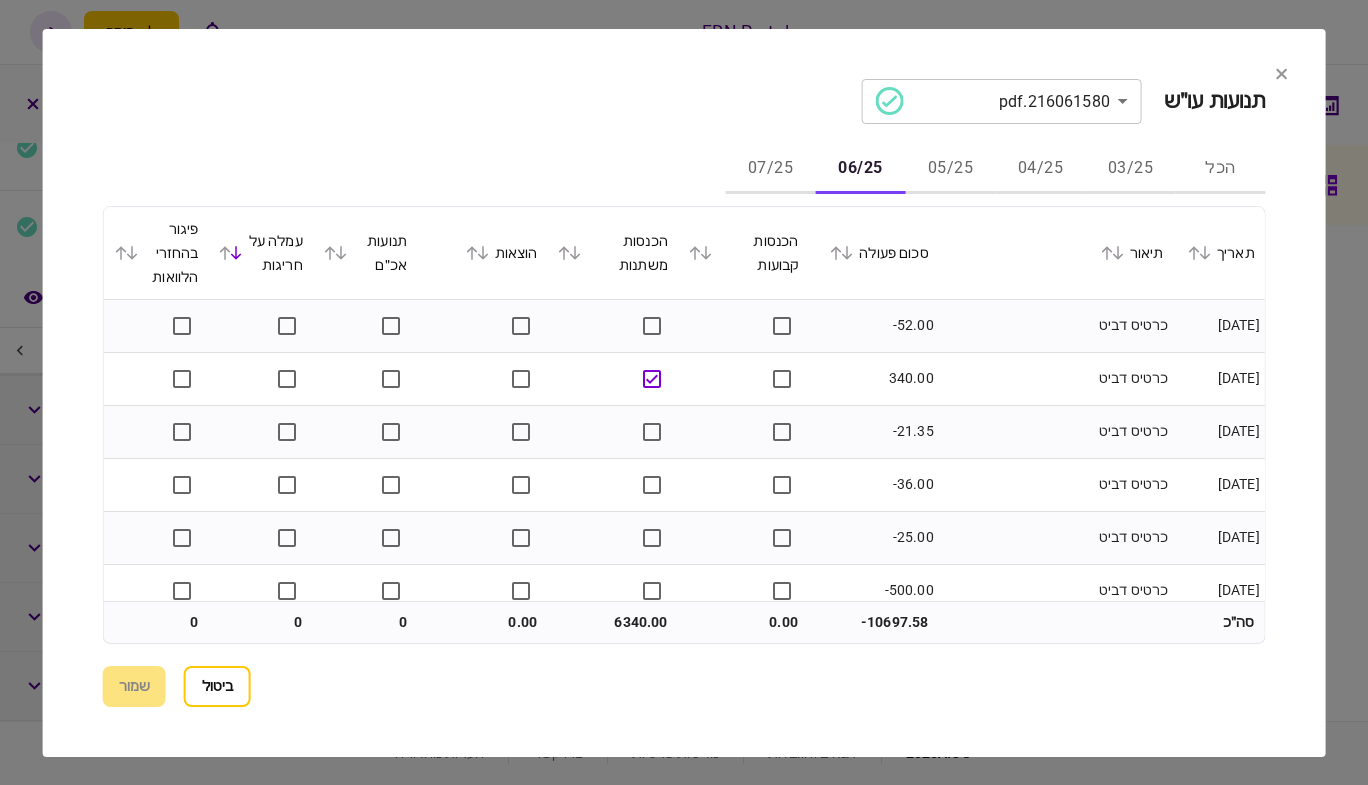 click 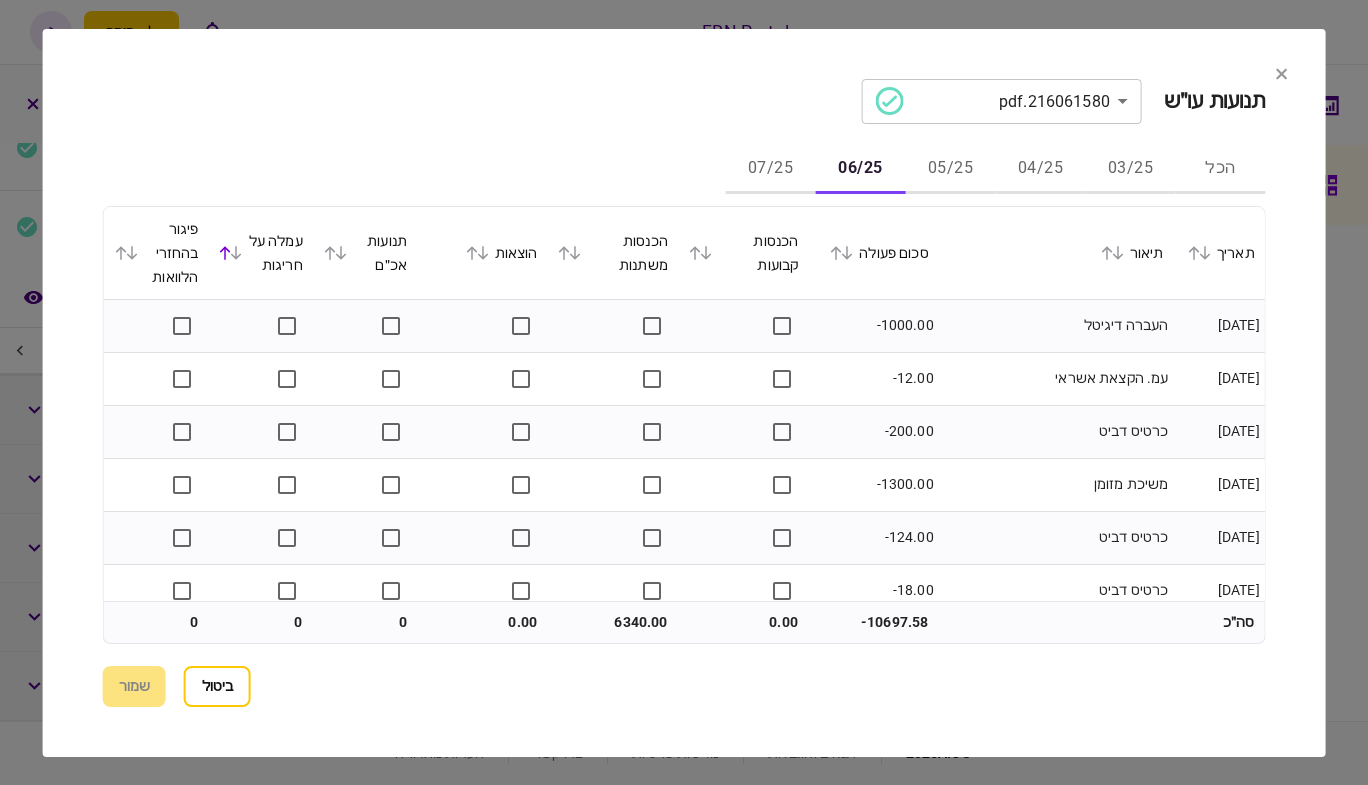 click 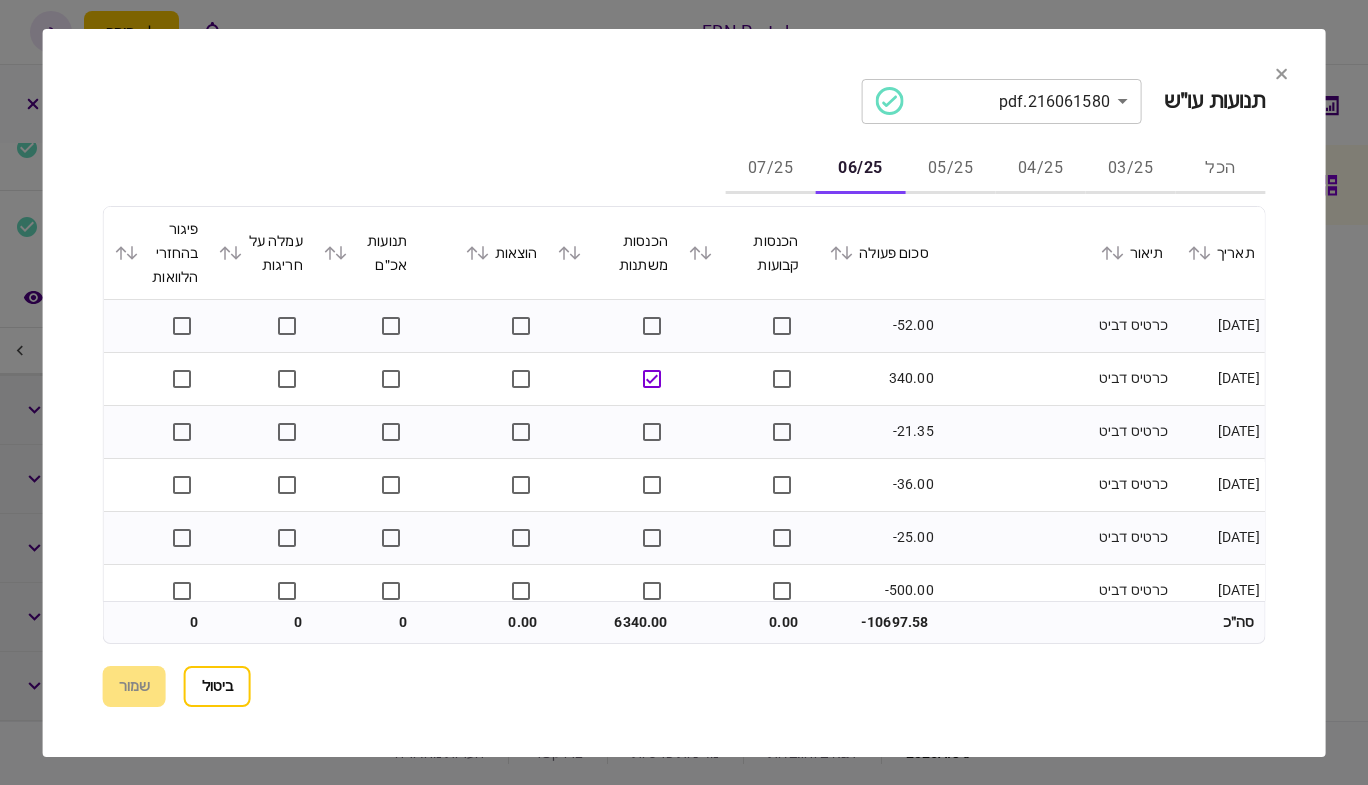 click 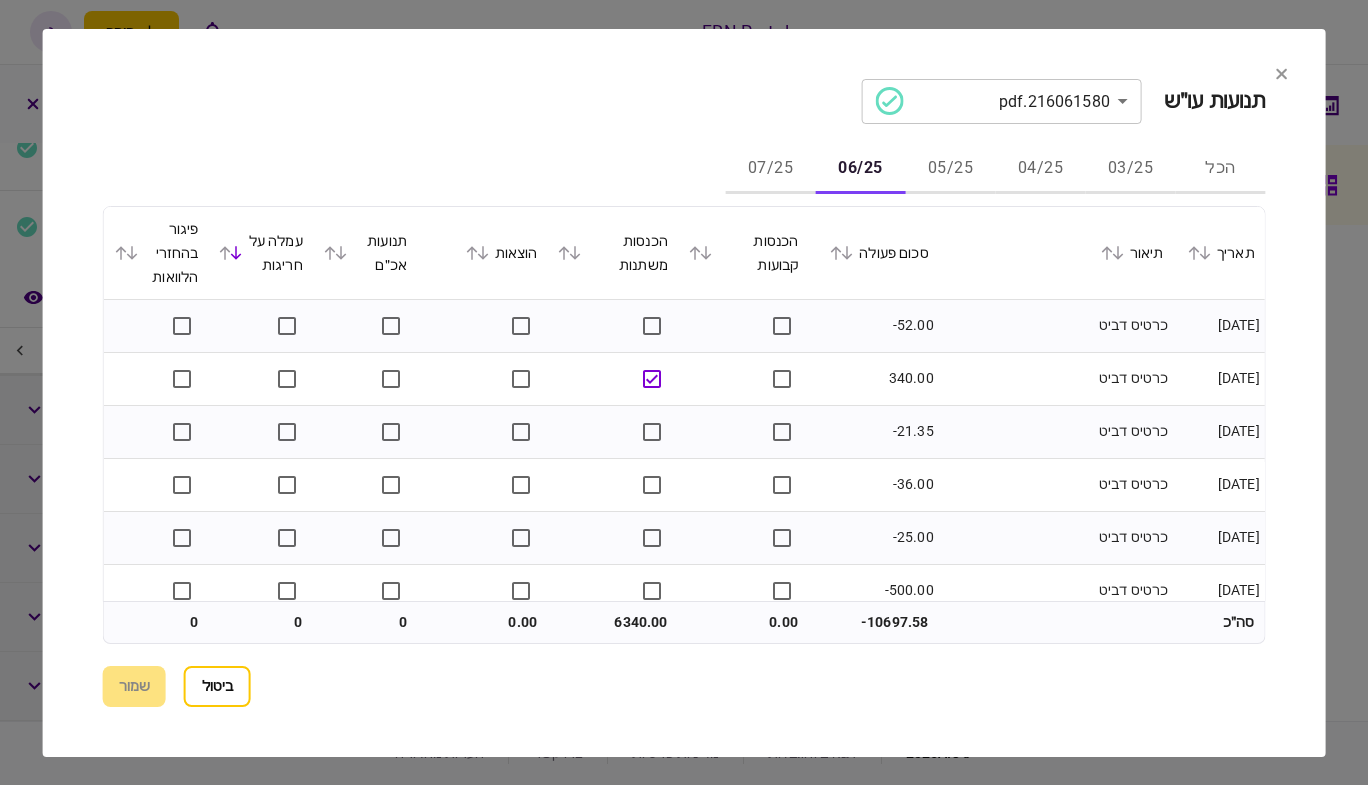 click 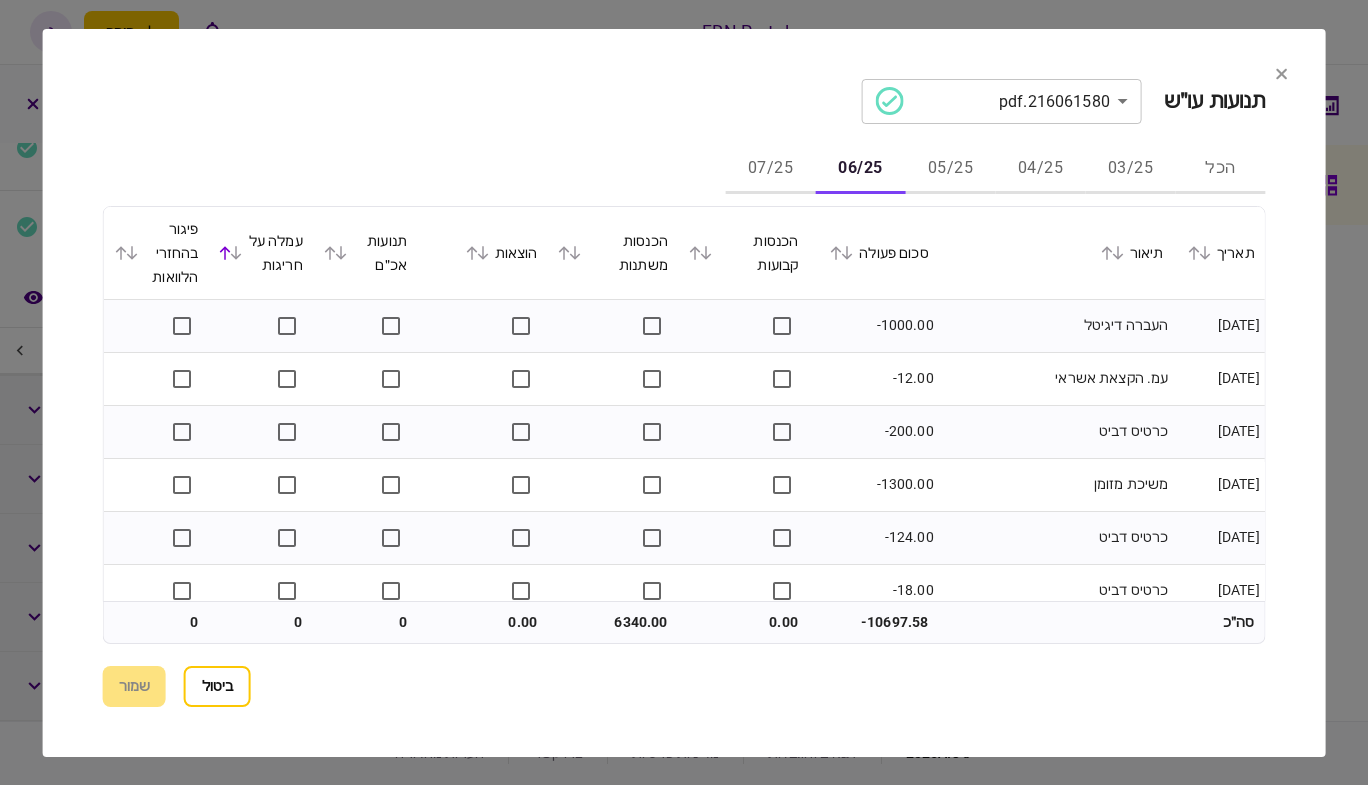 click 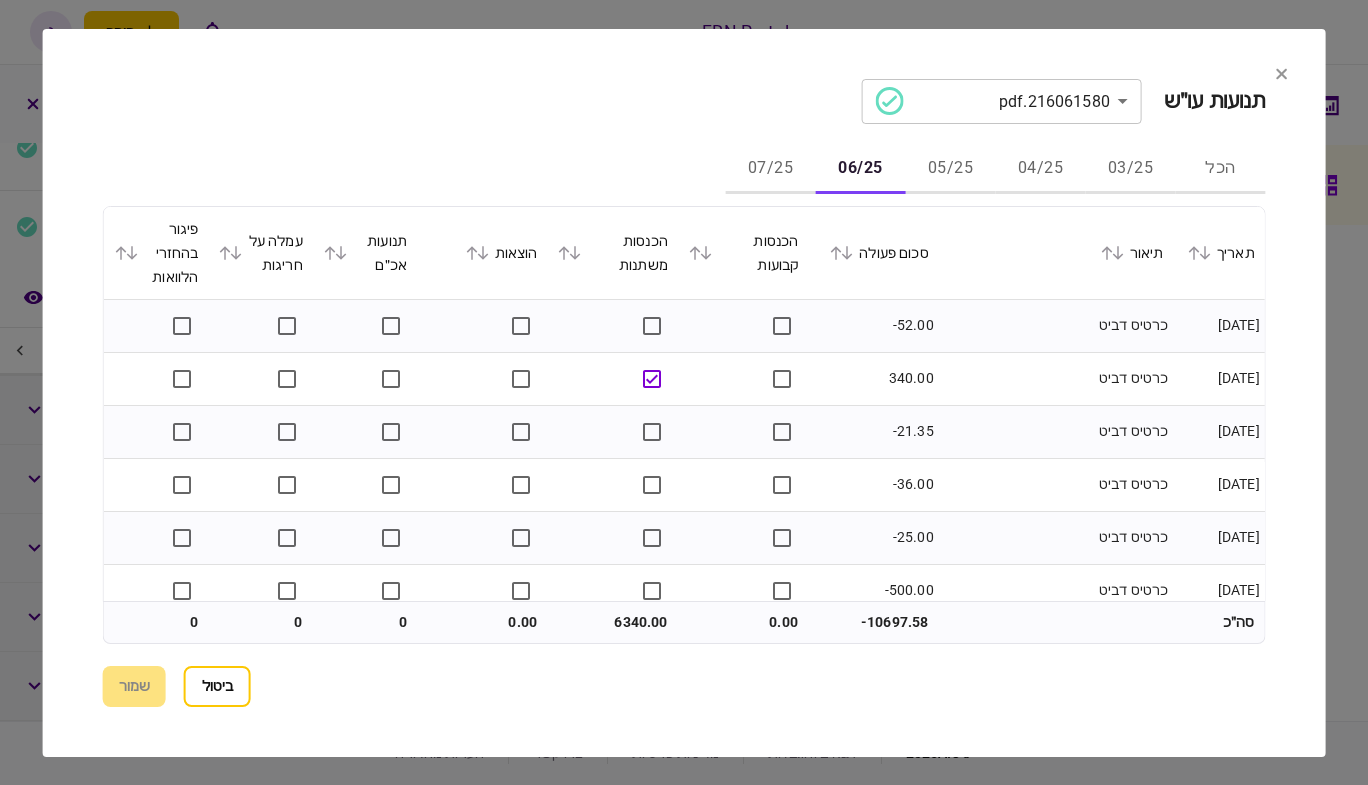 click 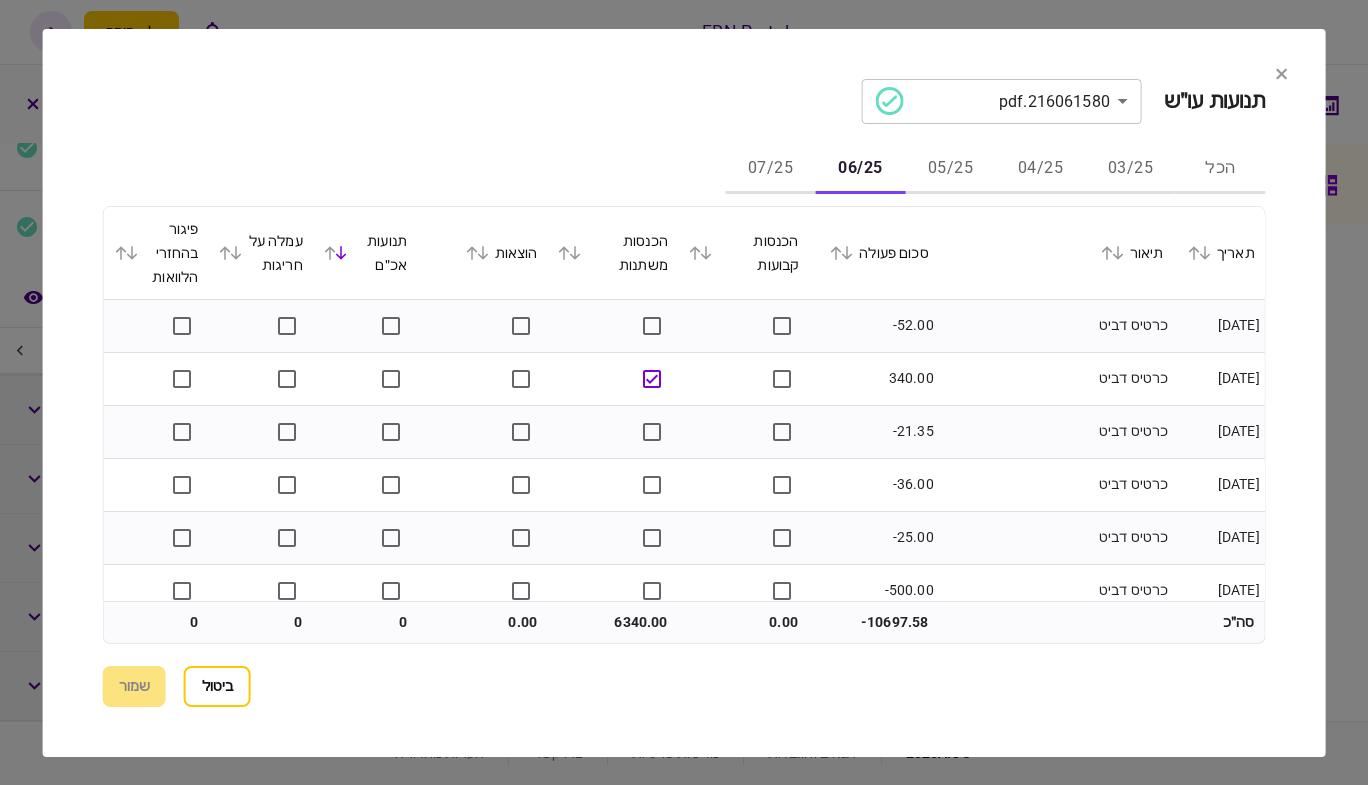 click 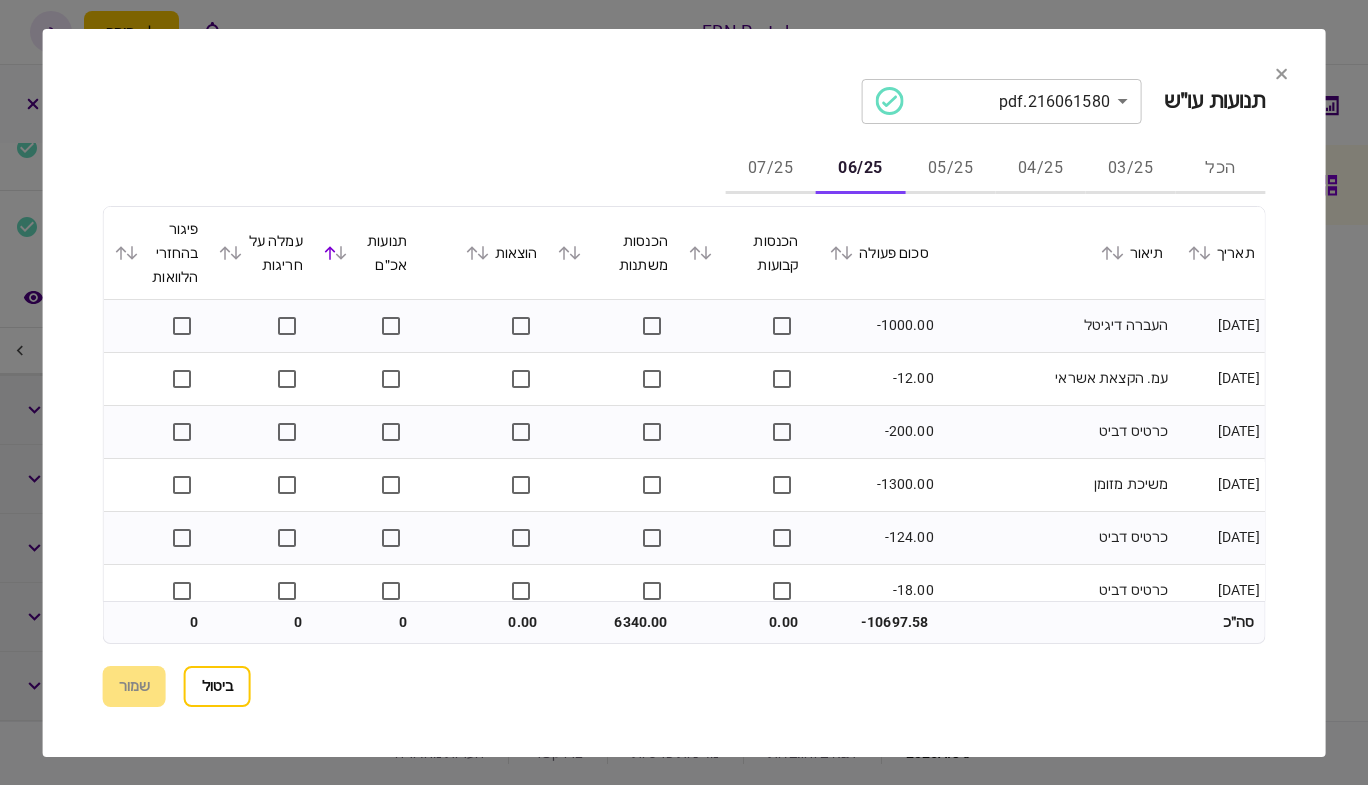 click at bounding box center (702, 253) 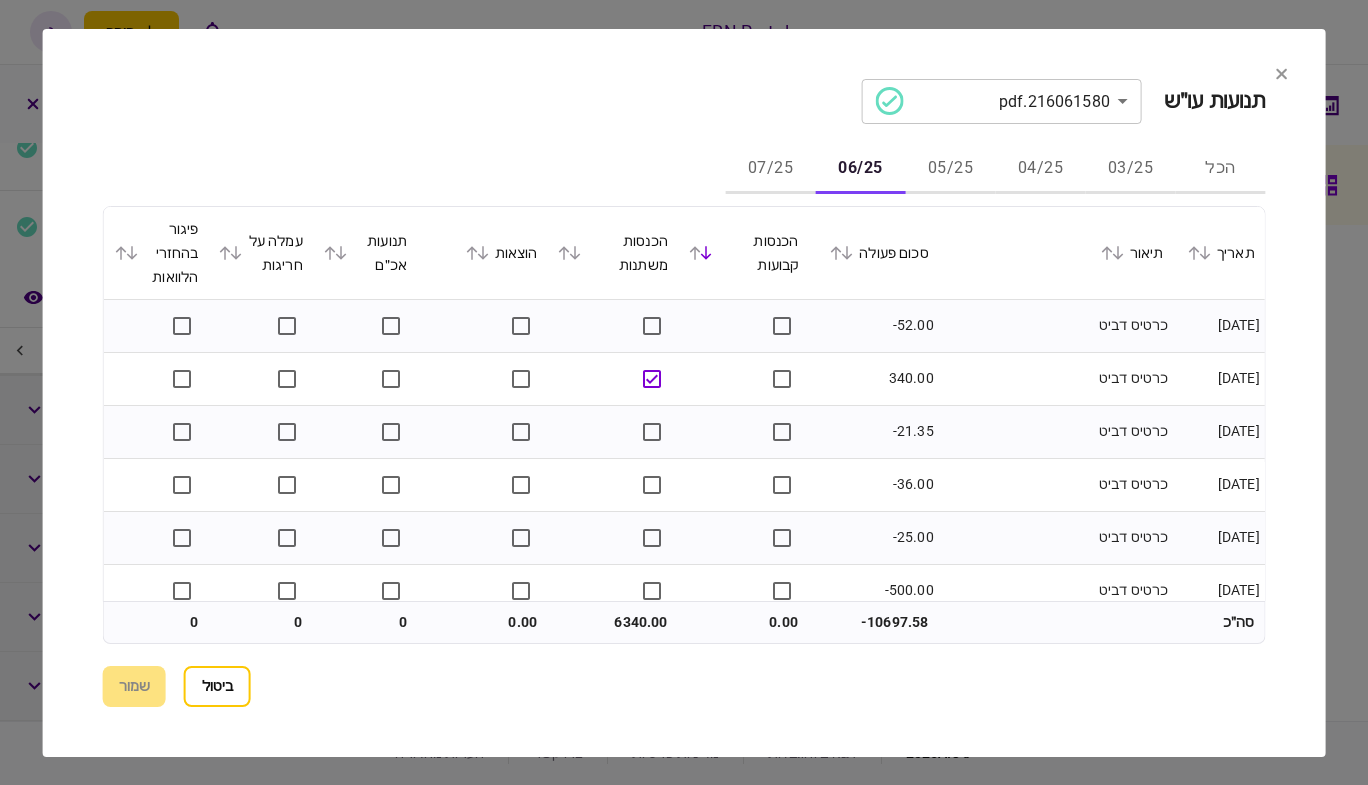 click 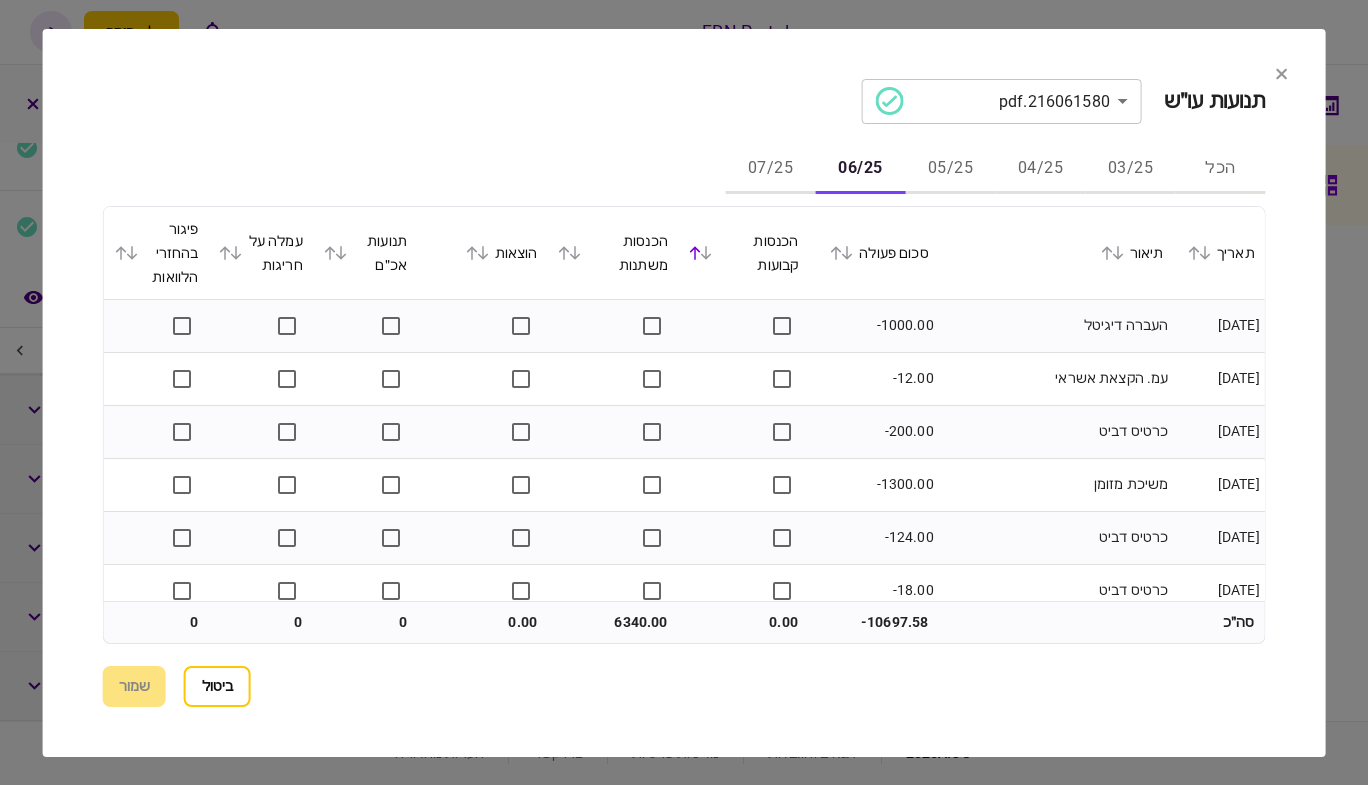 click 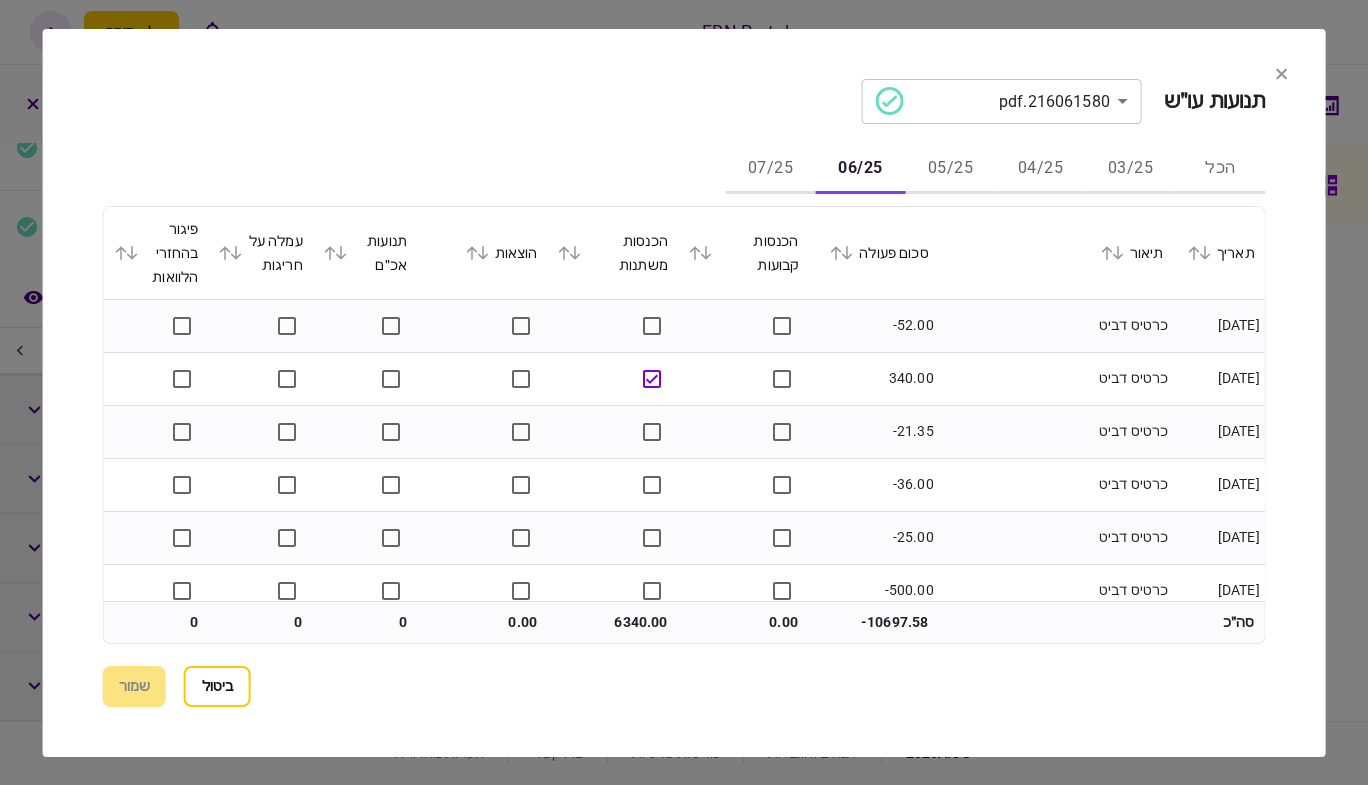 click on "הכנסות משתנות" at bounding box center (612, 253) 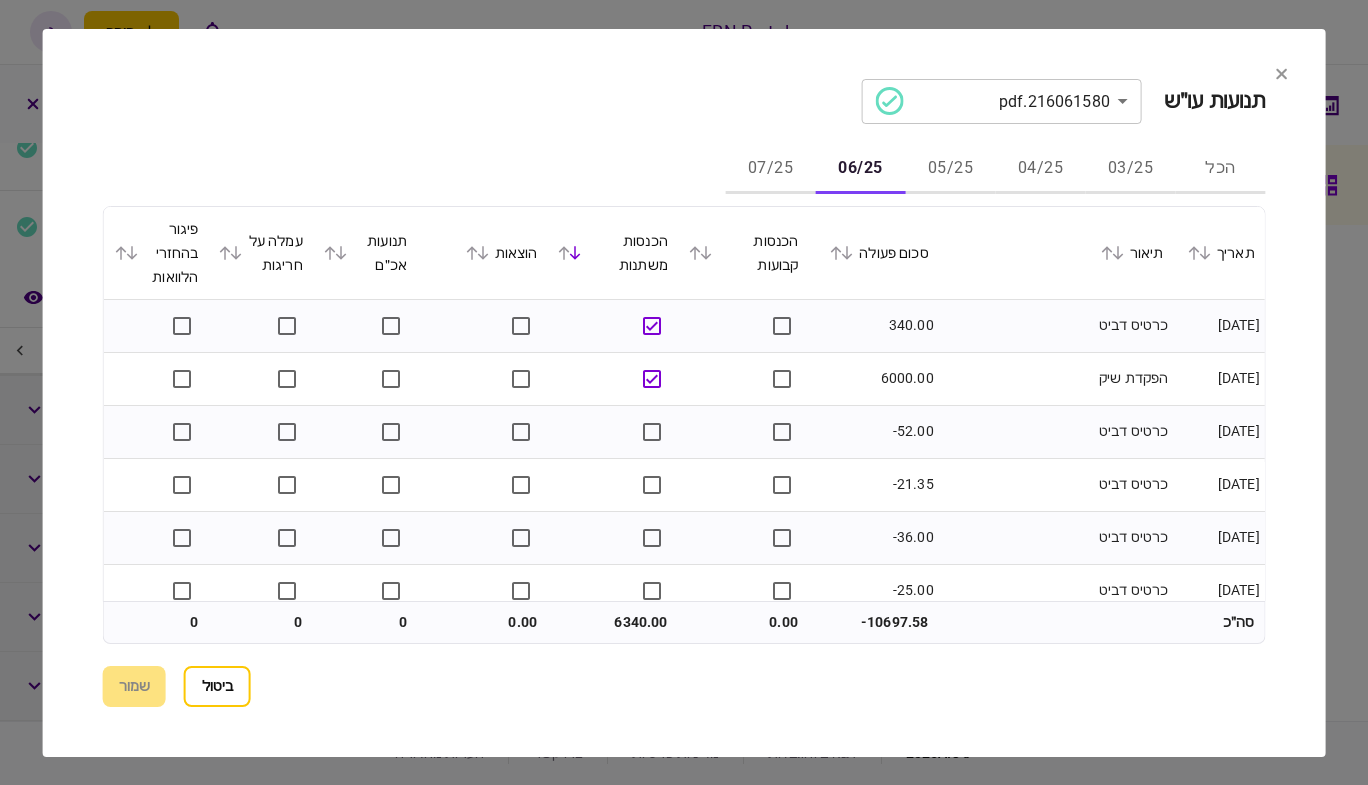 click 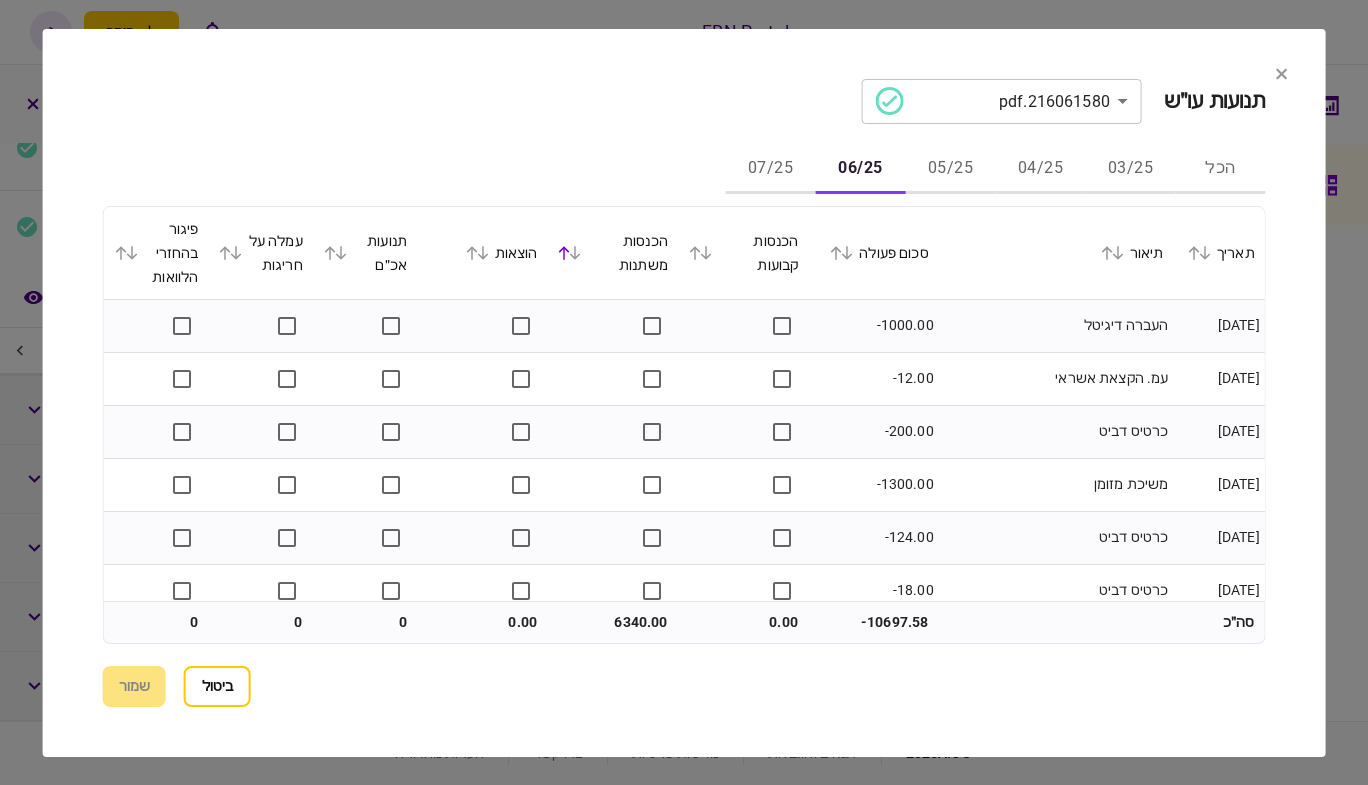 click 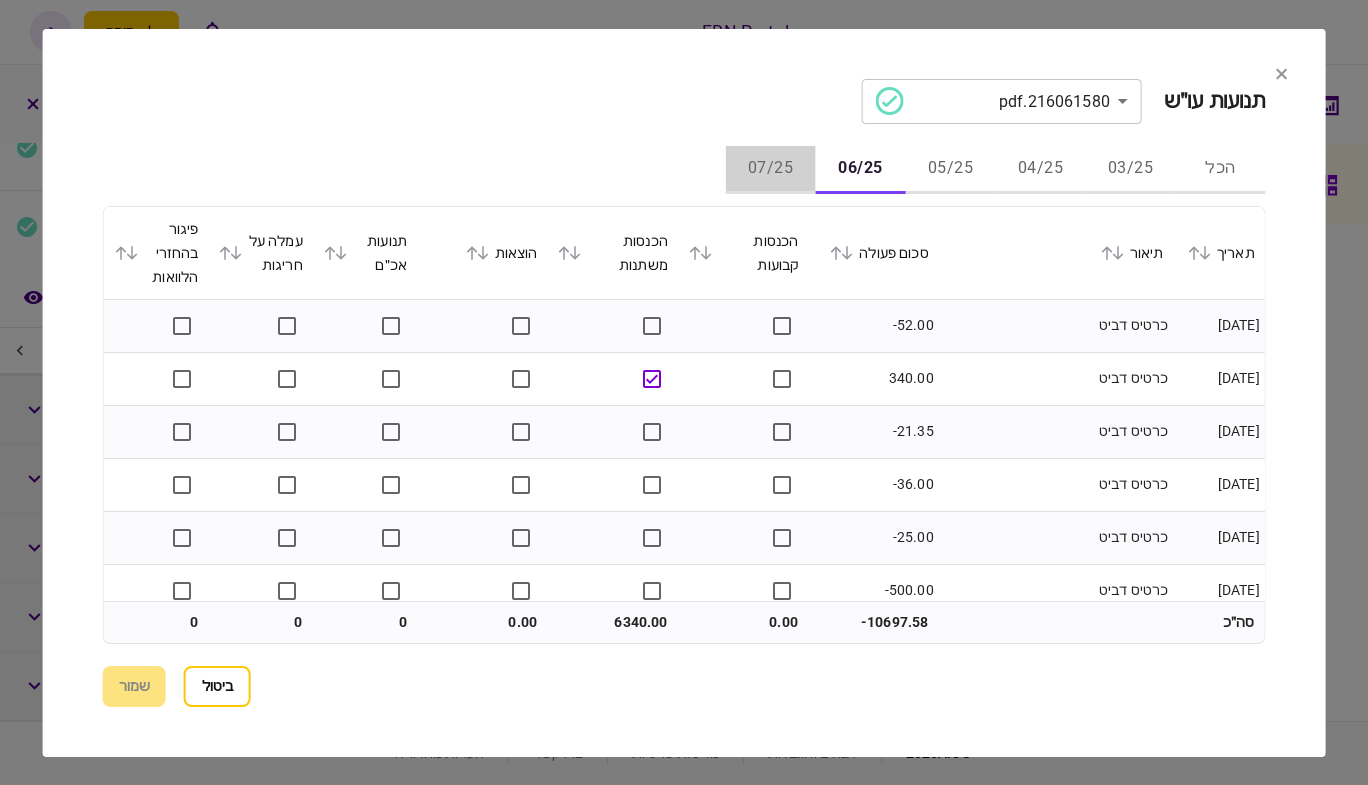 click on "07/25" at bounding box center (770, 170) 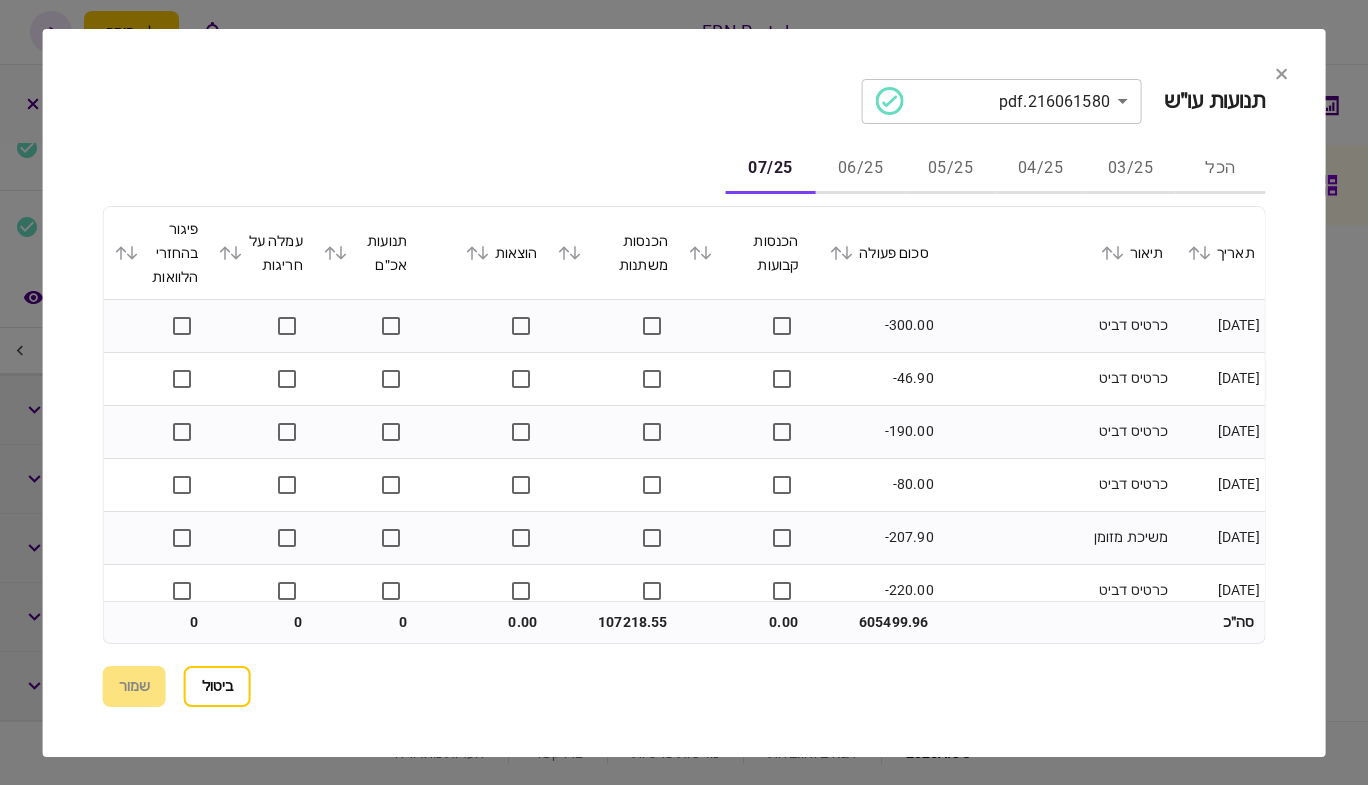 click on "הכנסות קבועות" at bounding box center (743, 253) 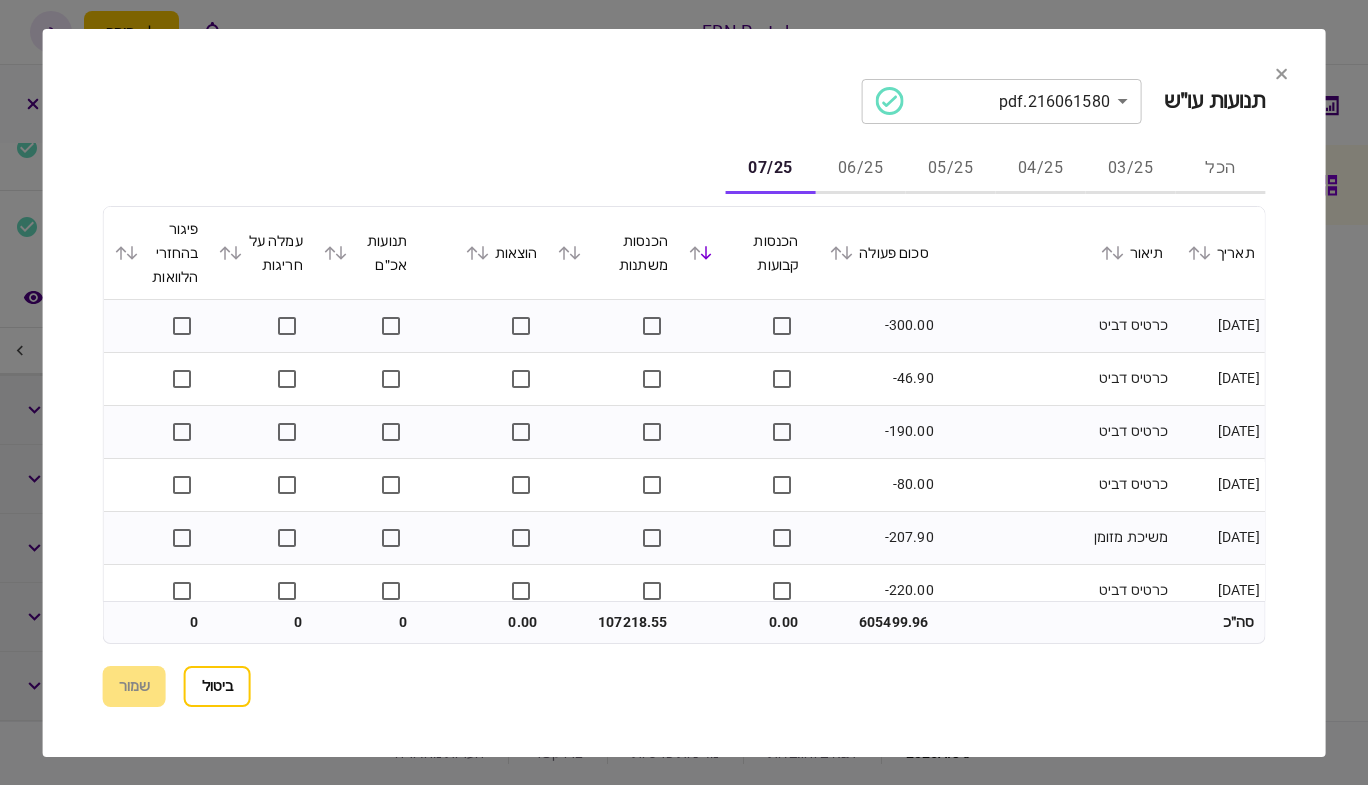 click 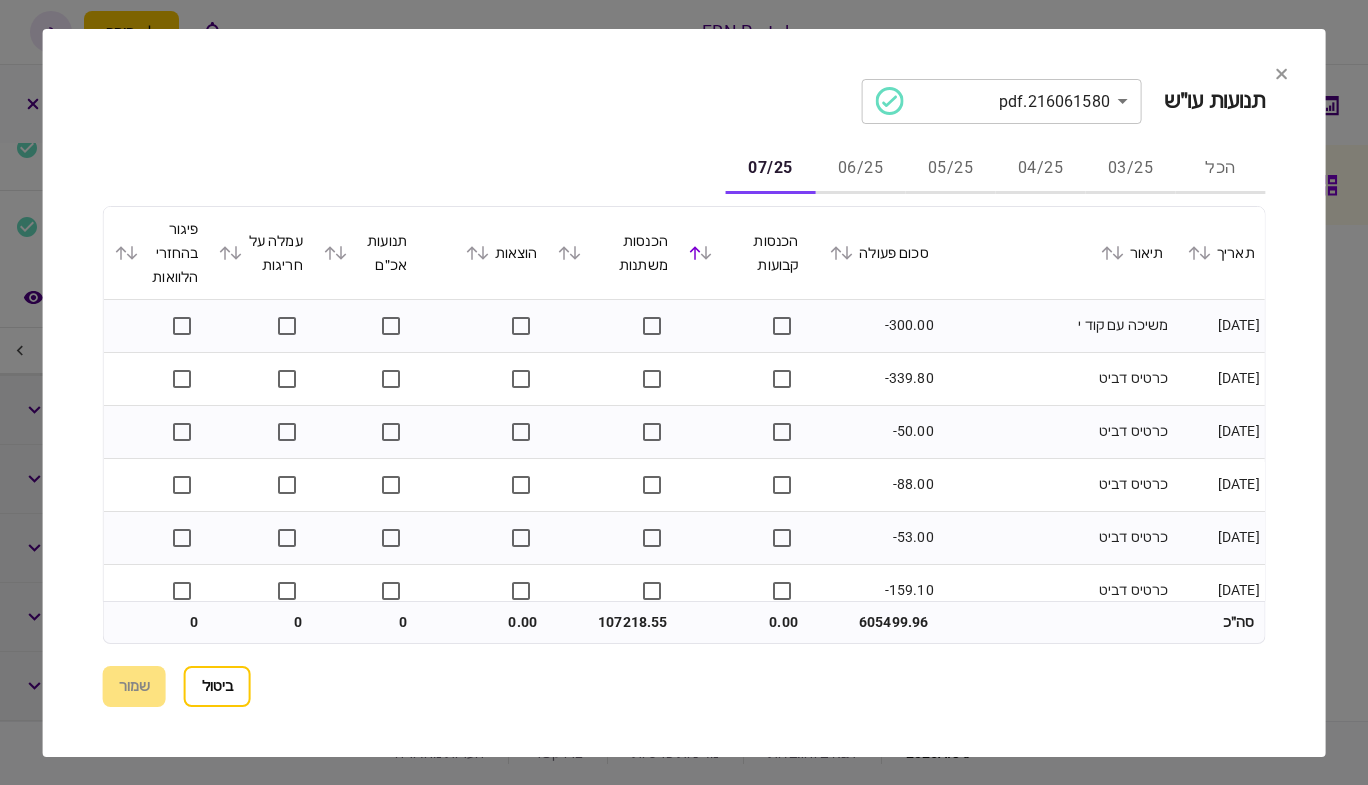 click 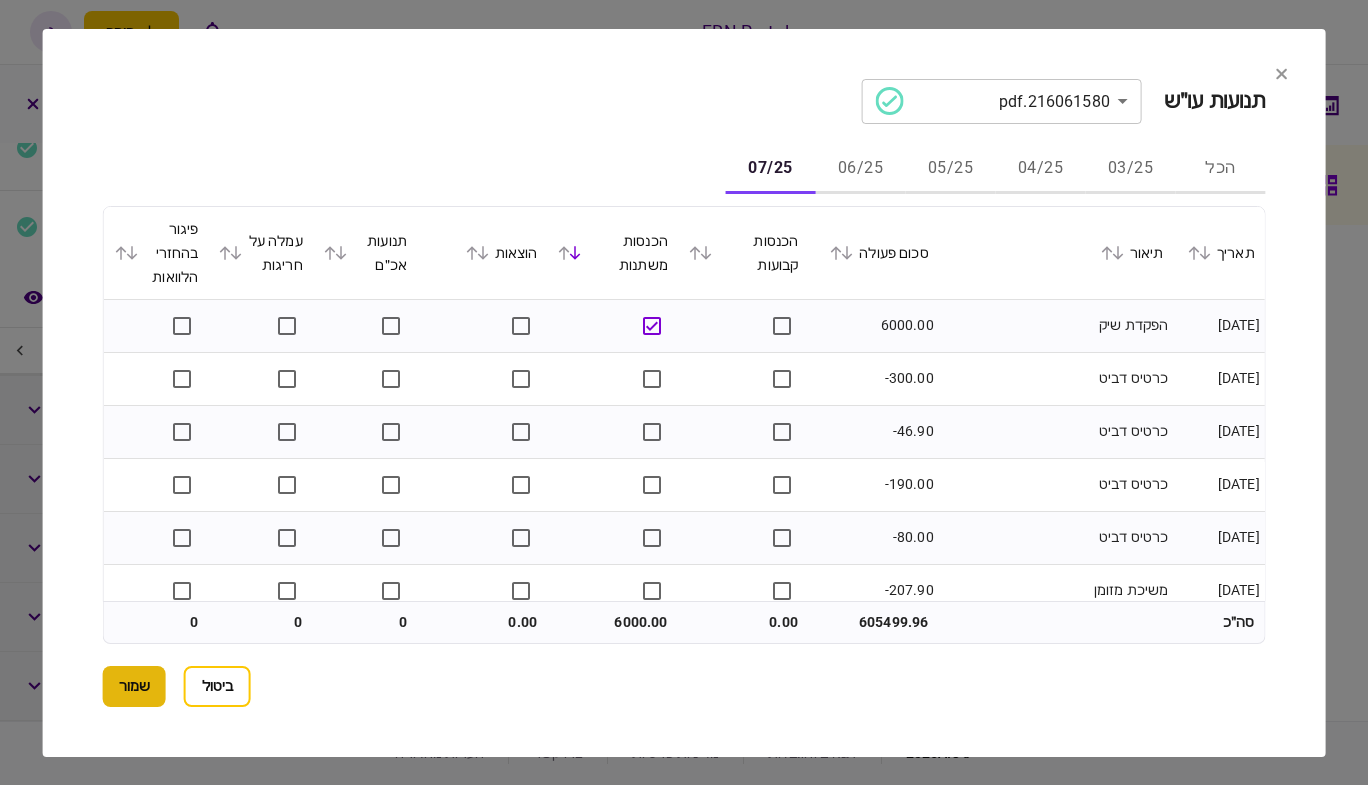 click on "שמור" at bounding box center (134, 686) 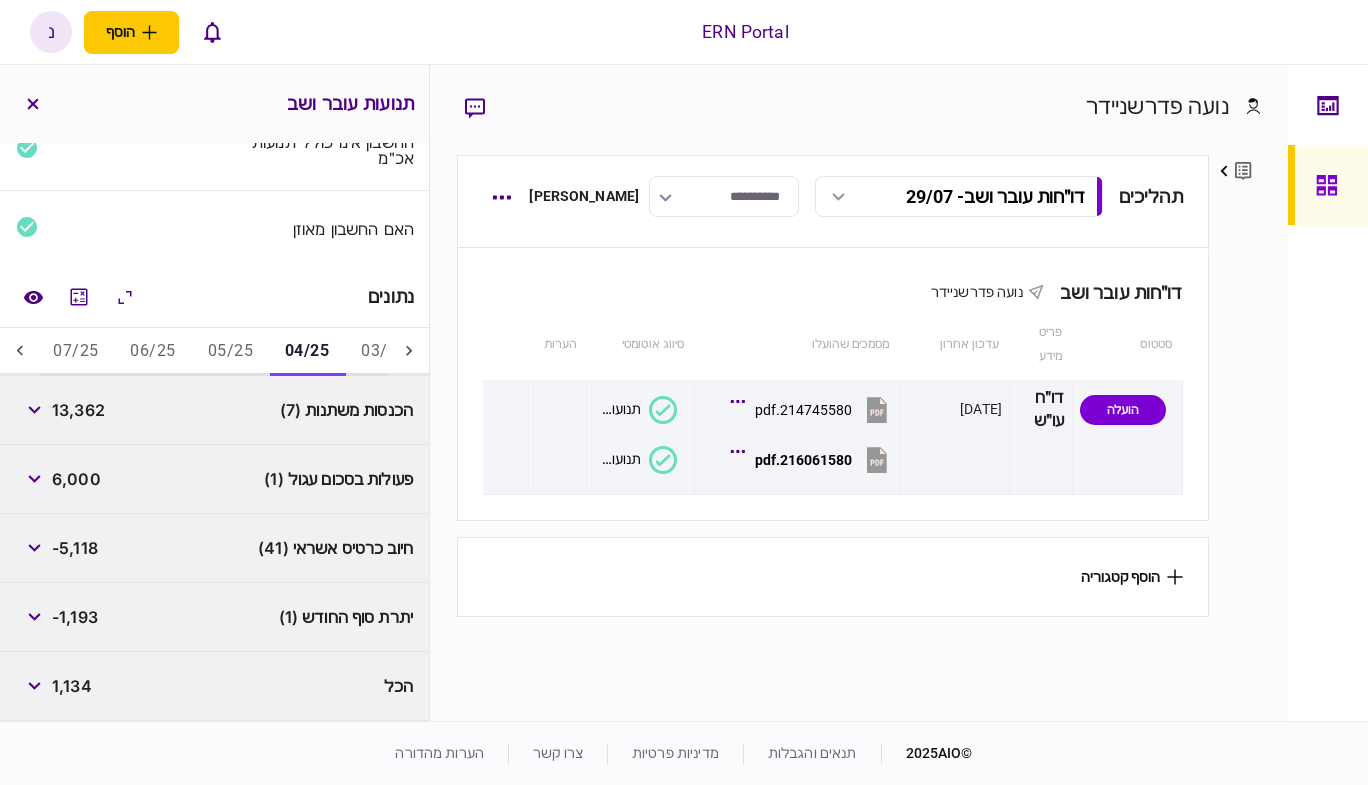 click on "04/25" at bounding box center [307, 352] 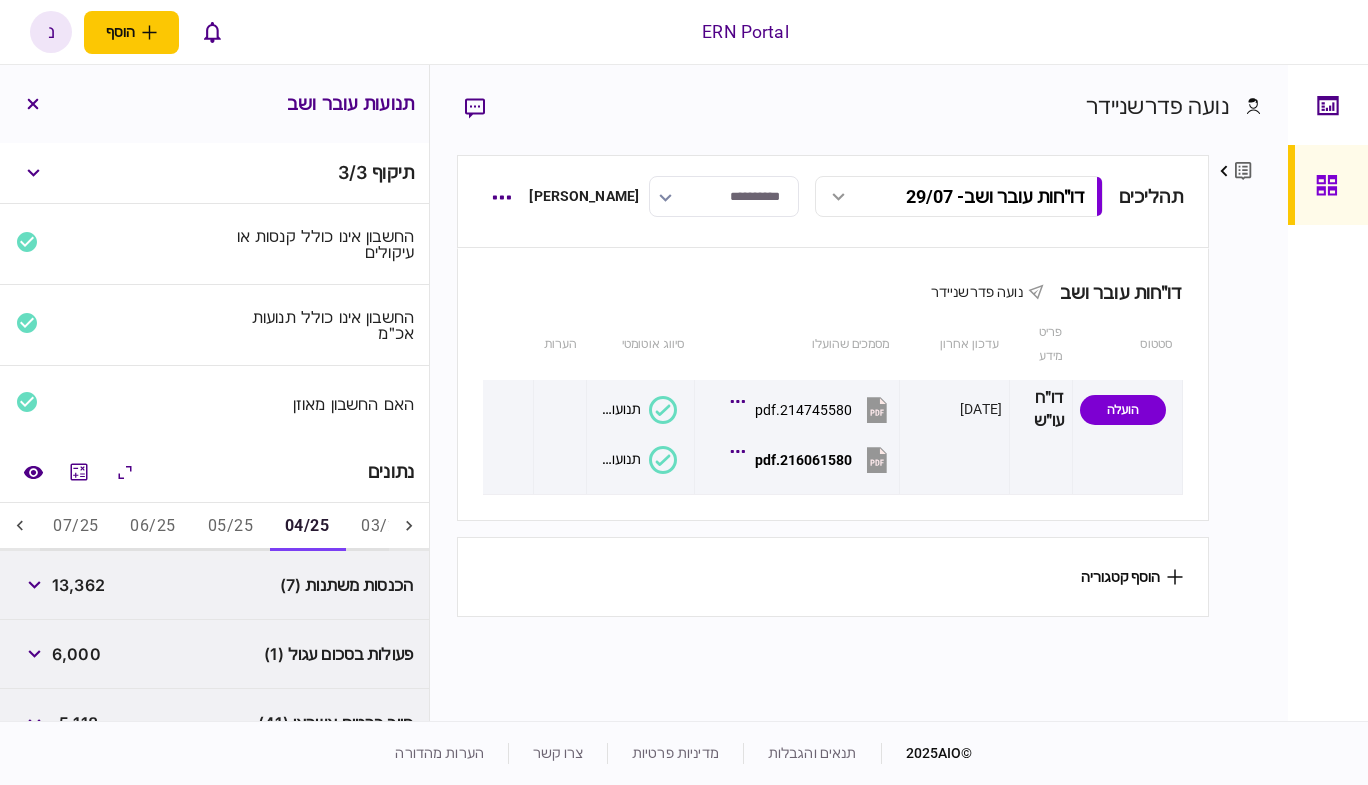 scroll, scrollTop: 175, scrollLeft: 0, axis: vertical 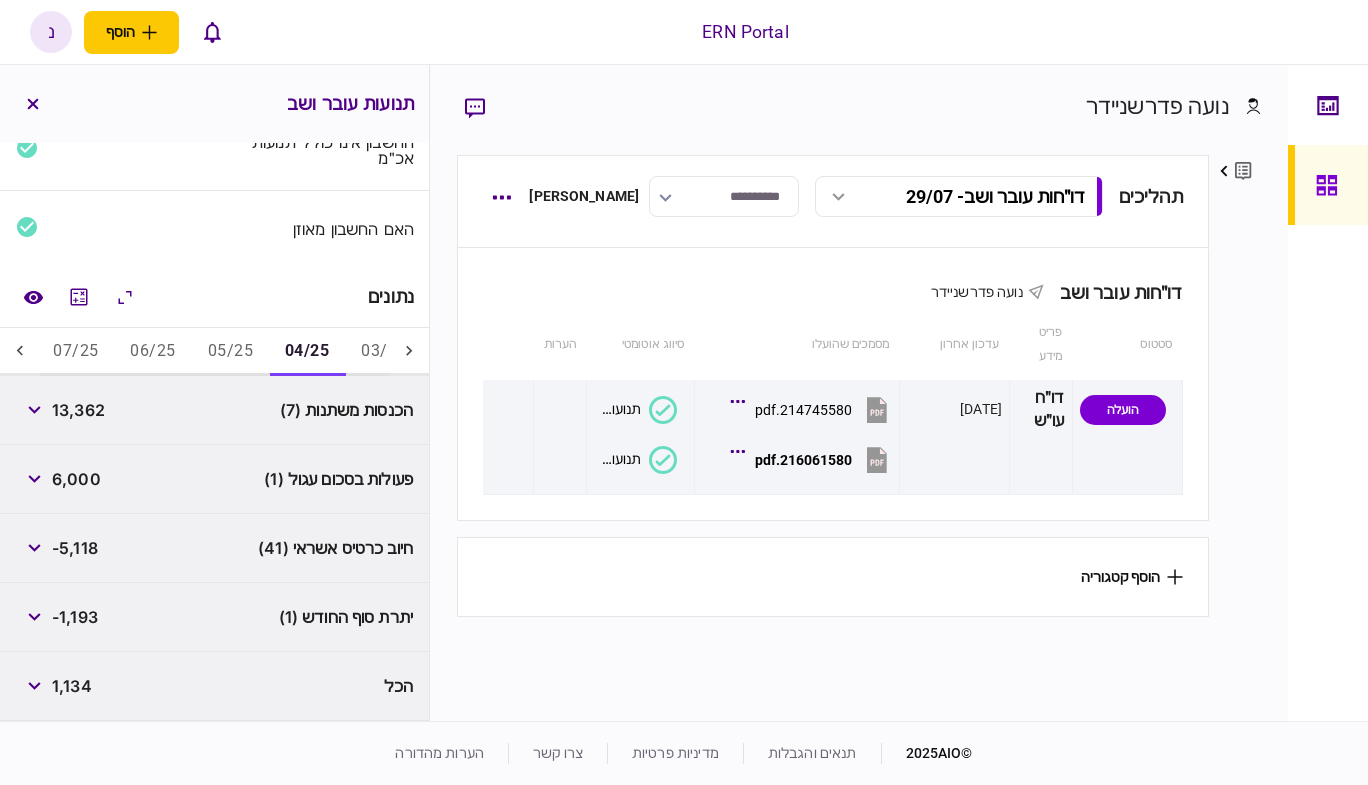 click on "הכנסות משתנות (7)" at bounding box center [346, 410] 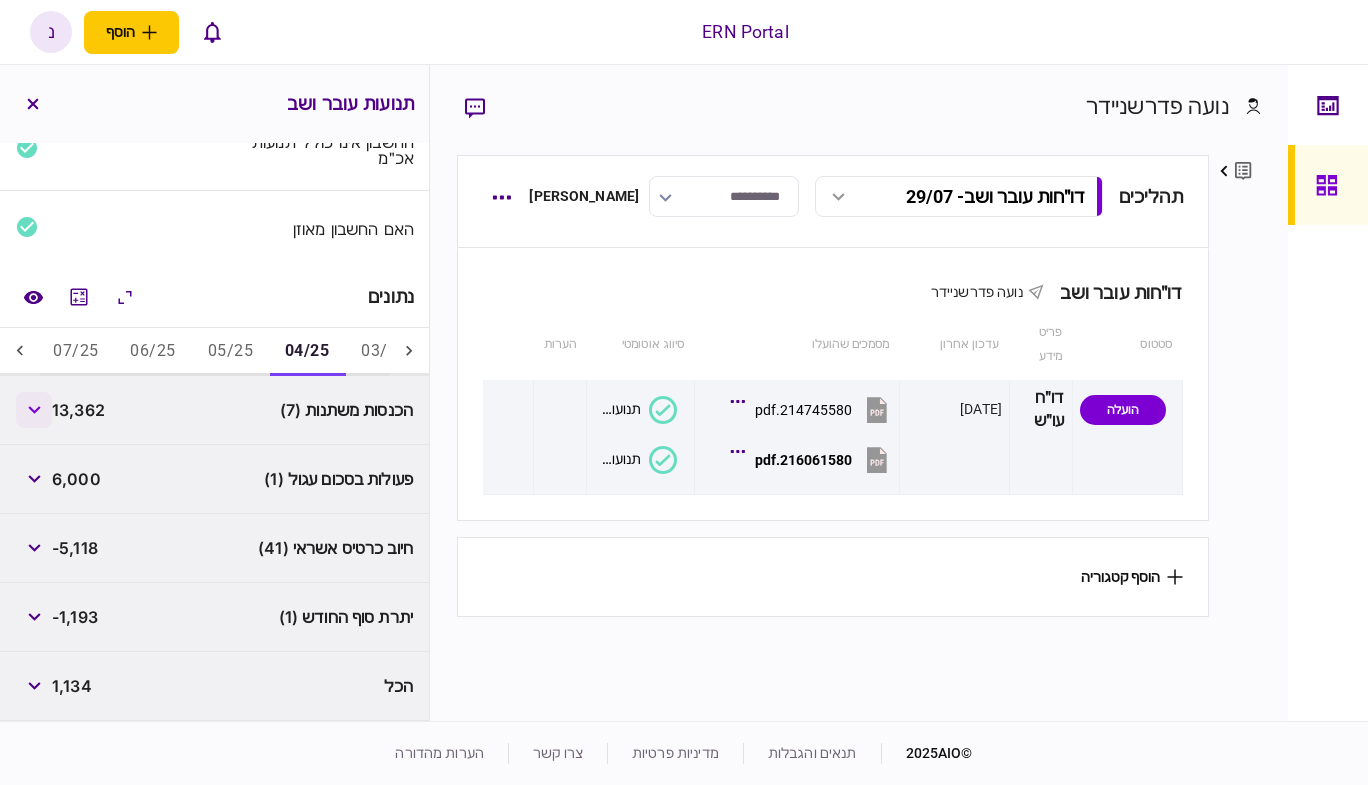 click at bounding box center [34, 410] 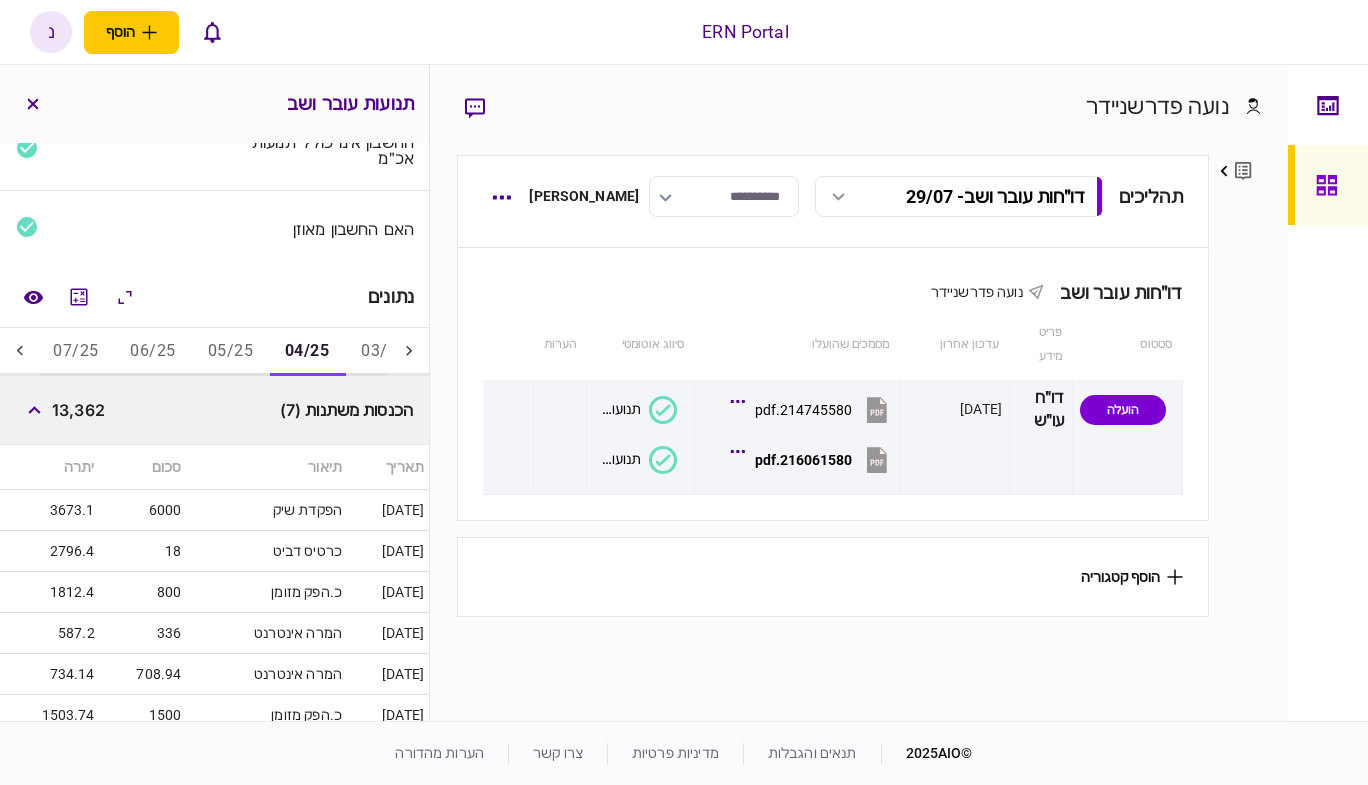 scroll, scrollTop: 275, scrollLeft: 0, axis: vertical 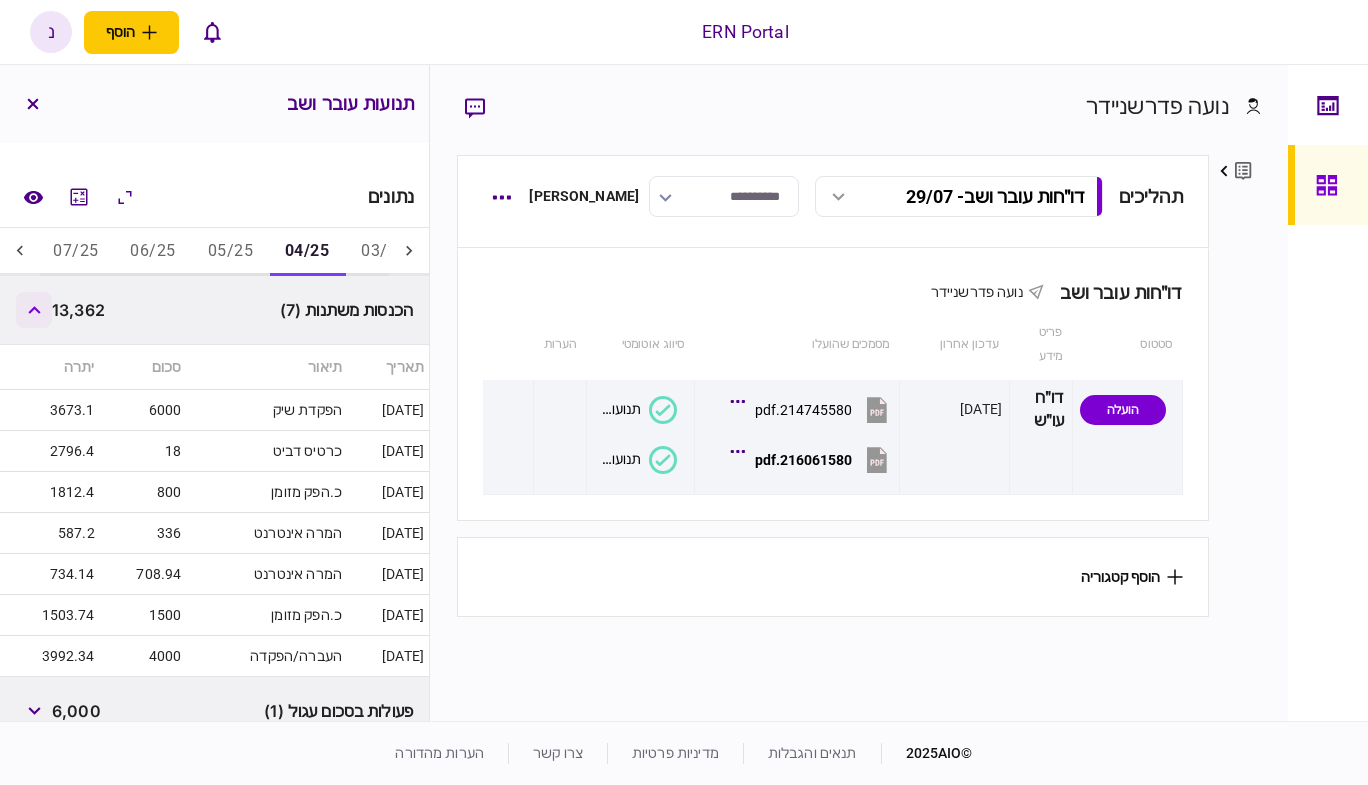 click at bounding box center (34, 310) 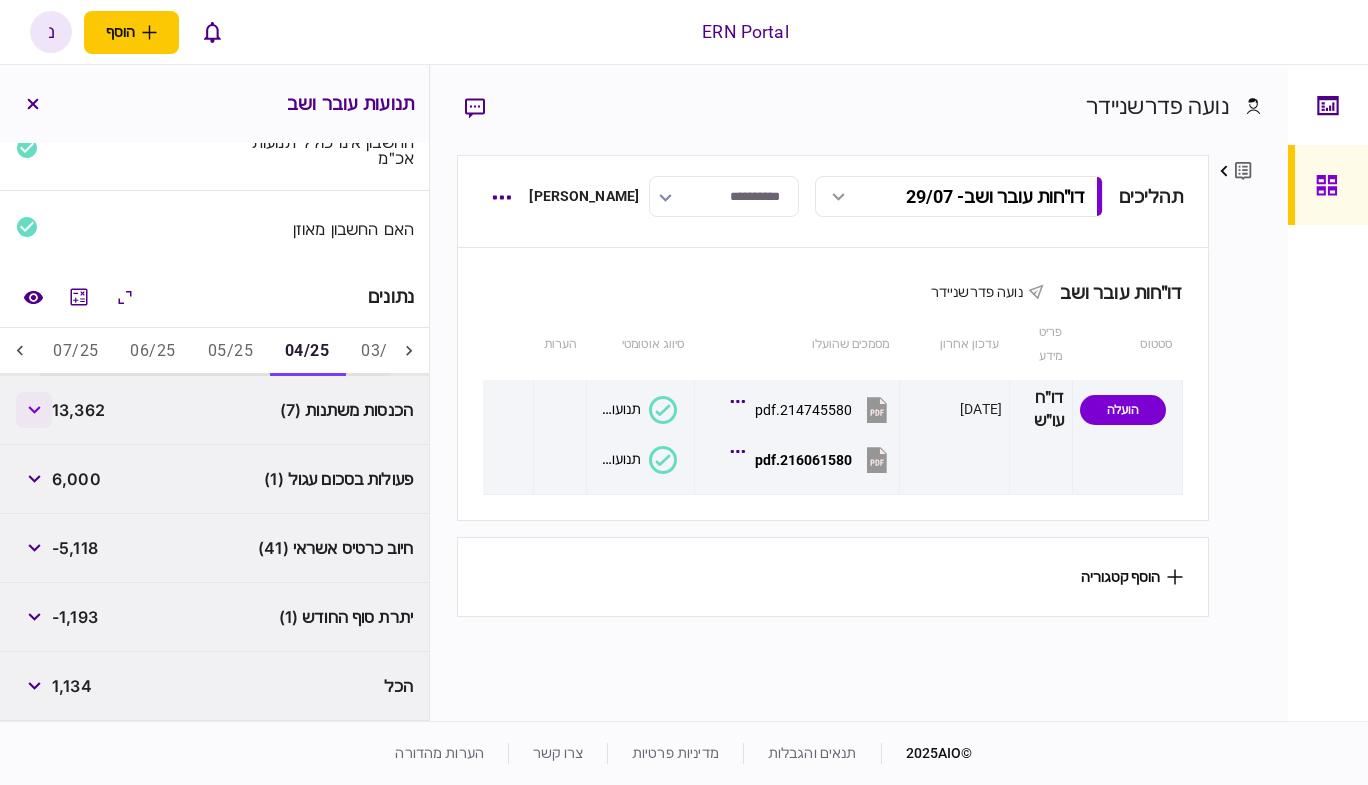 scroll, scrollTop: 175, scrollLeft: 0, axis: vertical 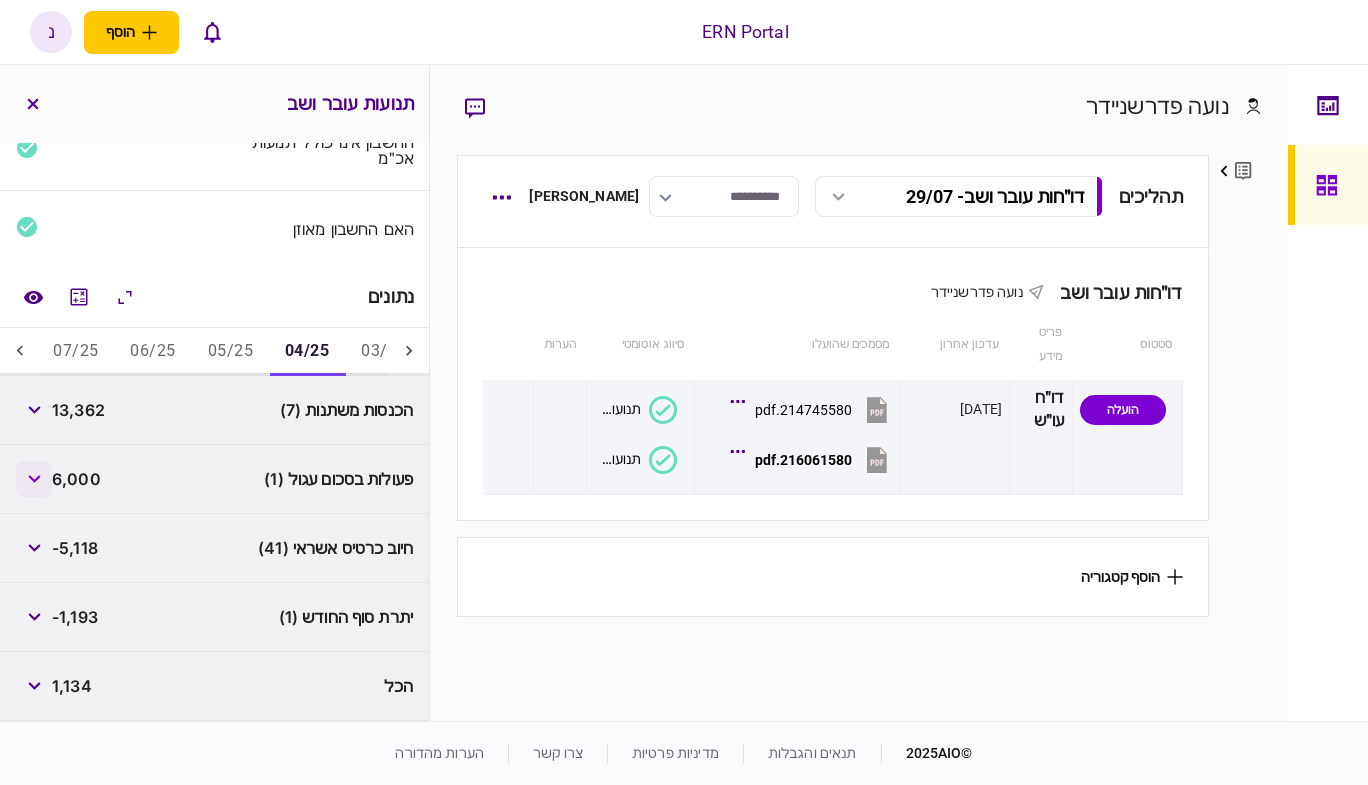 click at bounding box center [34, 479] 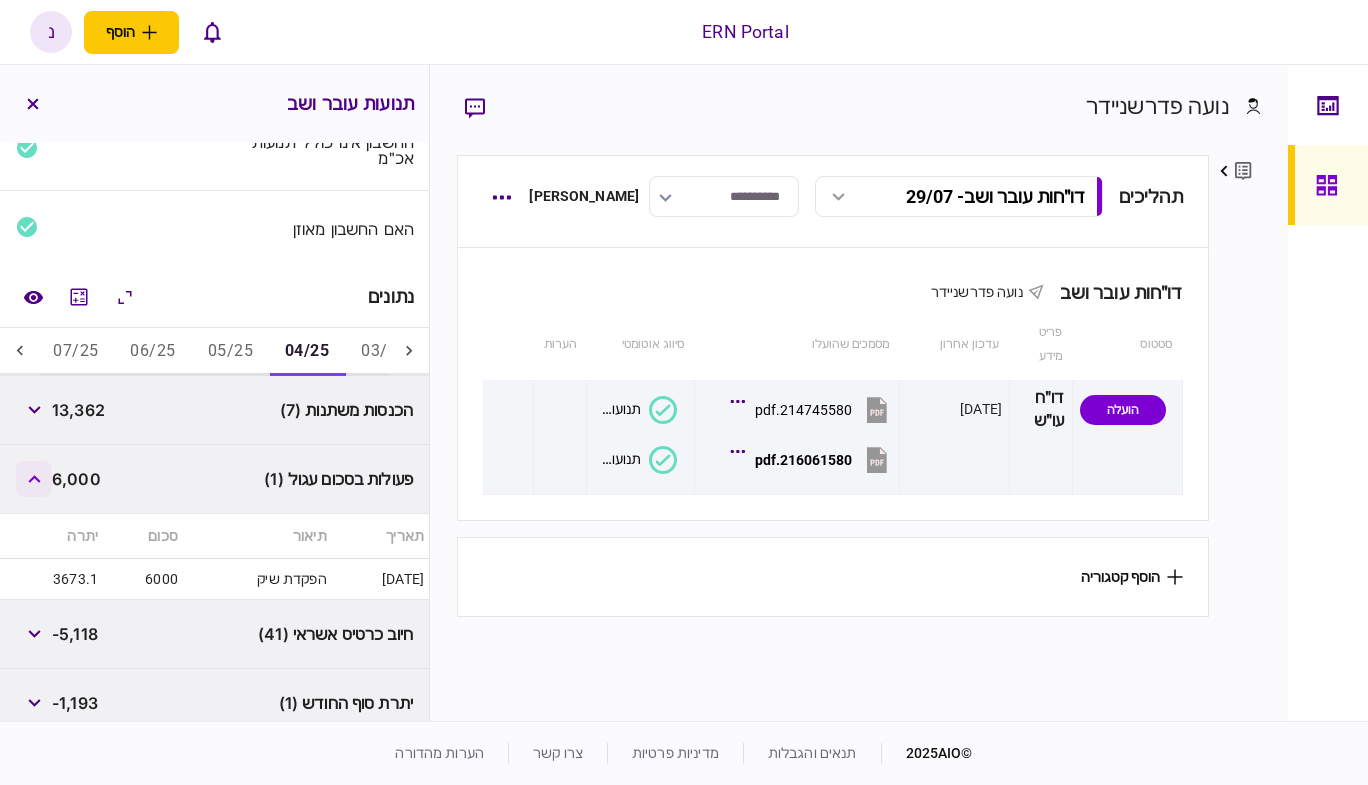 click at bounding box center (34, 479) 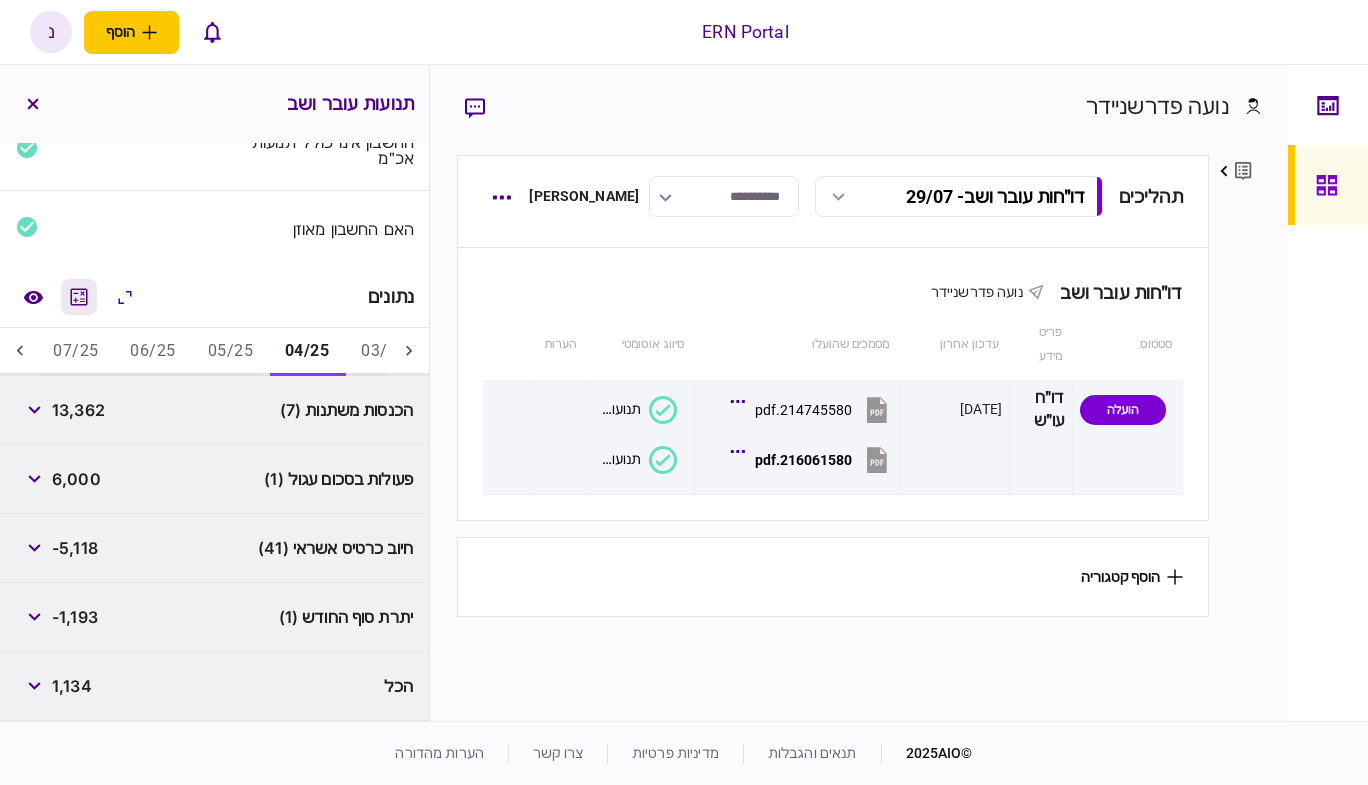 click at bounding box center (79, 297) 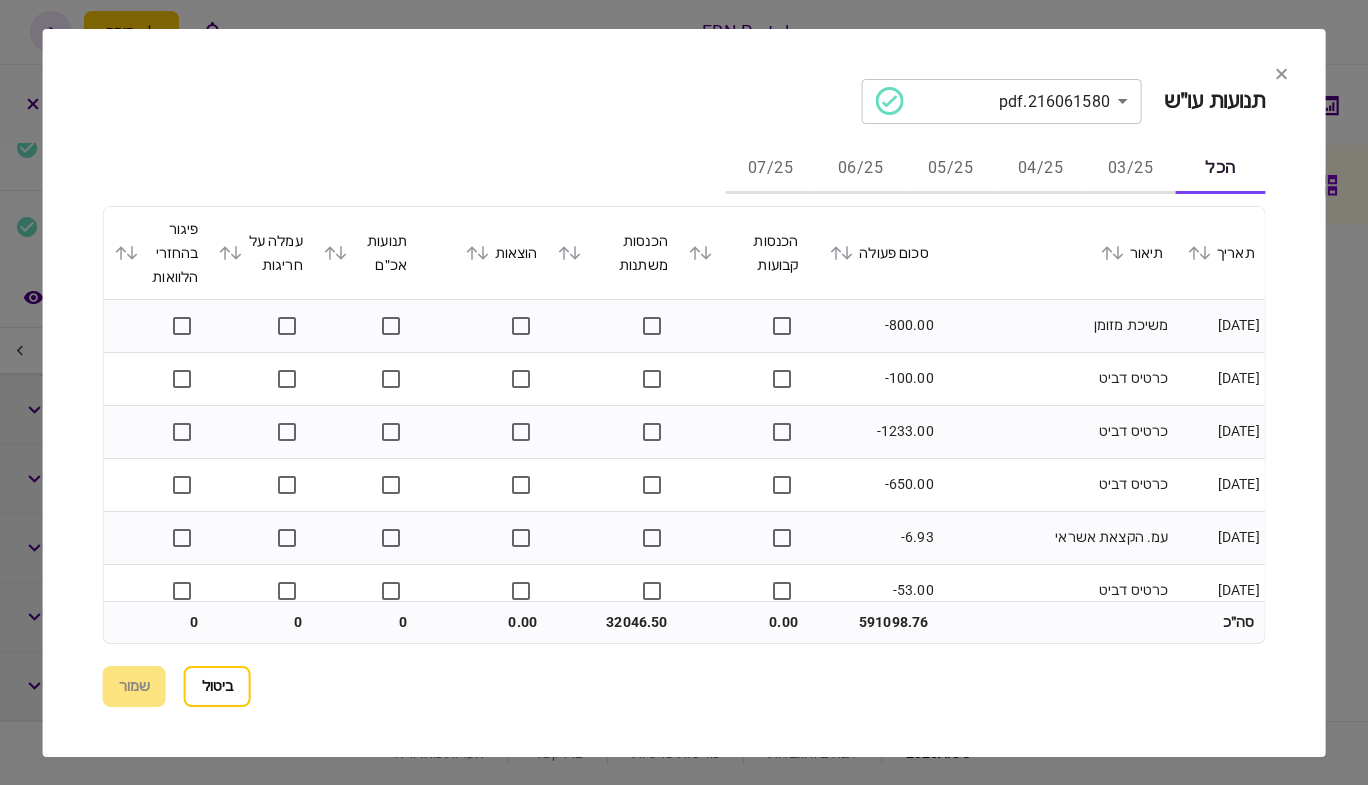 click on "04/25" at bounding box center (1040, 170) 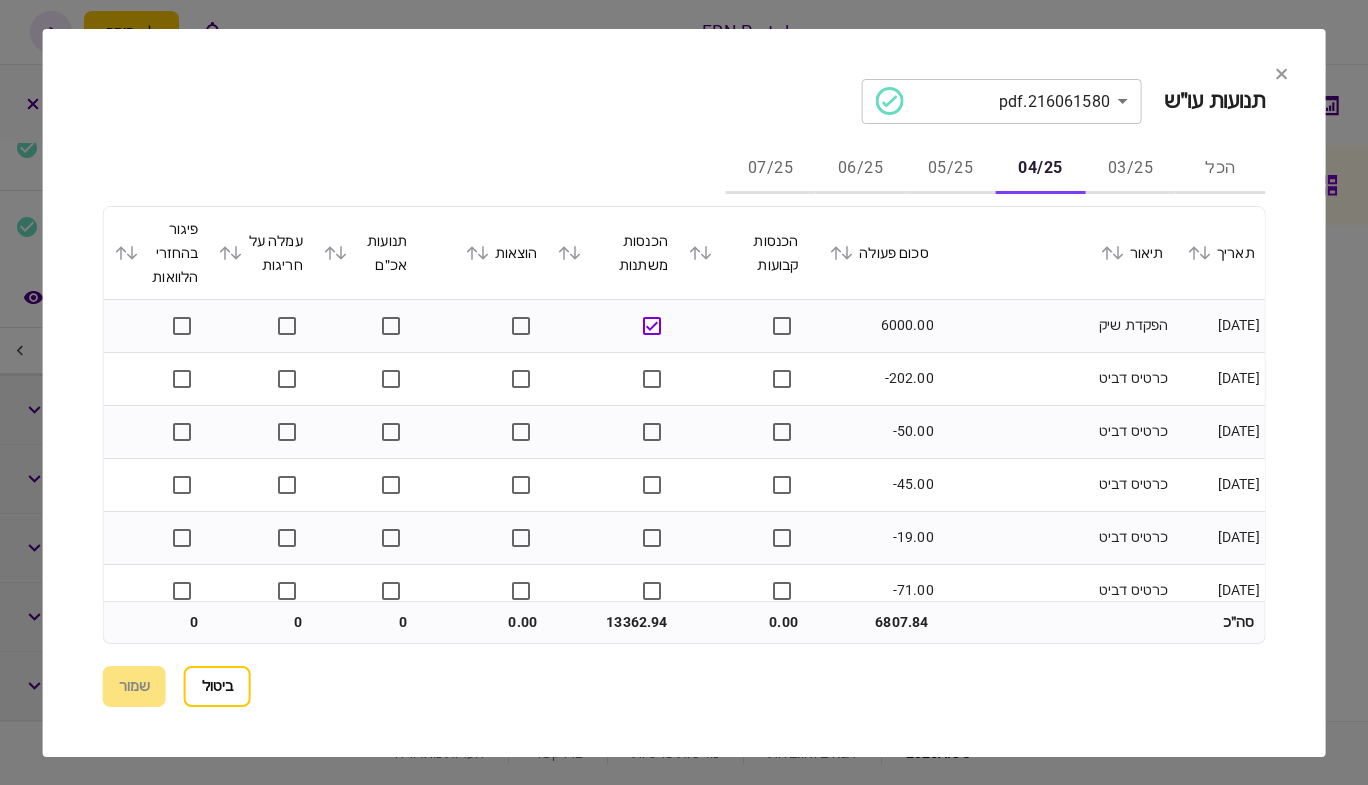 click 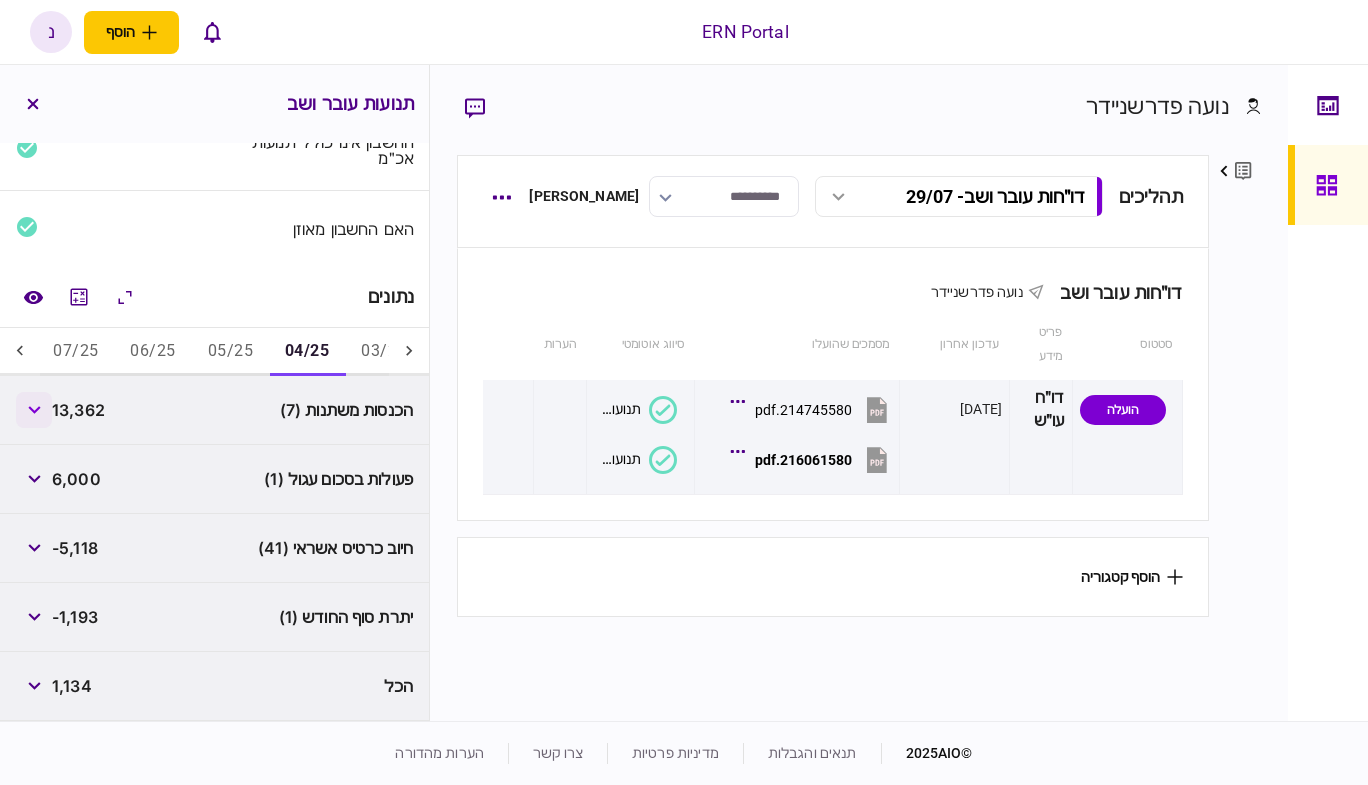 click 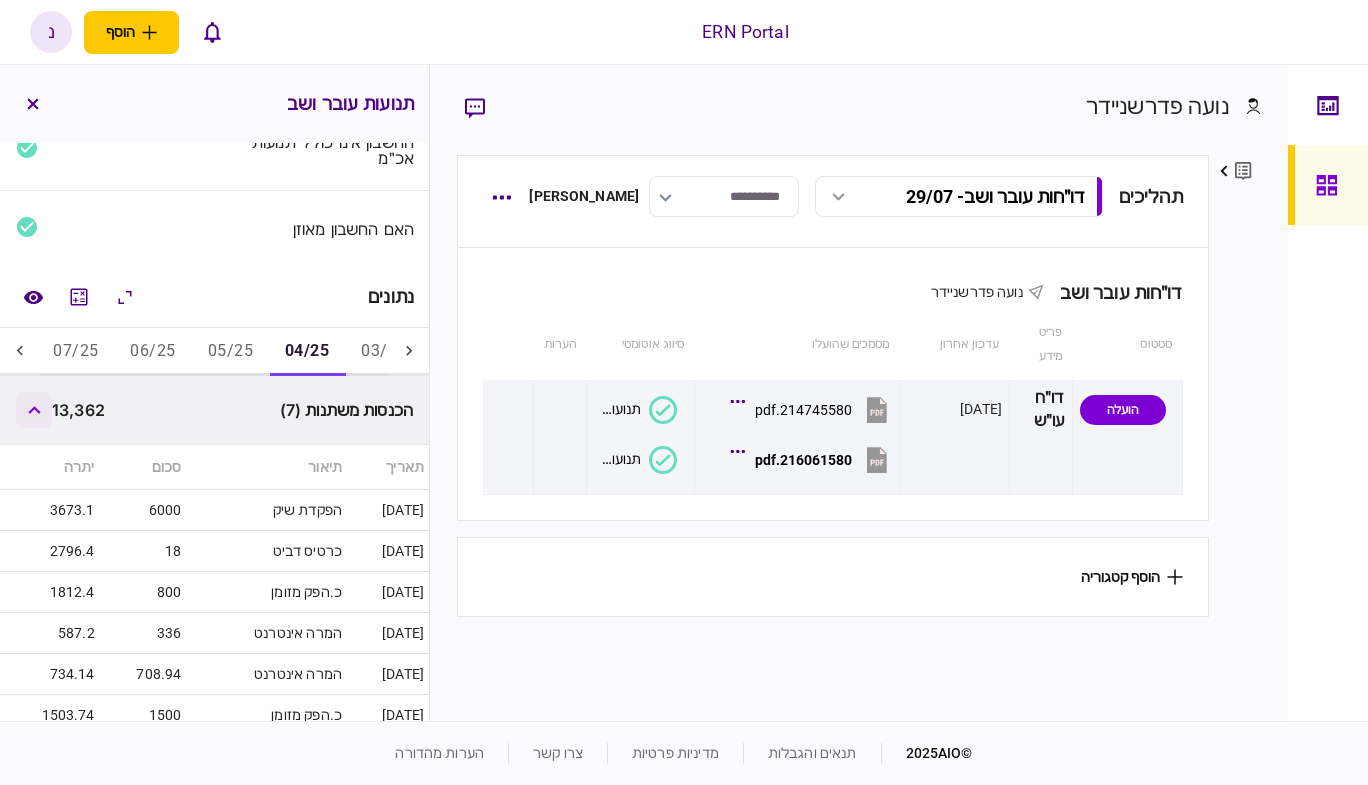 click at bounding box center [34, 410] 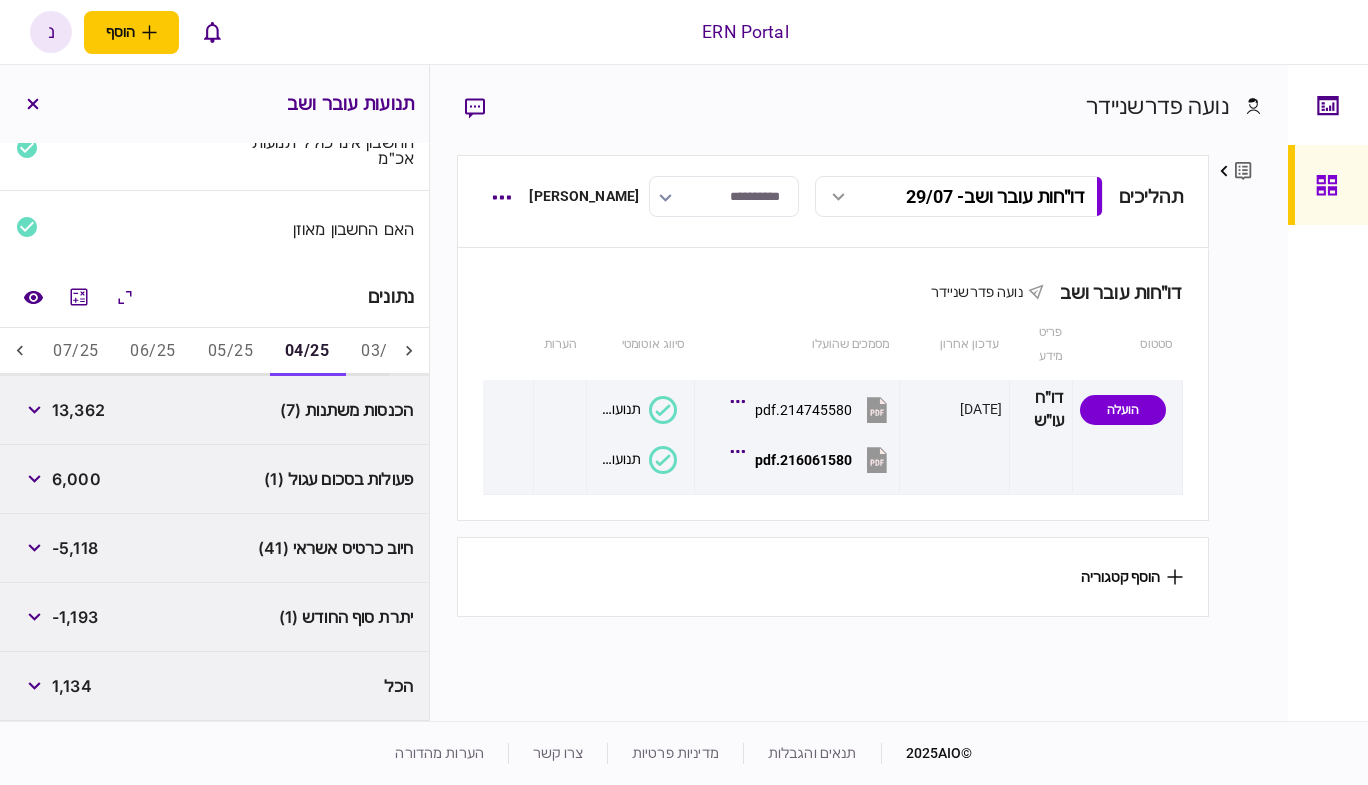 click on "05/25" at bounding box center [230, 352] 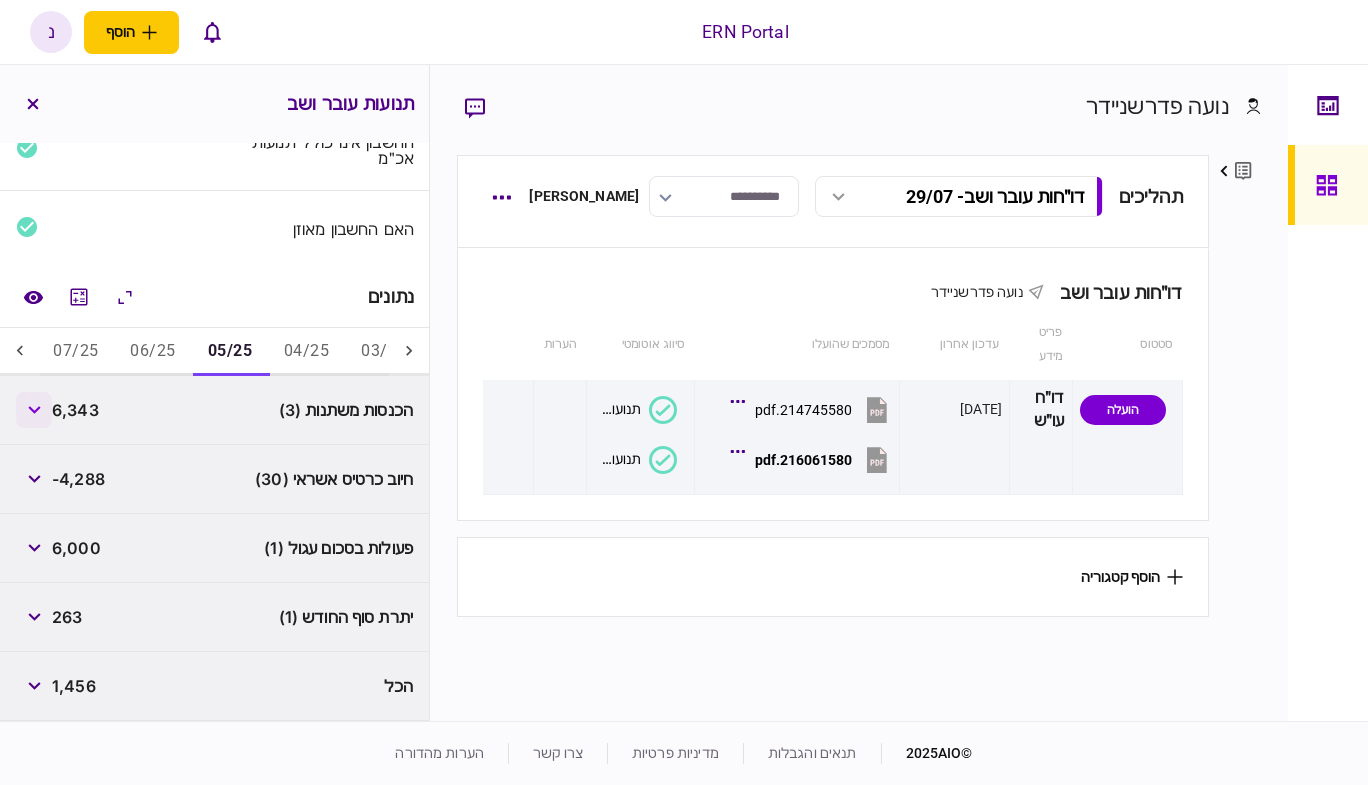 click at bounding box center (34, 410) 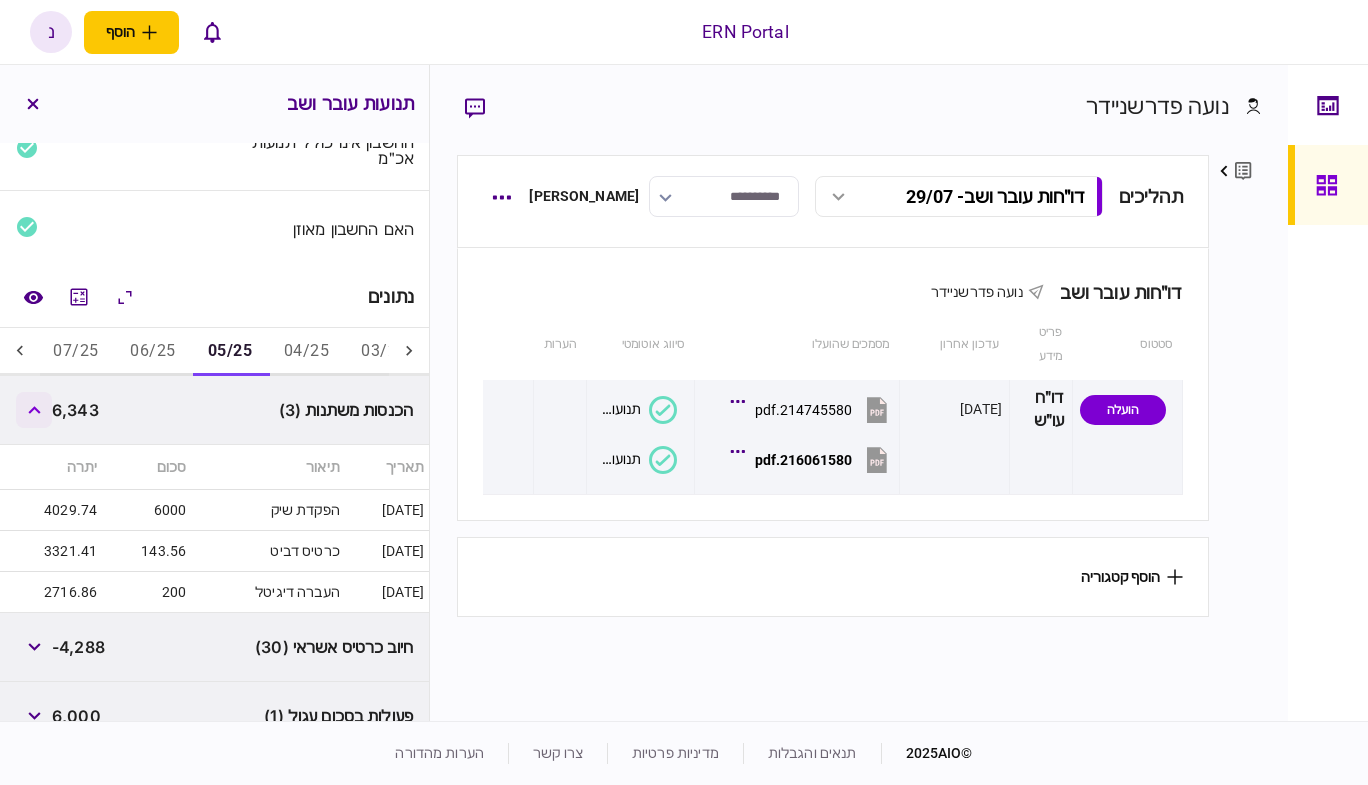 click at bounding box center (34, 410) 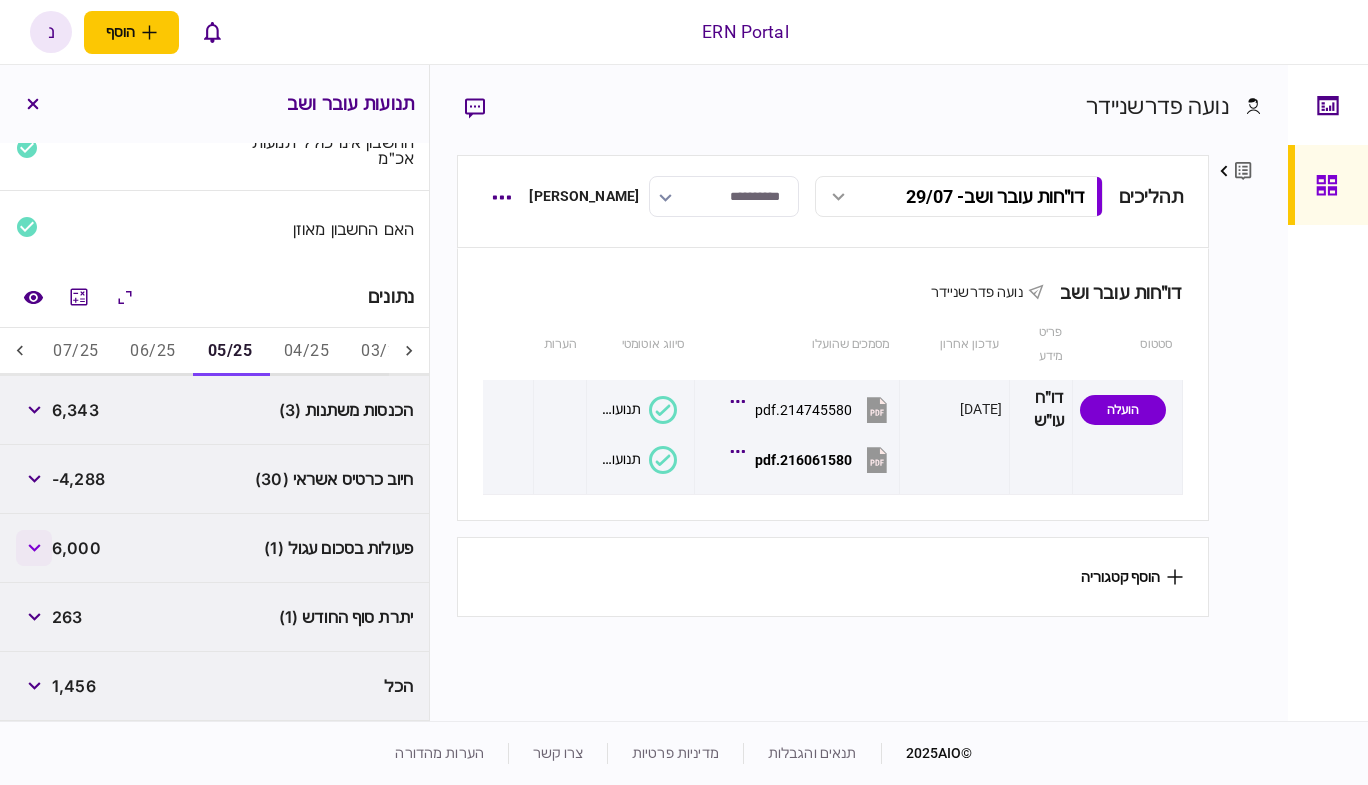 click 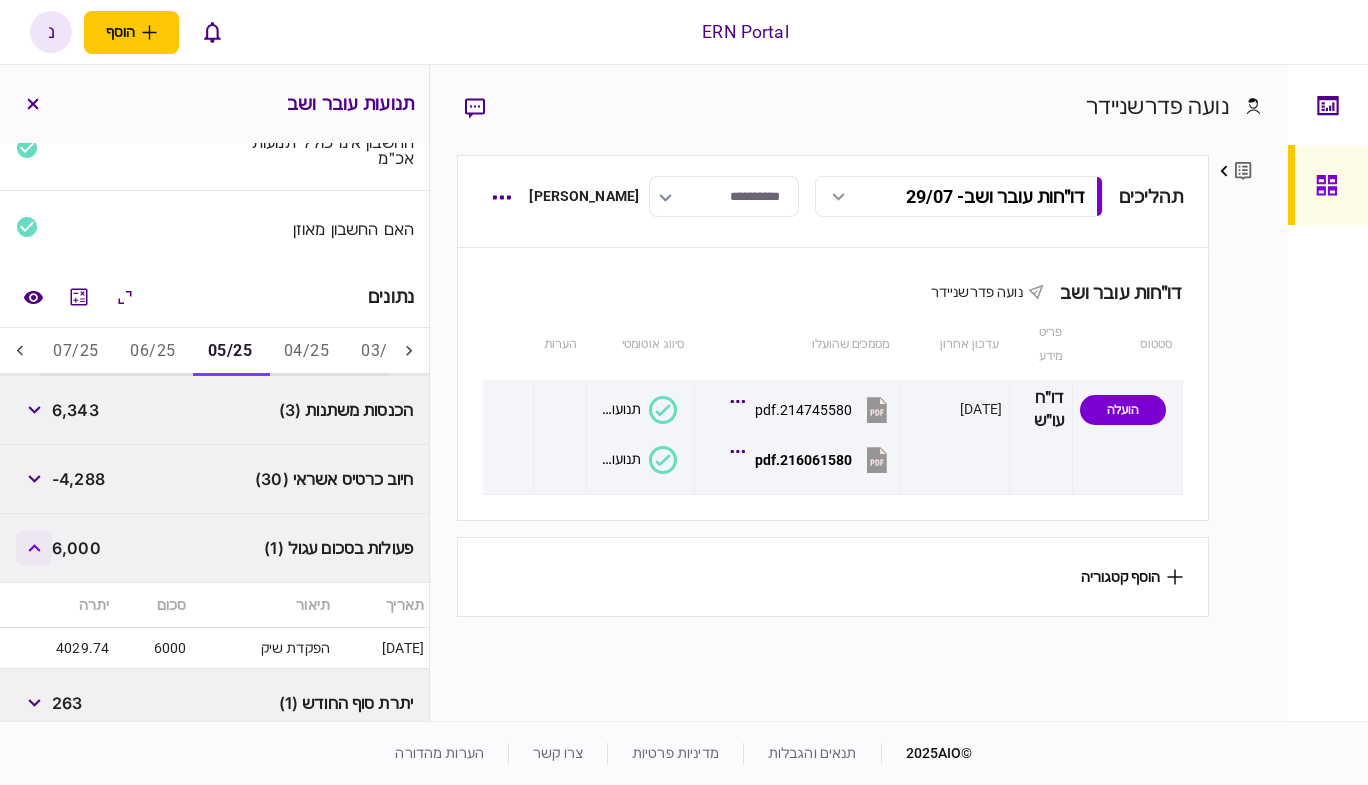 click 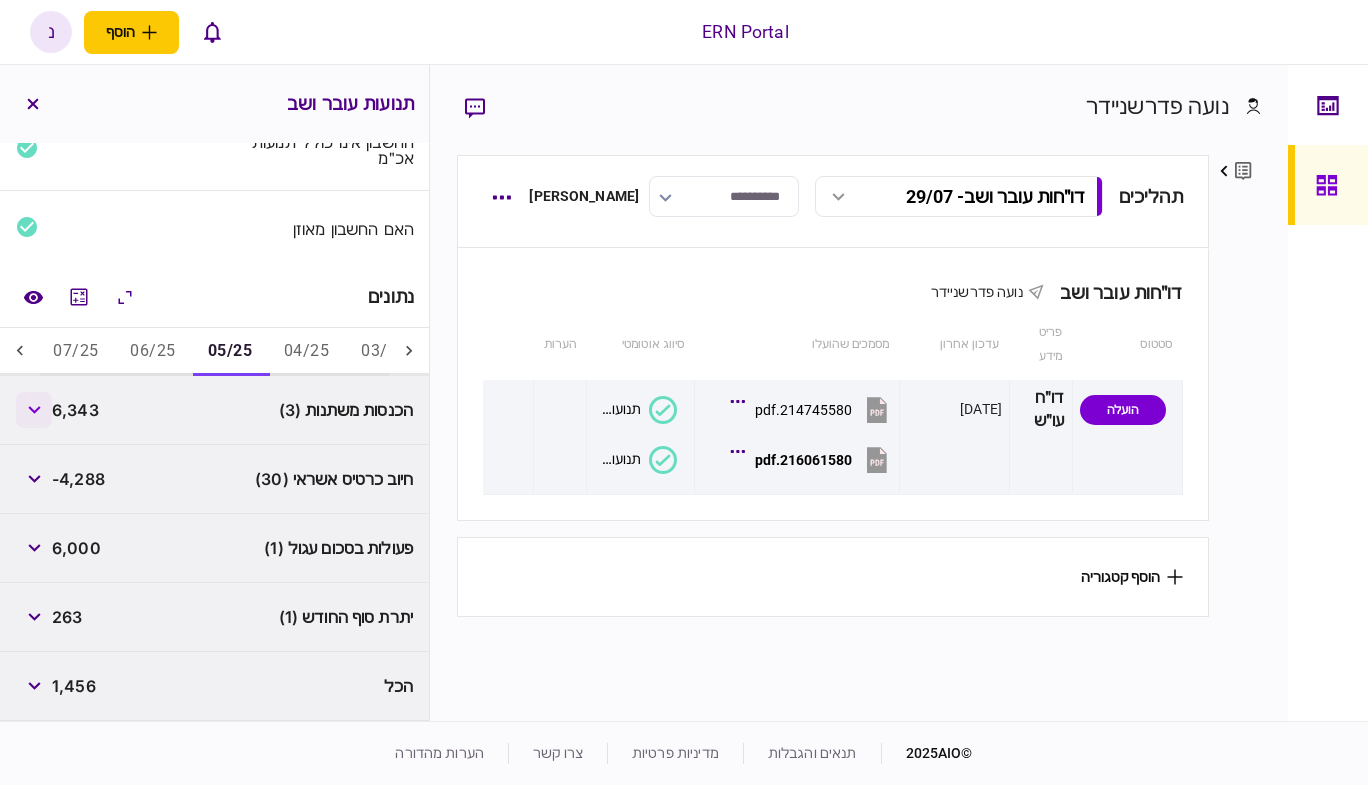 click at bounding box center [34, 410] 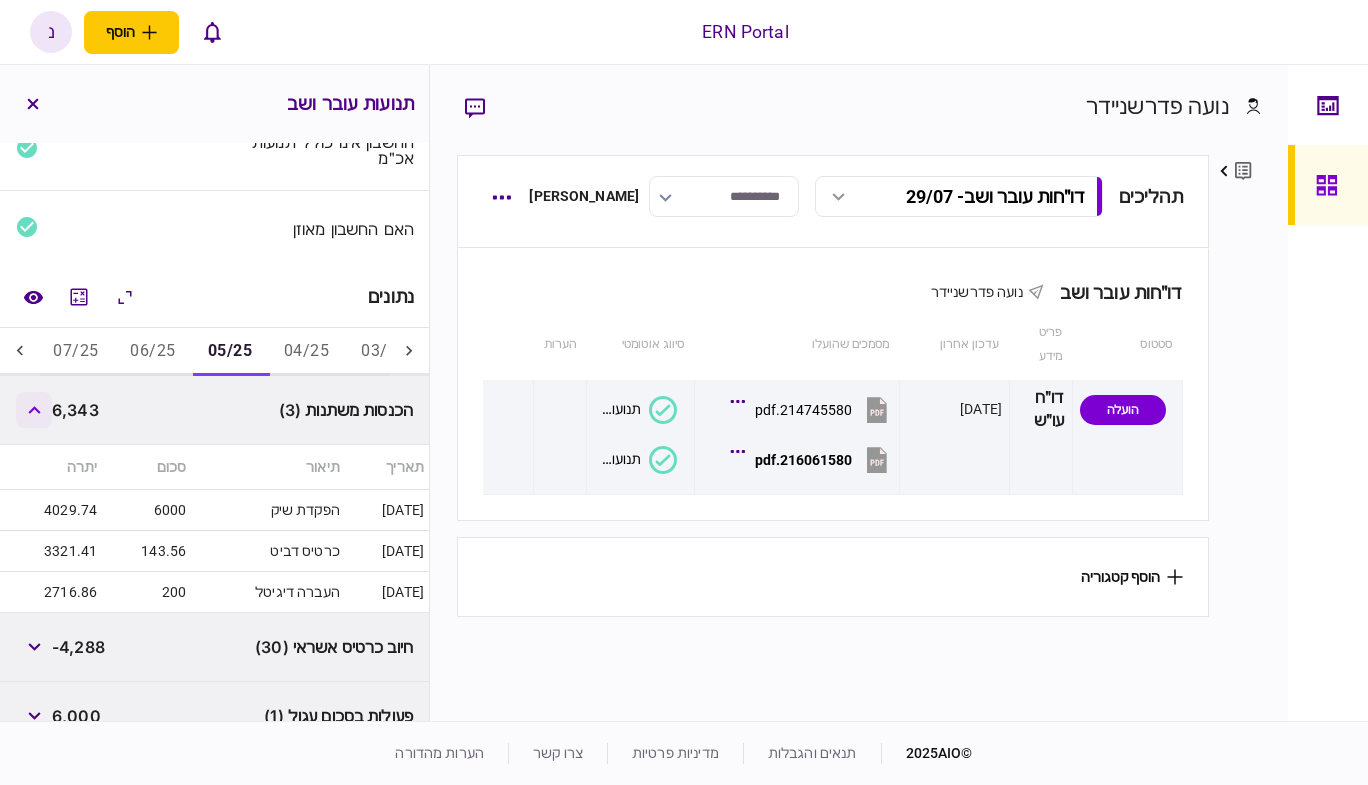 click at bounding box center (34, 410) 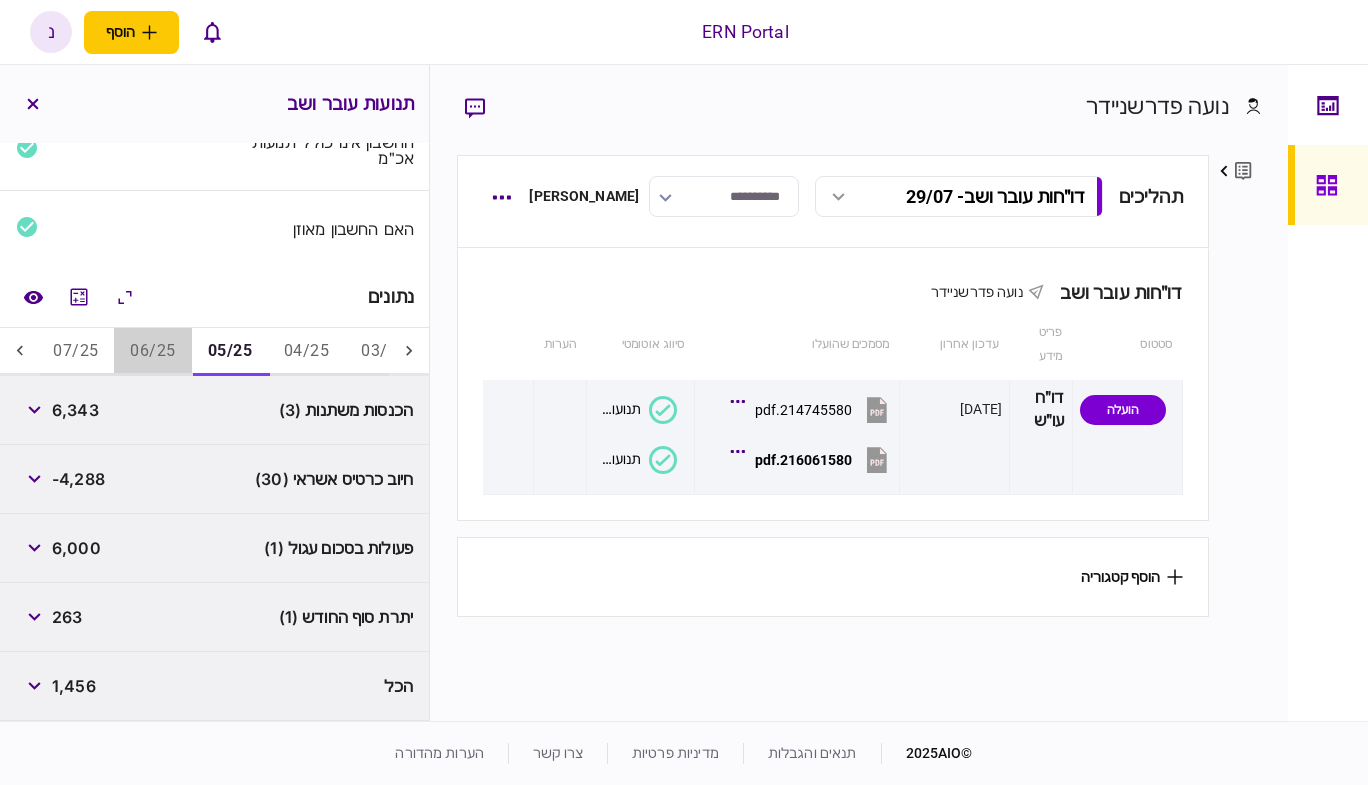 click on "06/25" at bounding box center (152, 352) 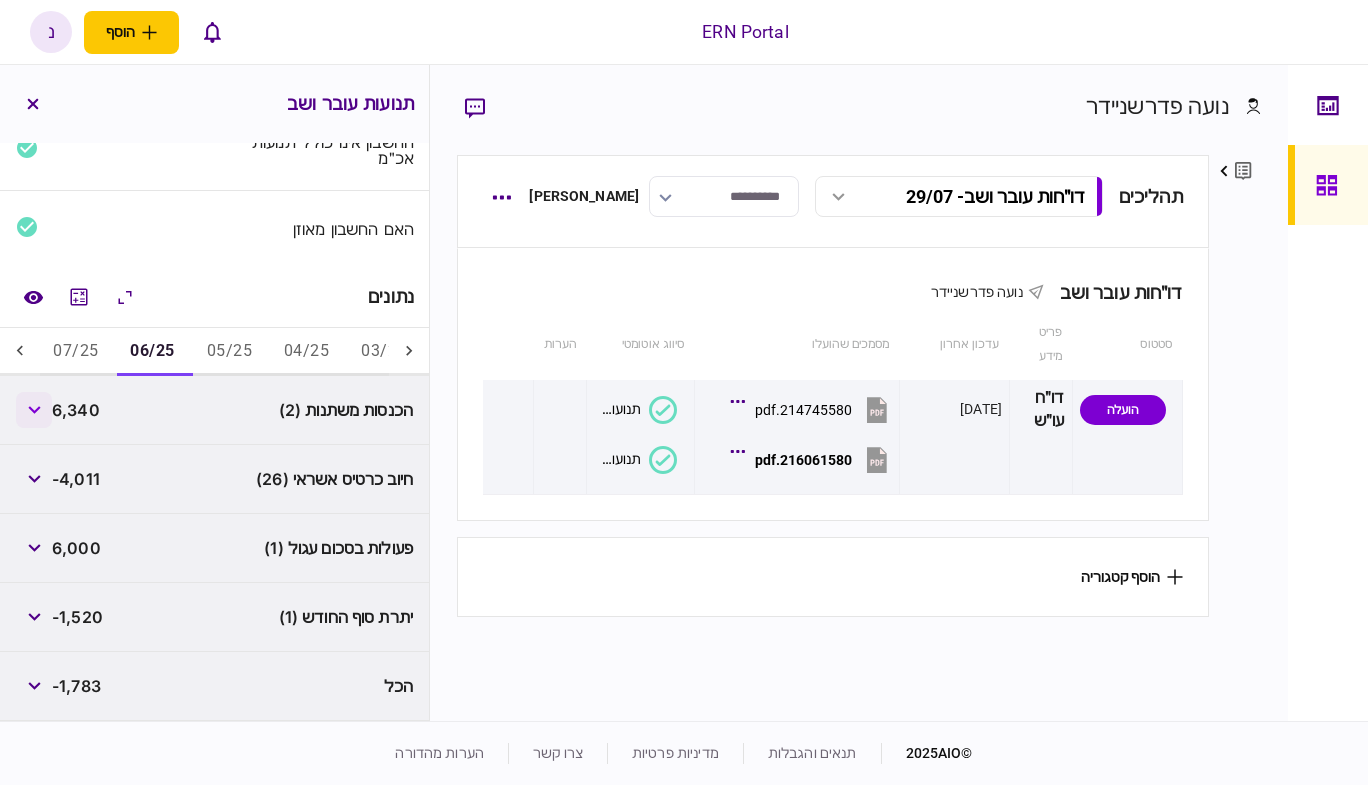 click at bounding box center [34, 410] 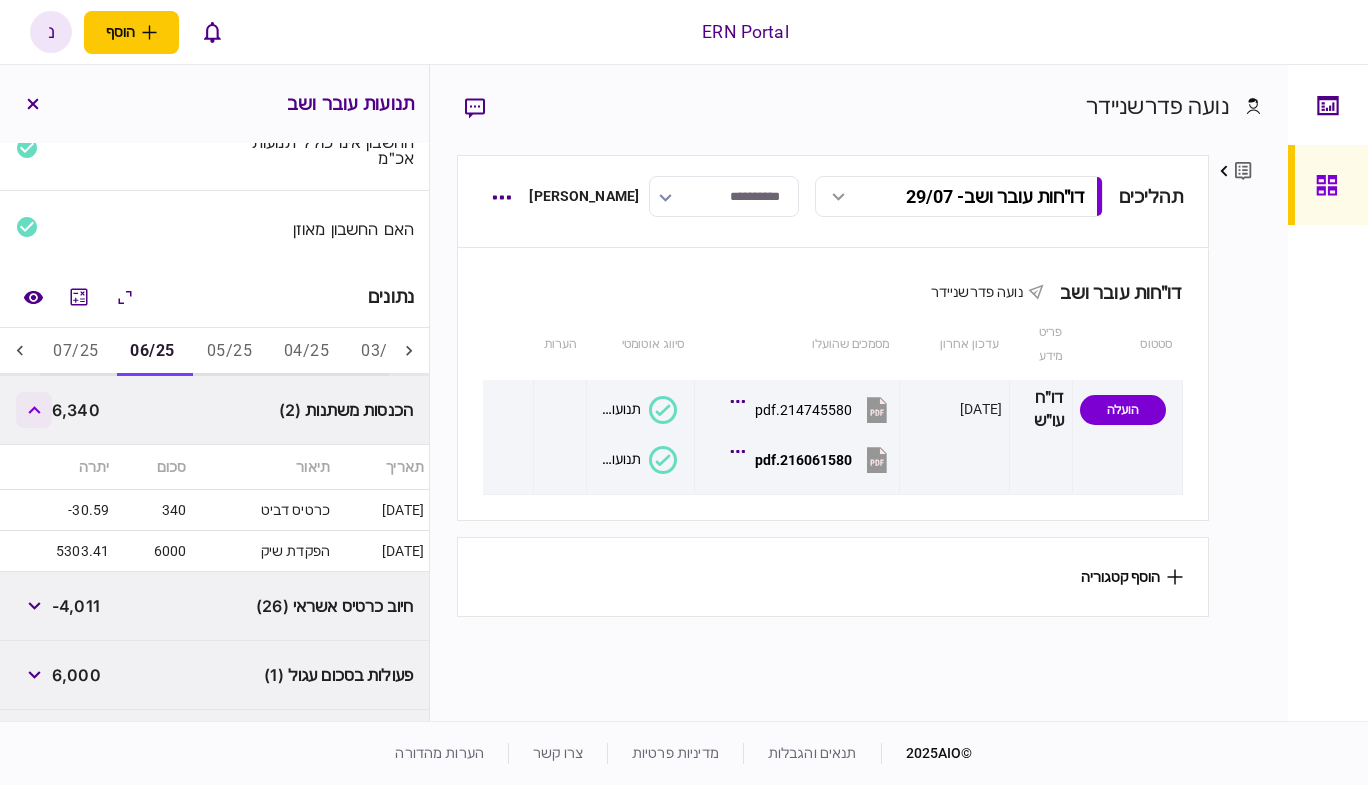 click at bounding box center [34, 410] 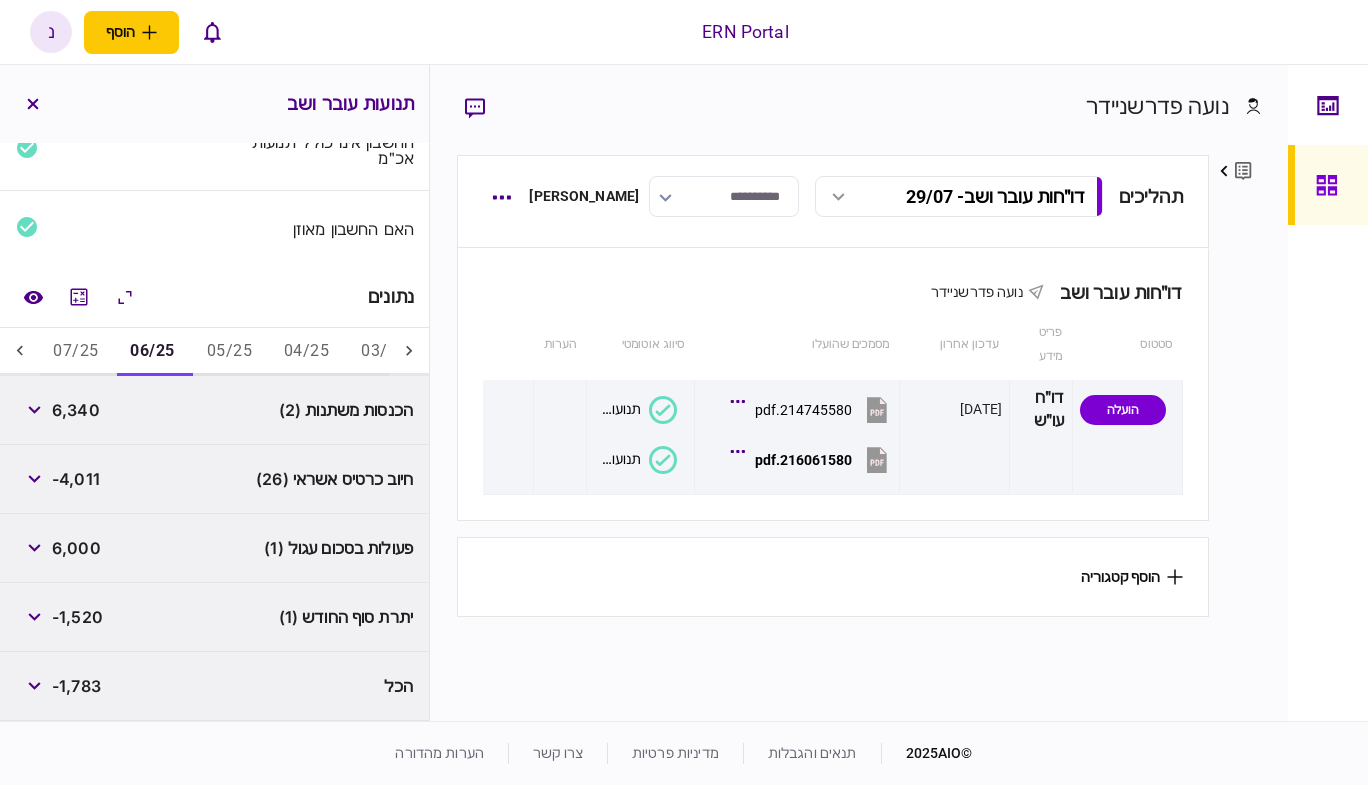 click on "07/25" at bounding box center (75, 352) 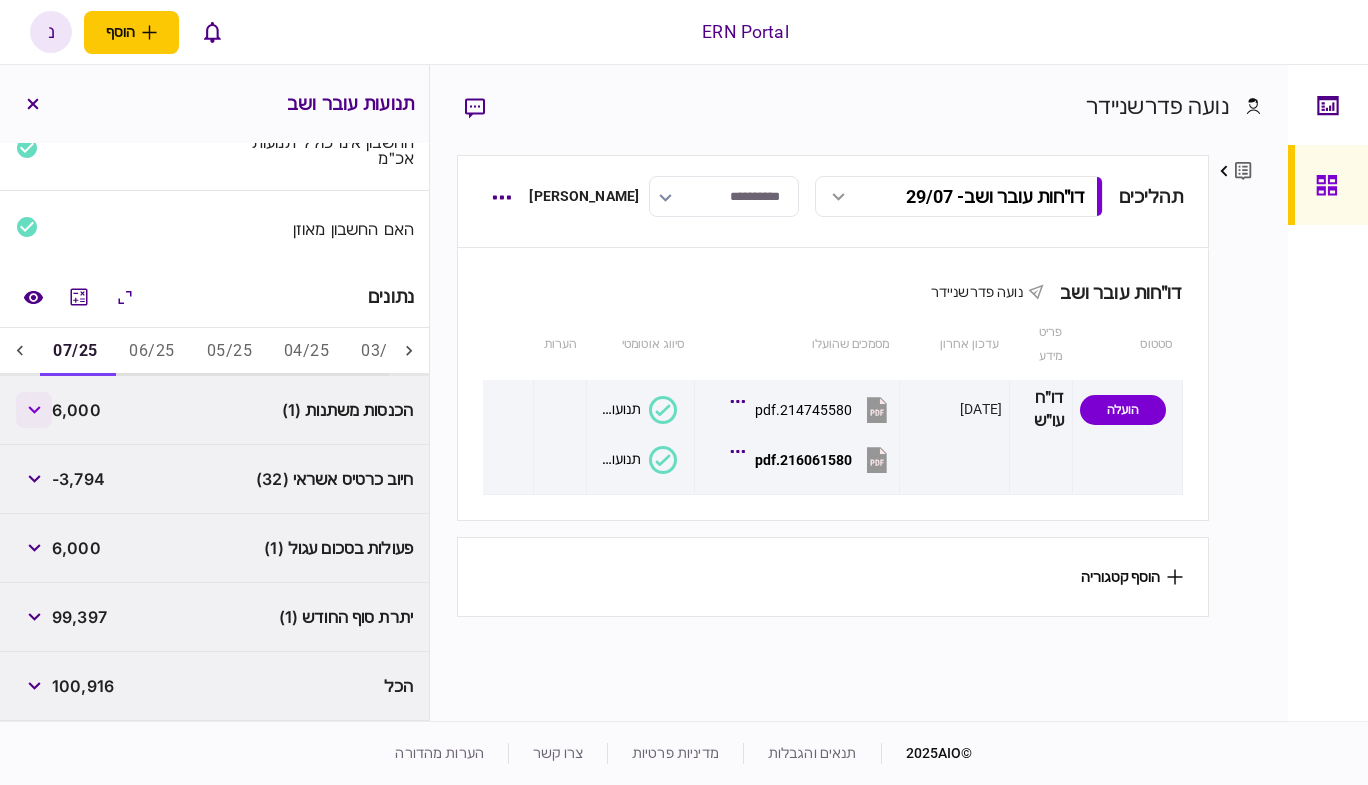 click at bounding box center (34, 410) 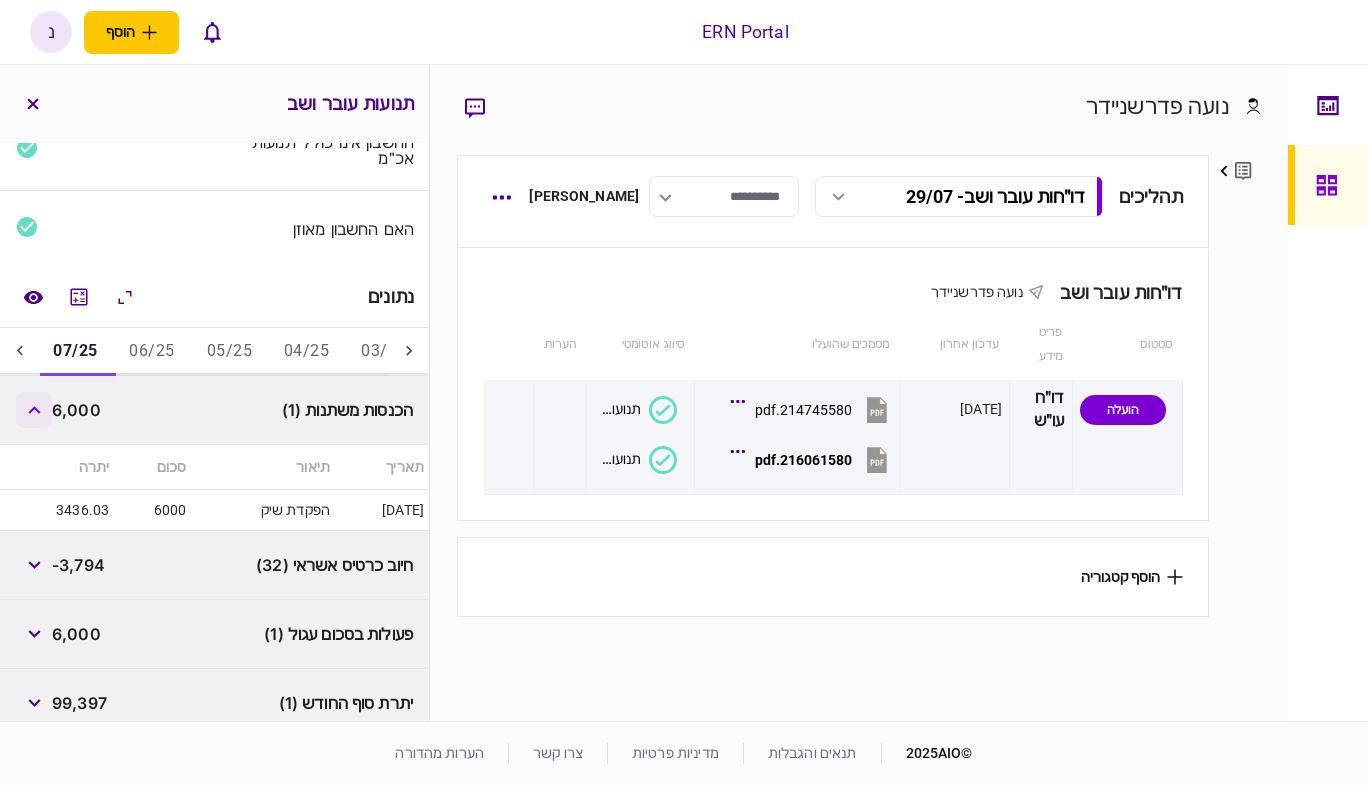 click at bounding box center (34, 410) 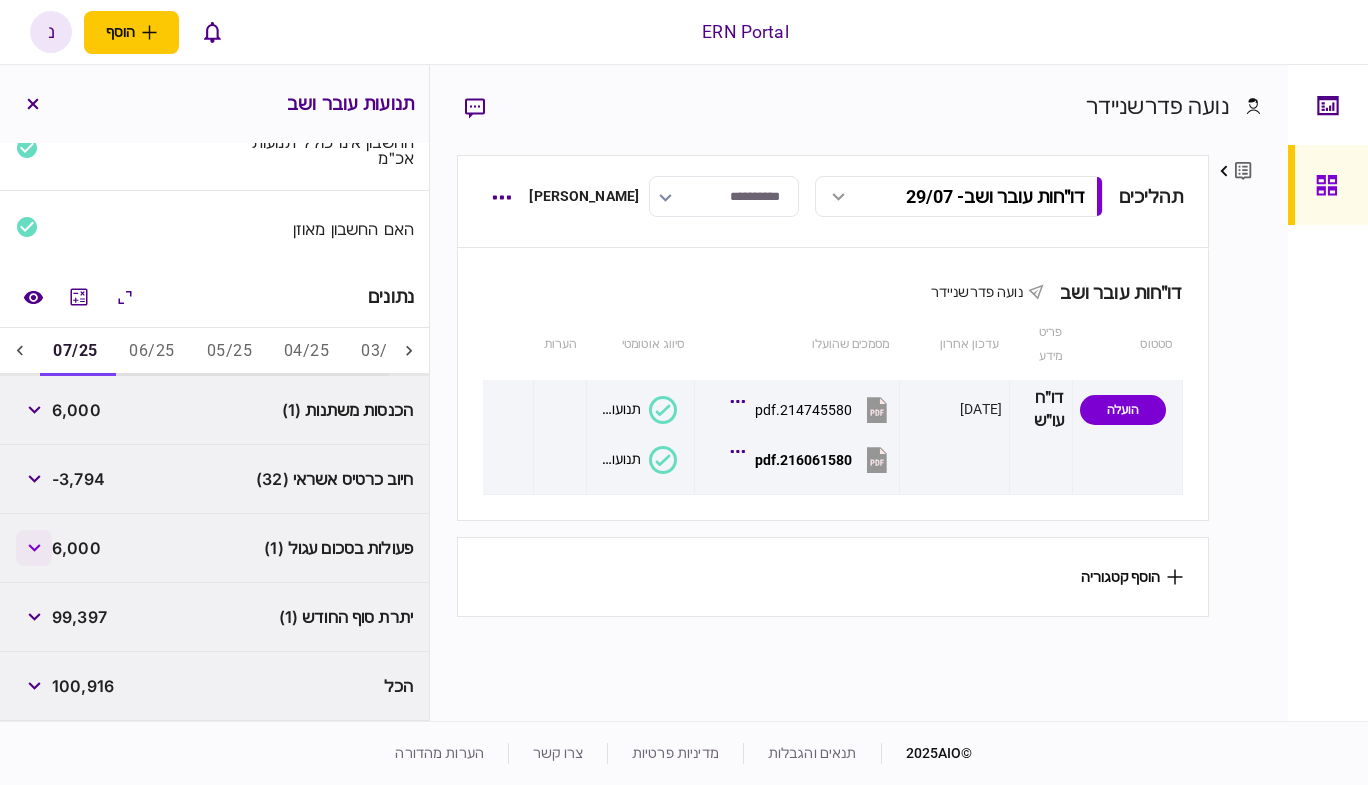 click at bounding box center (34, 548) 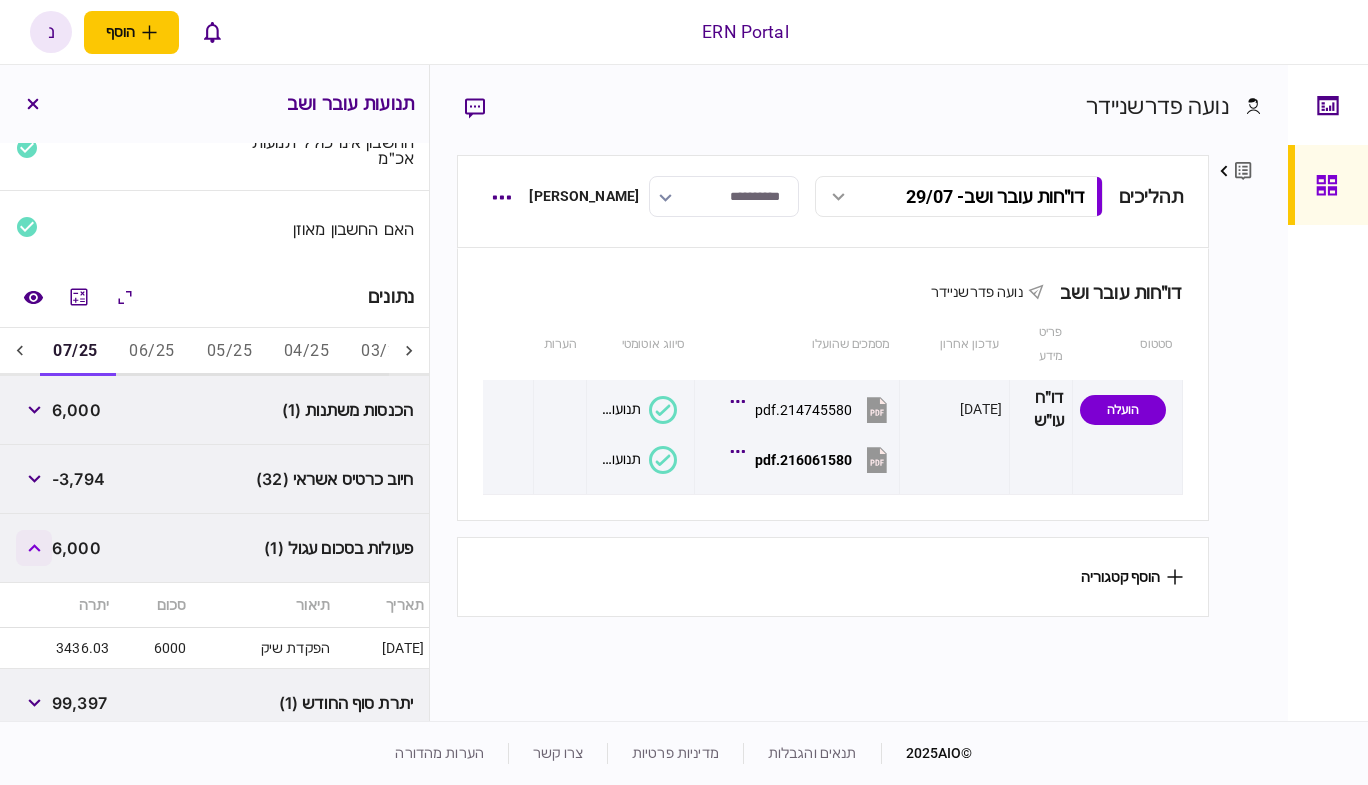 click at bounding box center [34, 548] 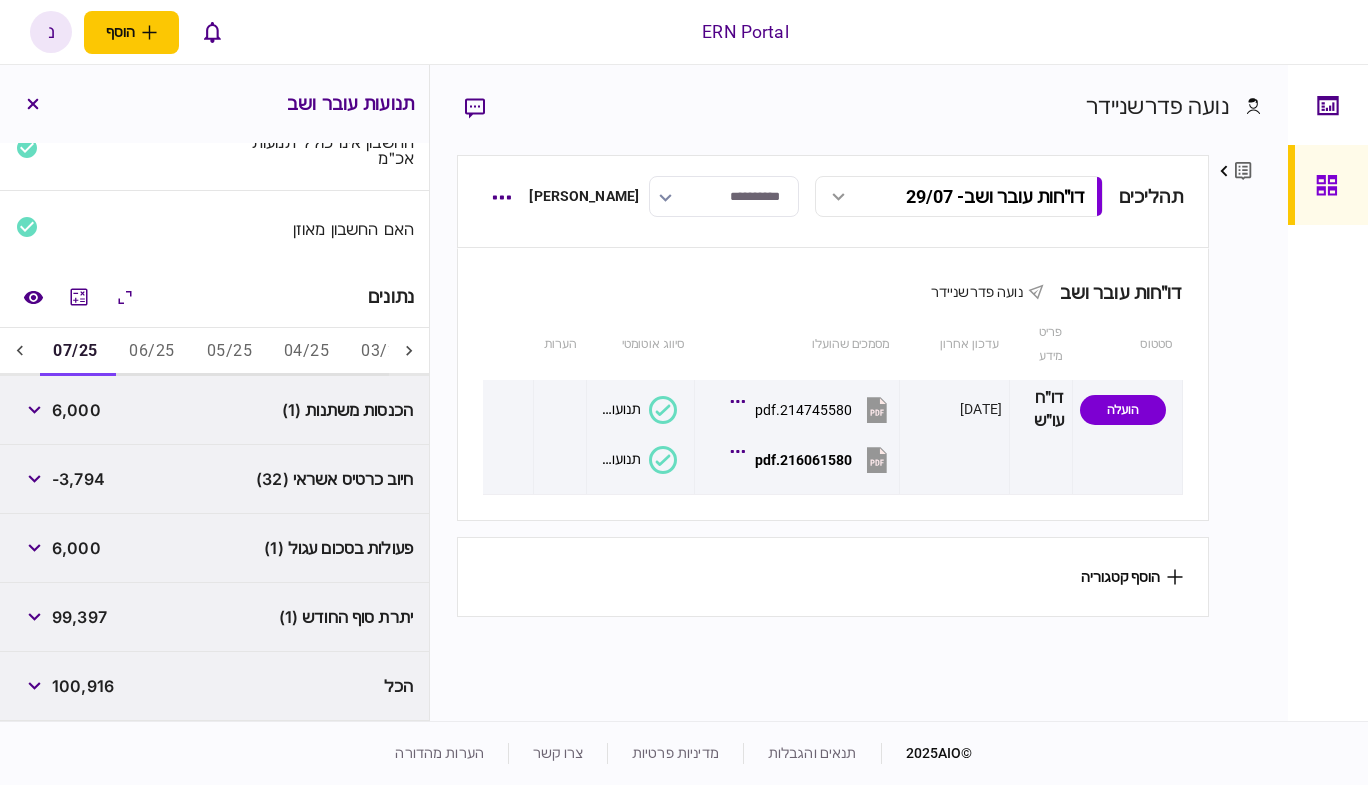click on "04/25" at bounding box center (306, 352) 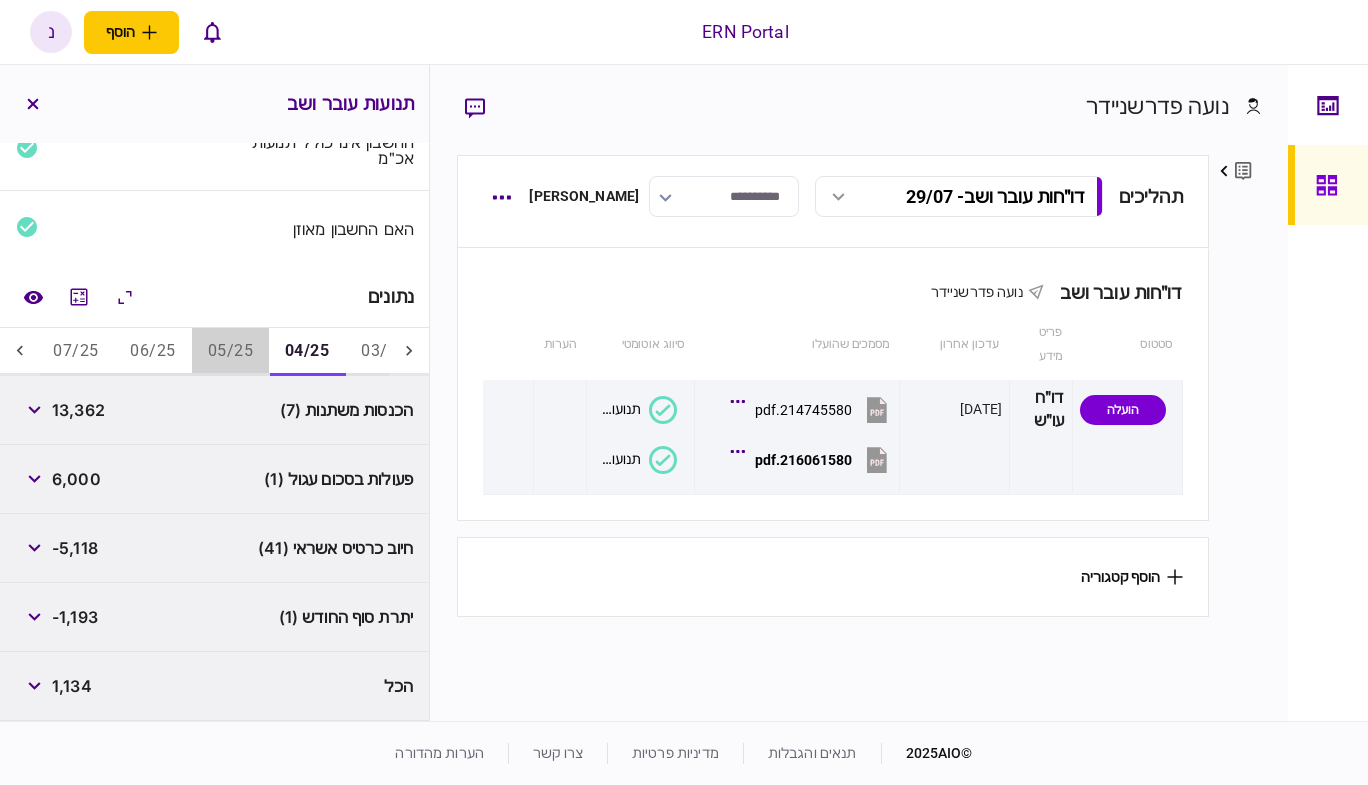 click on "05/25" at bounding box center (230, 352) 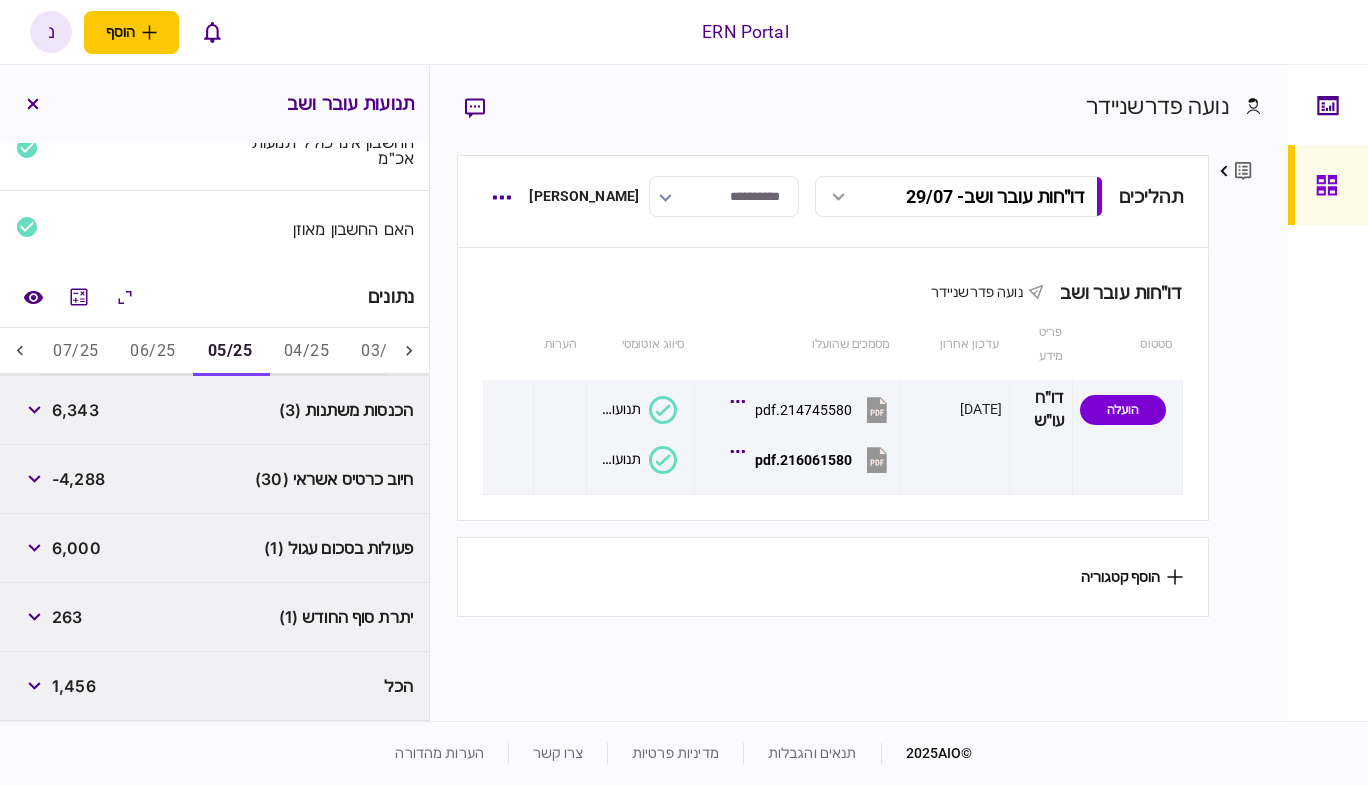 click on "06/25" at bounding box center [152, 352] 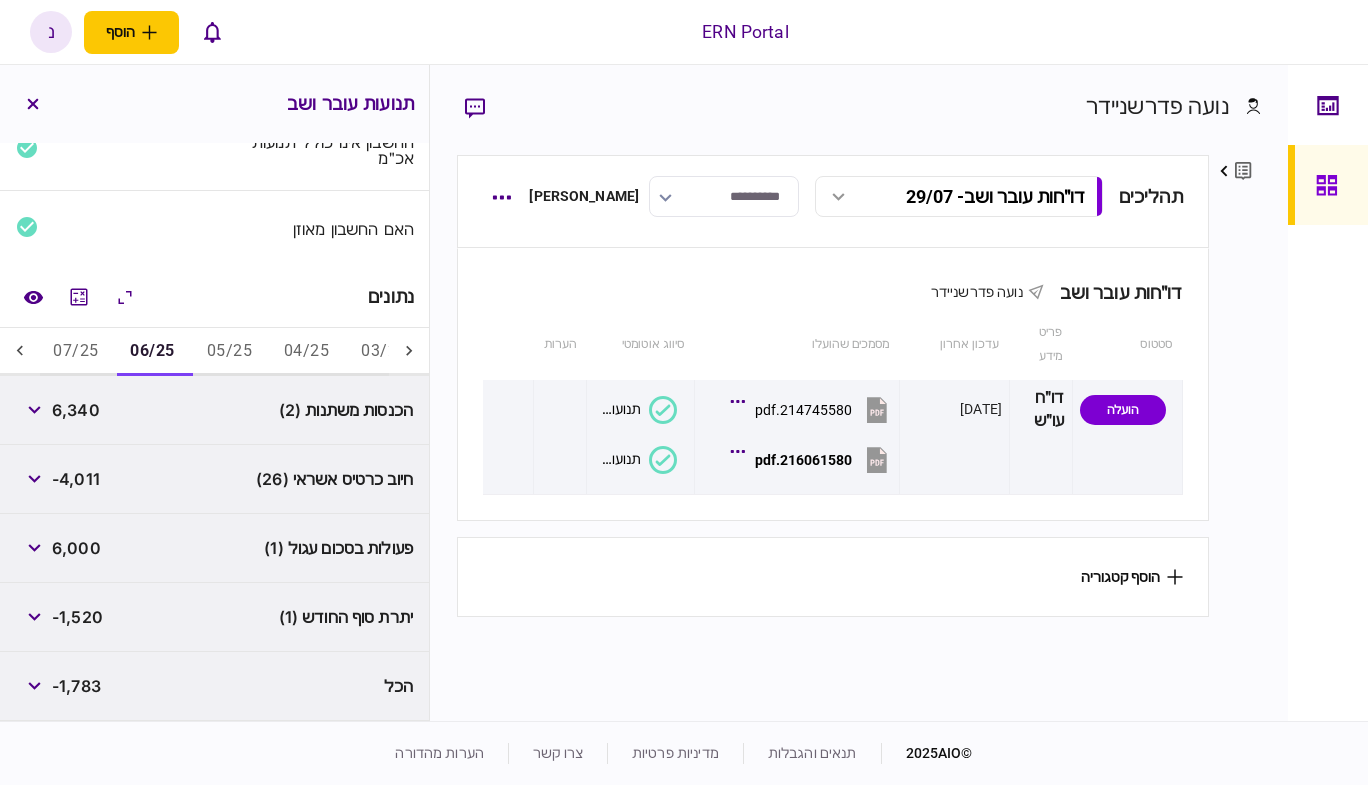 click on "07/25" at bounding box center (75, 352) 